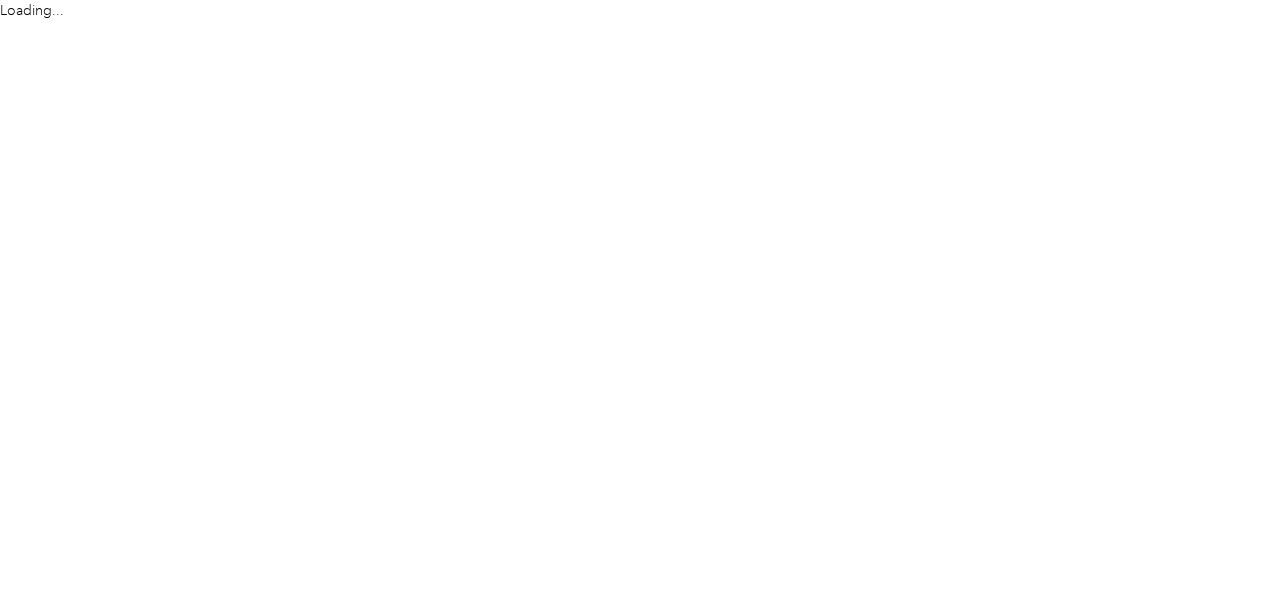 scroll, scrollTop: 0, scrollLeft: 0, axis: both 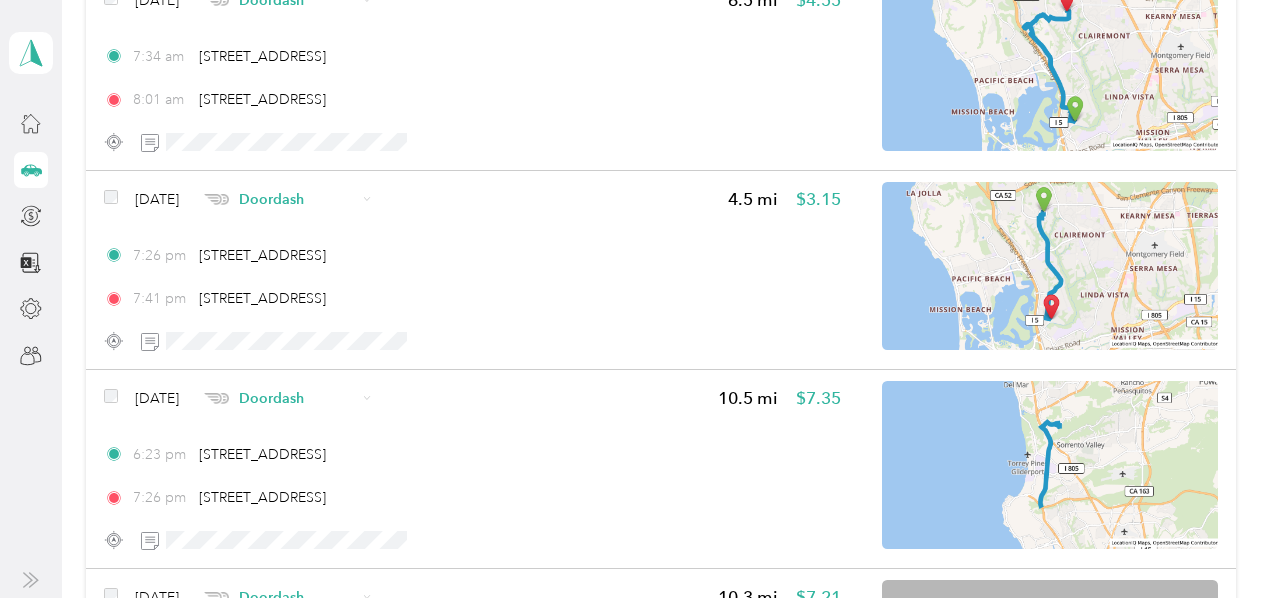 click on "Jun 16, 2025 Doordash 4.5   mi $3.15" at bounding box center [472, 199] 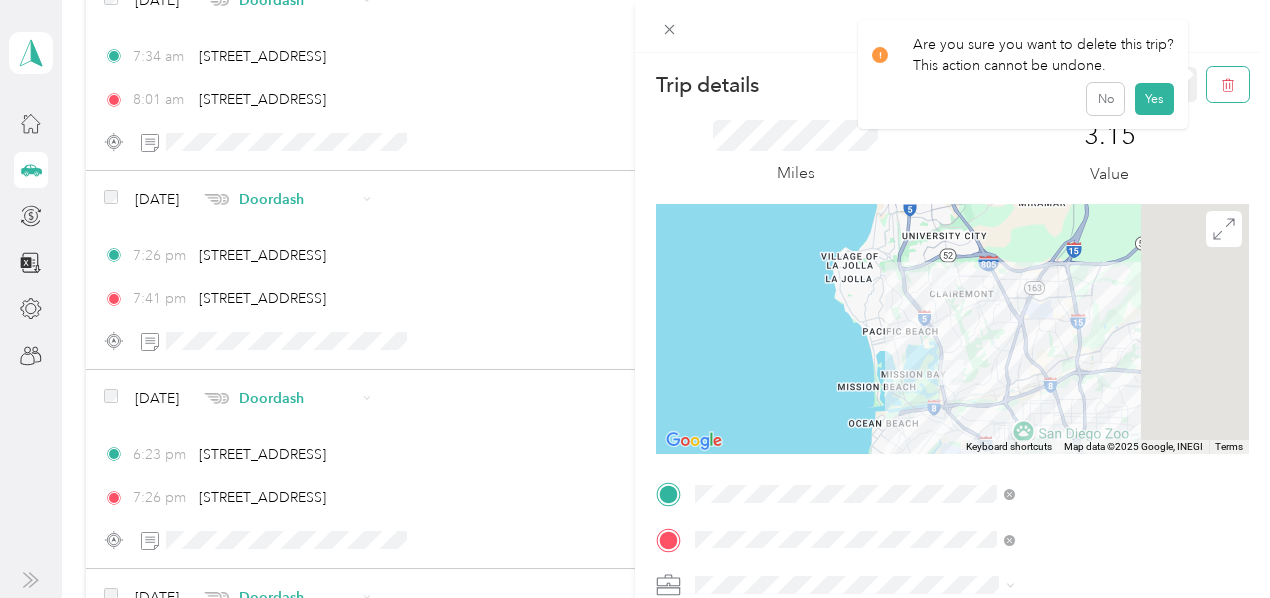 click 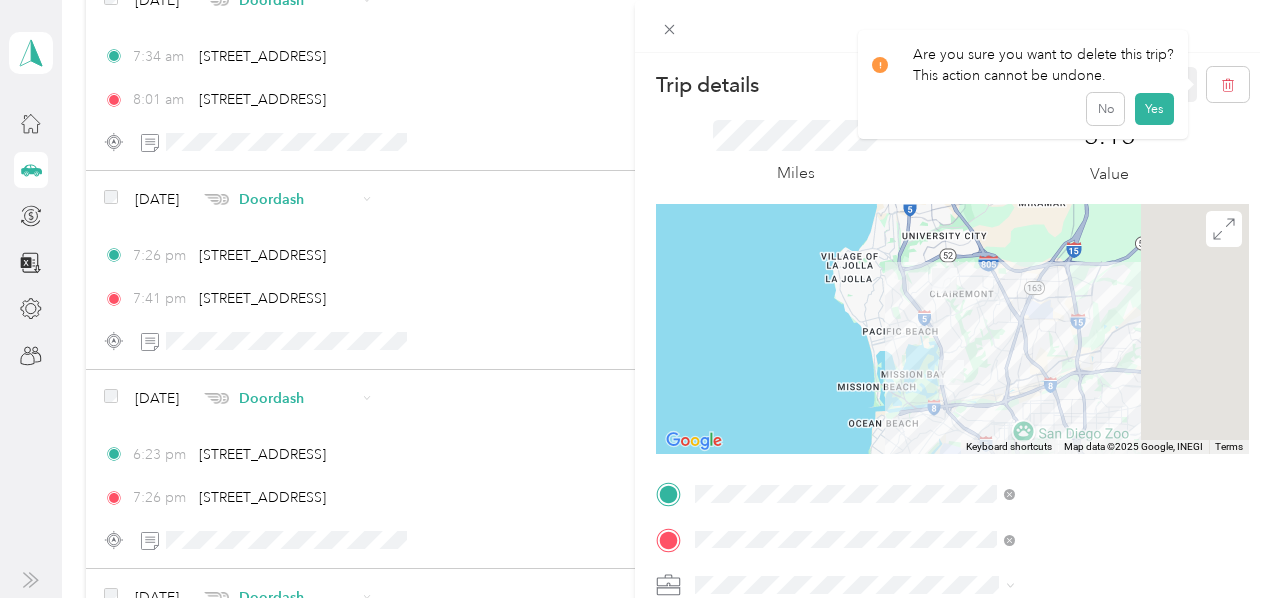click on "Yes" at bounding box center (1154, 109) 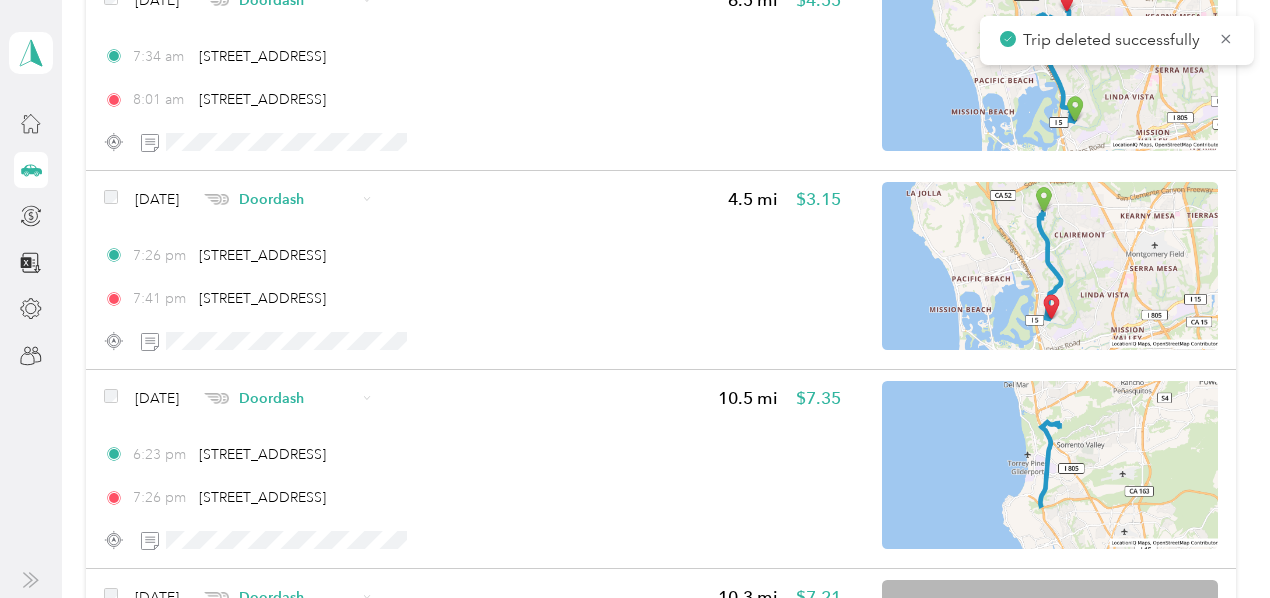 scroll, scrollTop: 10855, scrollLeft: 0, axis: vertical 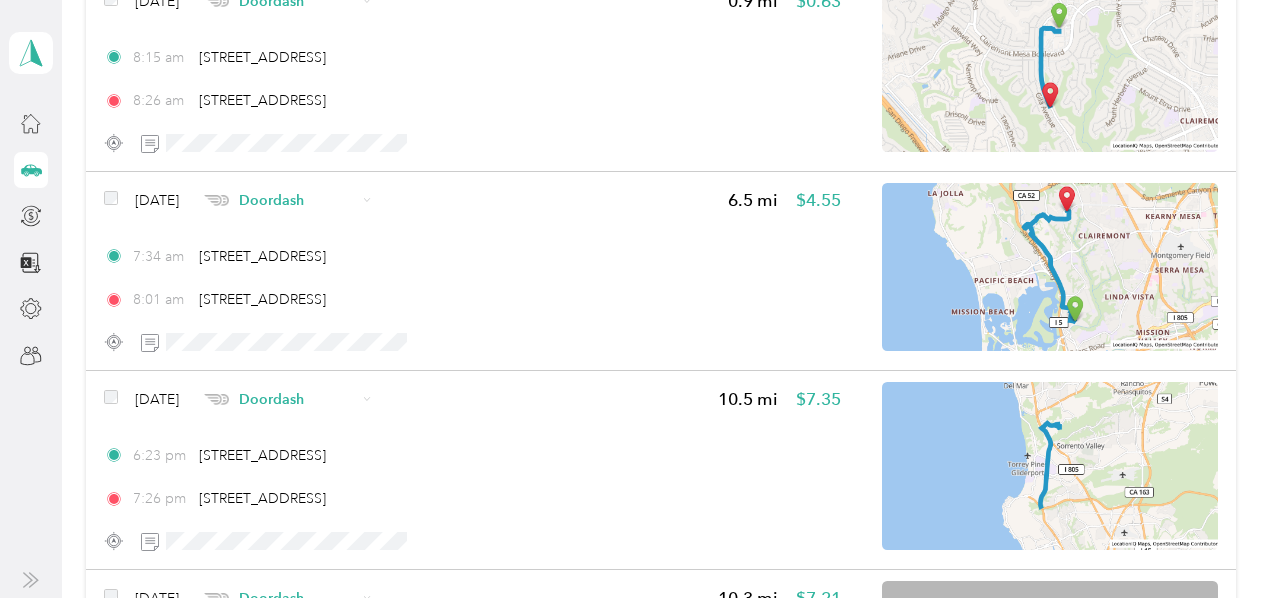 click on "Jun 17, 2025 Doordash 6.5   mi $4.55" at bounding box center (472, 200) 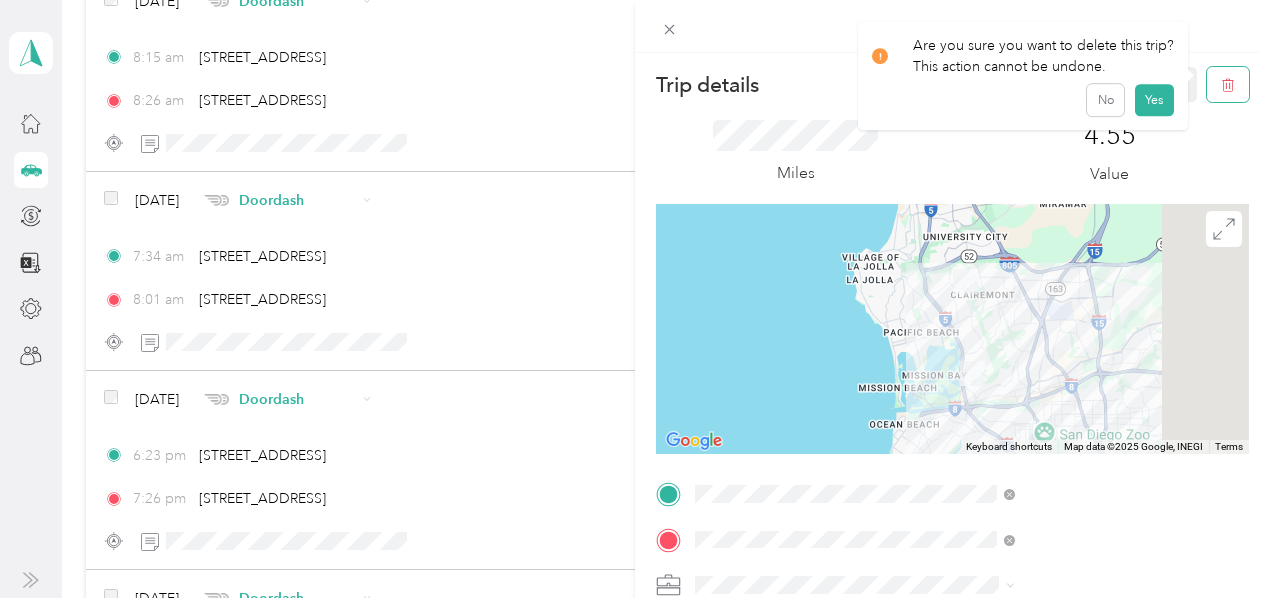 click 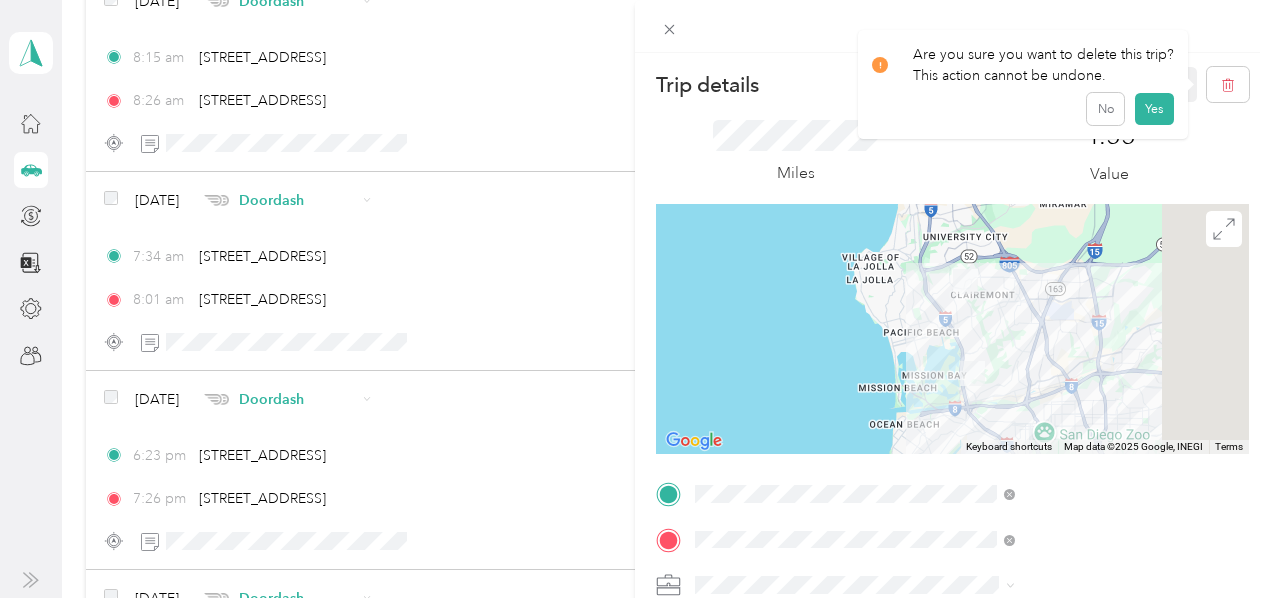 click on "Yes" at bounding box center (1154, 109) 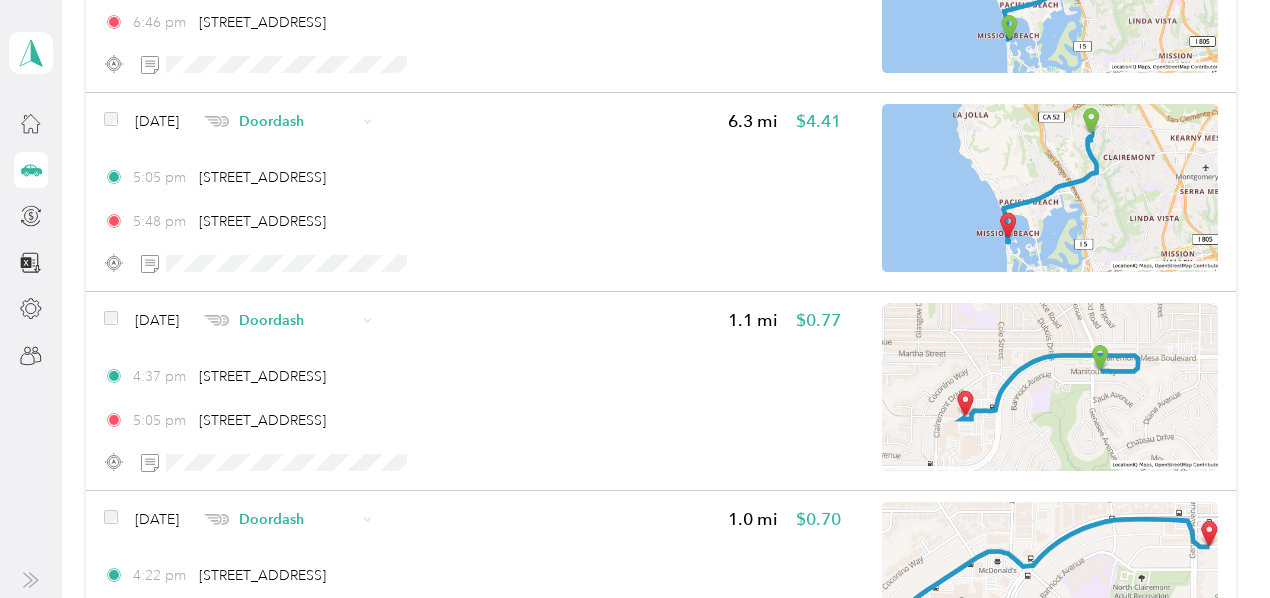 scroll, scrollTop: 6955, scrollLeft: 0, axis: vertical 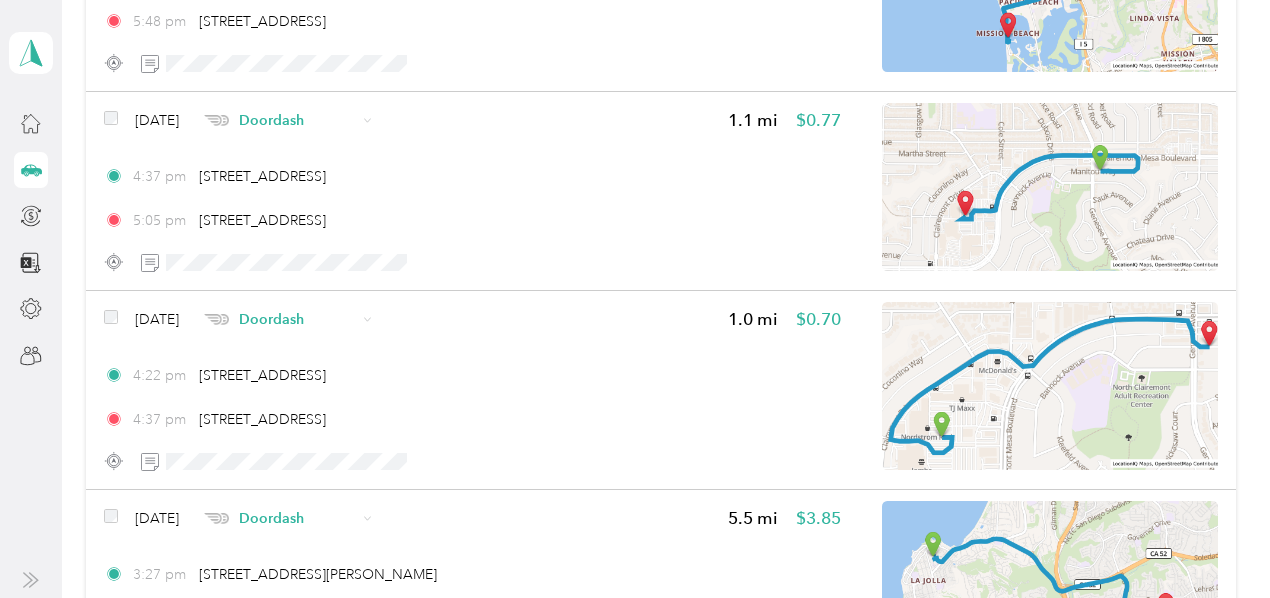 click on "Doordash" at bounding box center [297, 319] 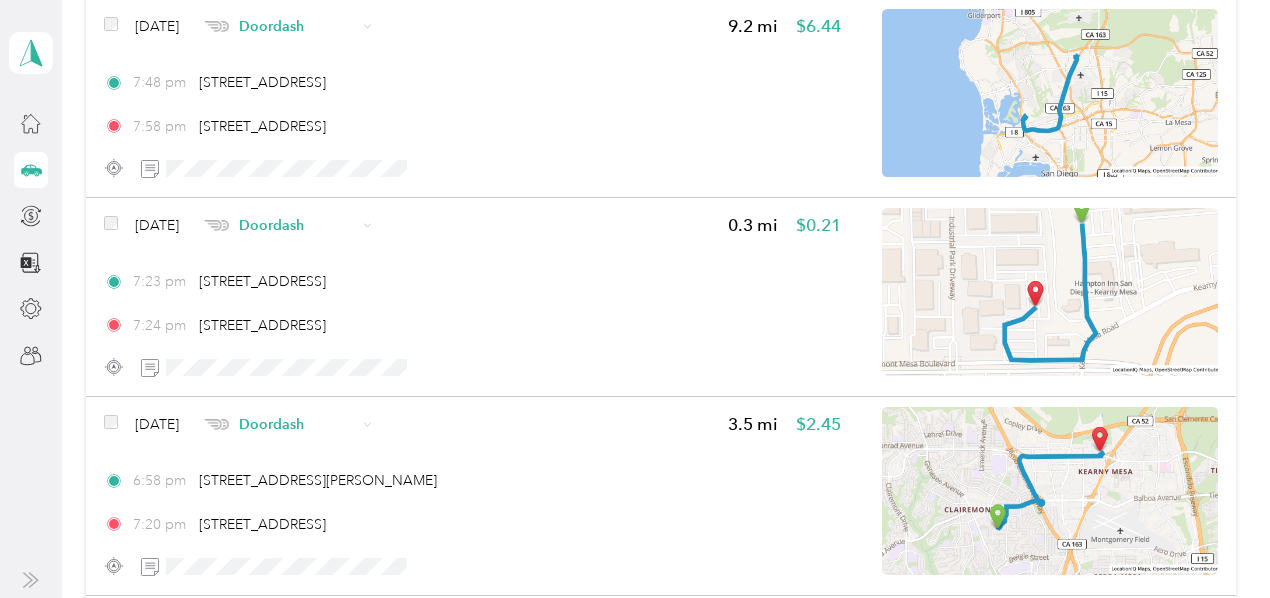 scroll, scrollTop: 5655, scrollLeft: 0, axis: vertical 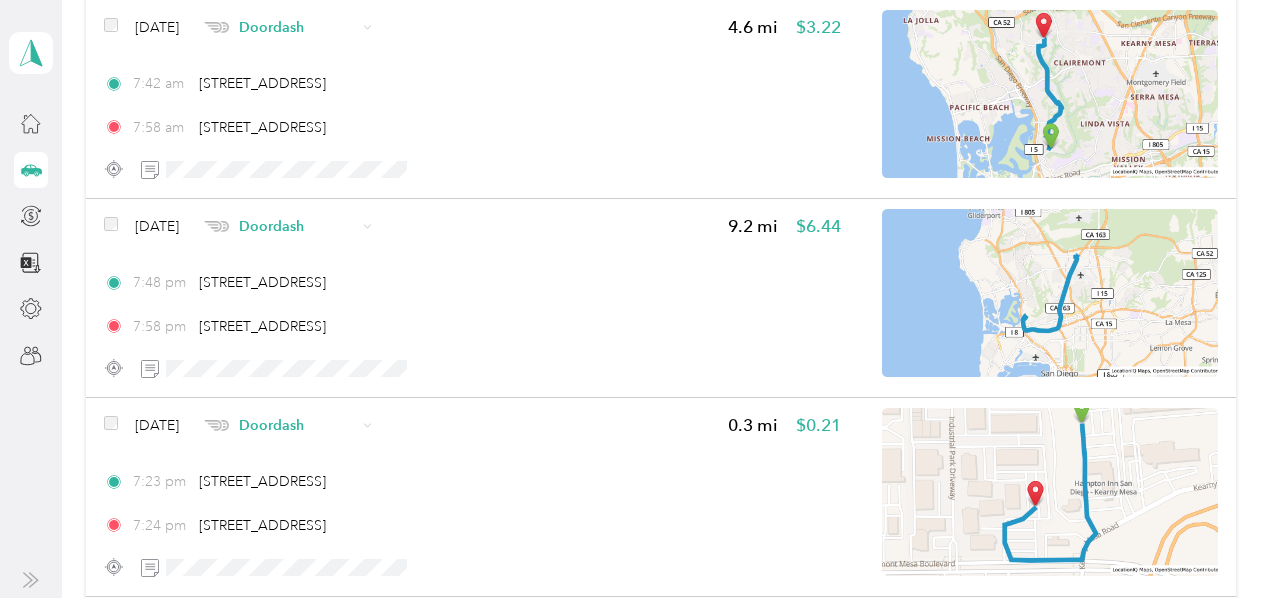 click on "Jun 17, 2025 Doordash 9.2   mi $6.44" at bounding box center (472, 226) 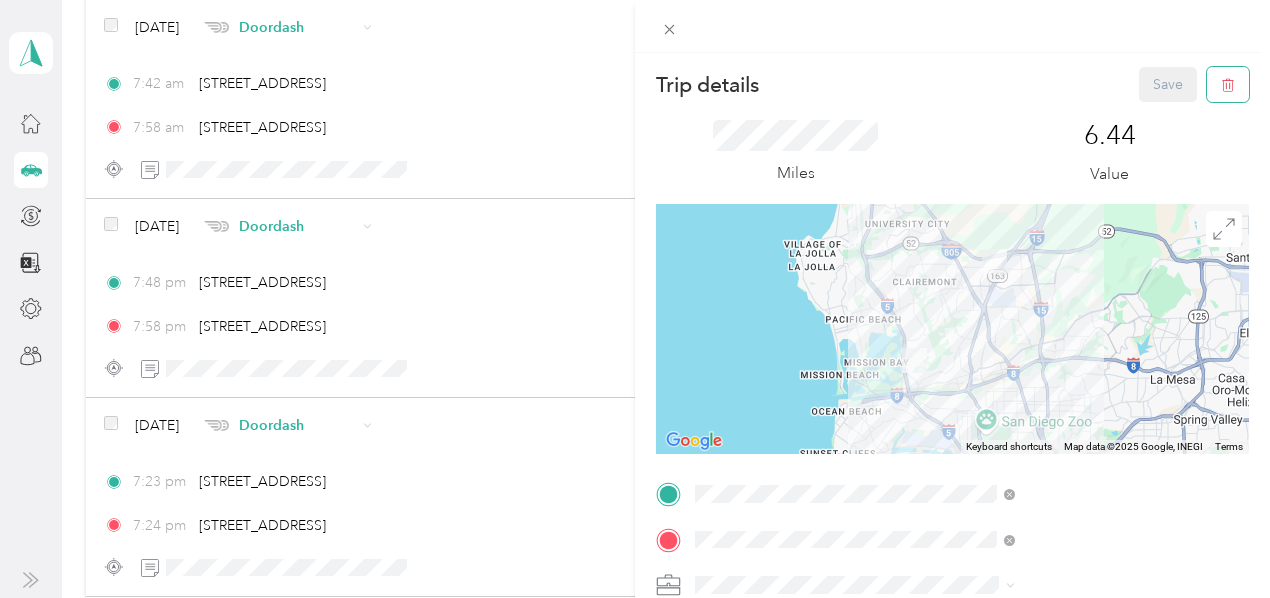 click 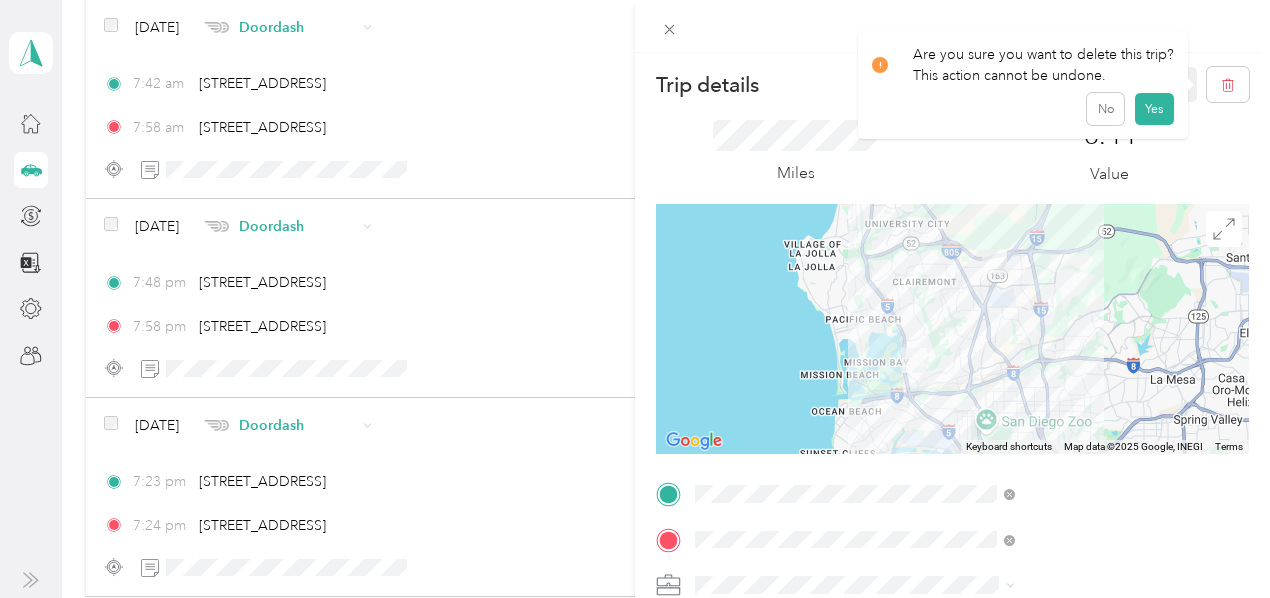 click on "Yes" at bounding box center (1154, 109) 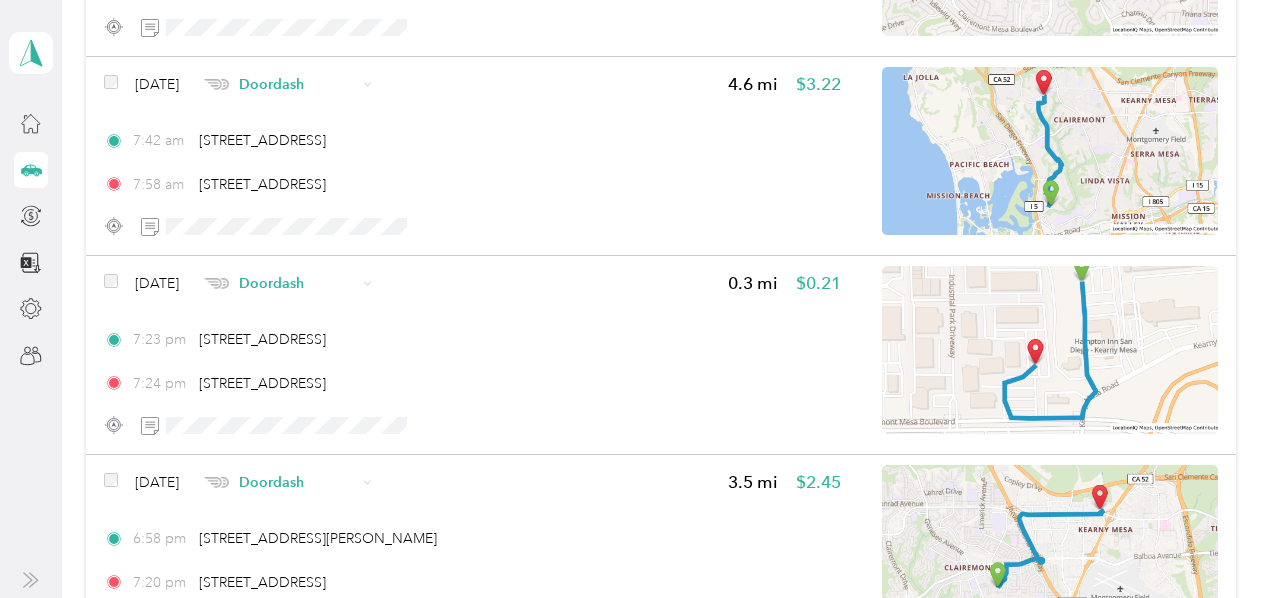 scroll, scrollTop: 5555, scrollLeft: 0, axis: vertical 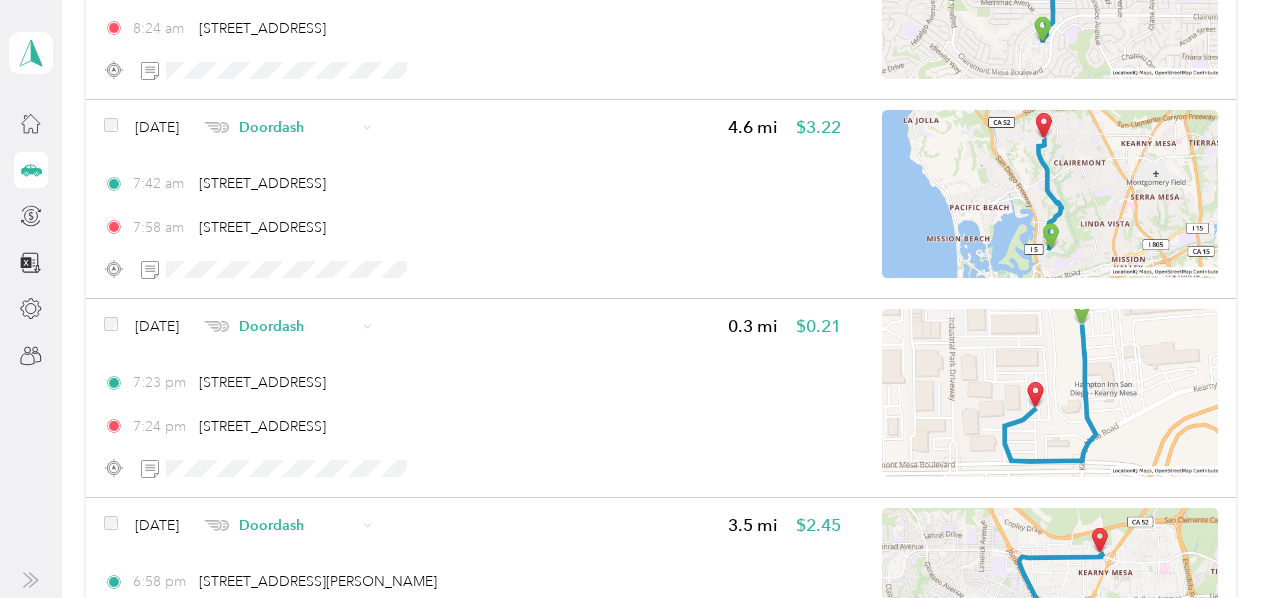 click on "Jun 18, 2025 Doordash 4.6   mi $3.22" at bounding box center [472, 127] 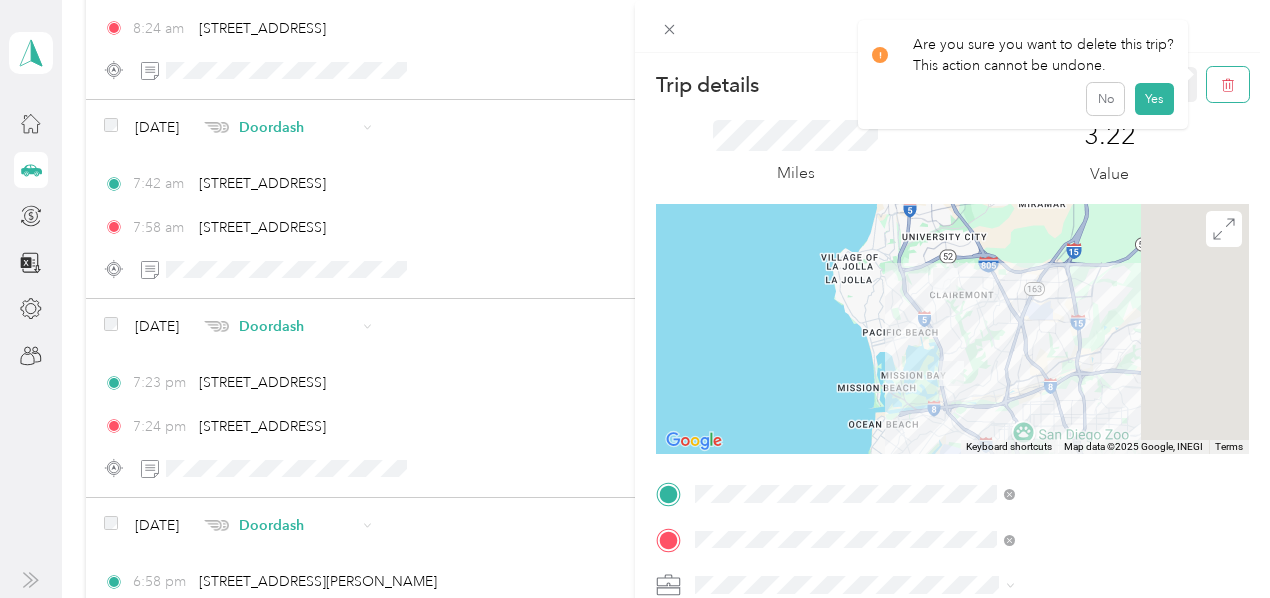 click 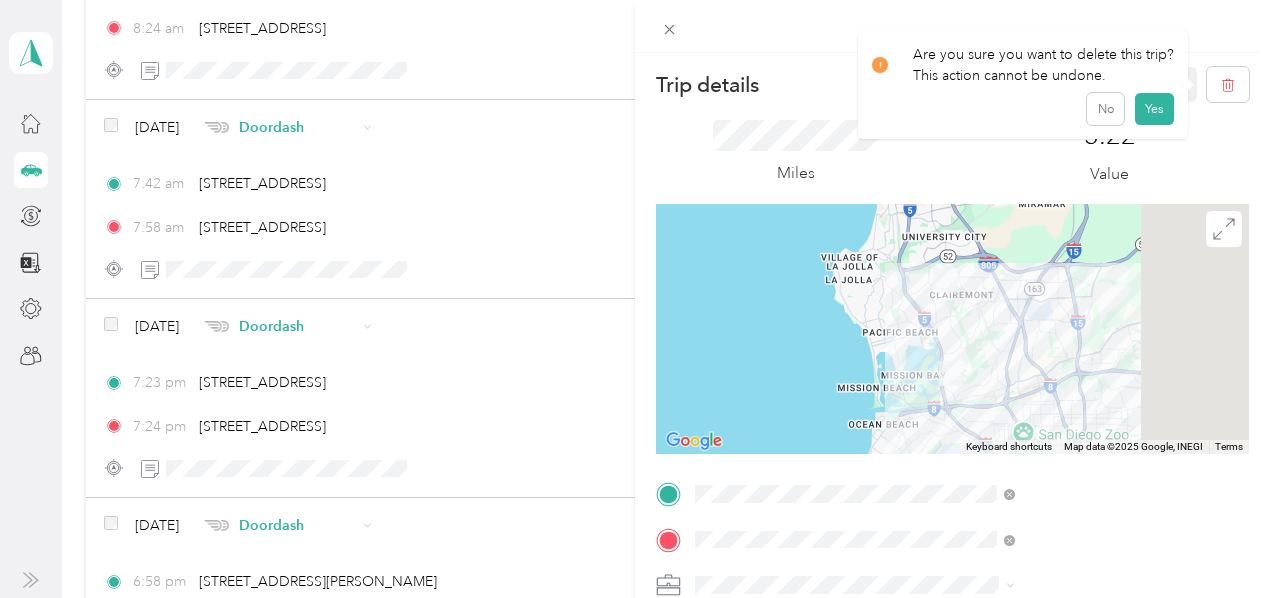 click on "Yes" at bounding box center (1154, 109) 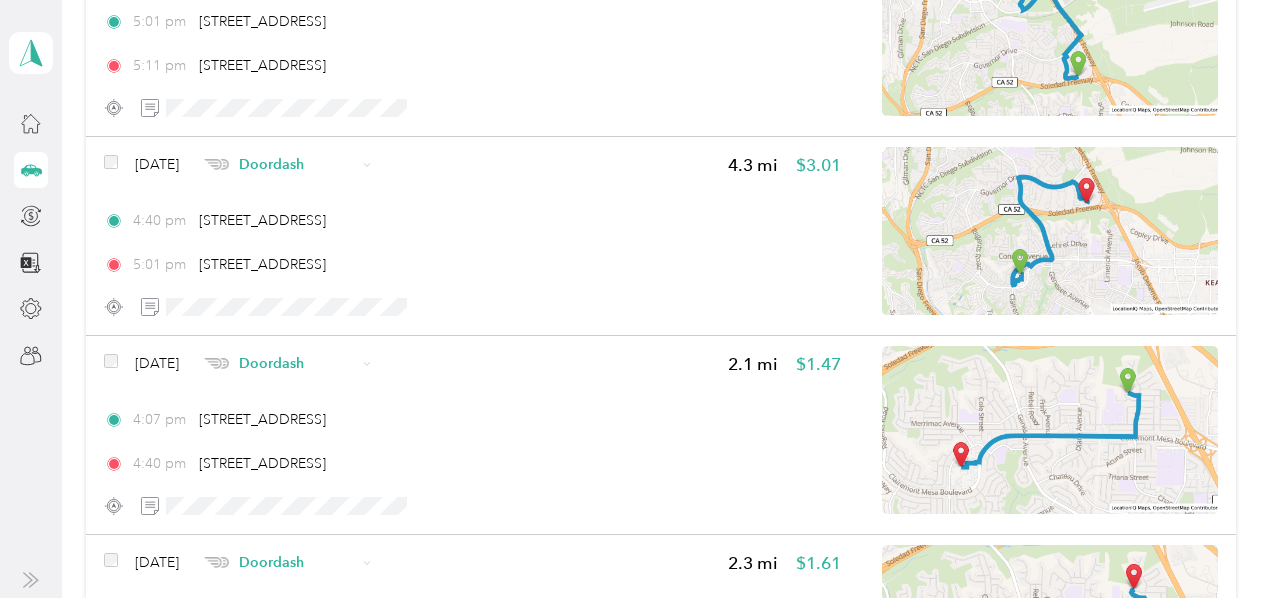 scroll, scrollTop: 1255, scrollLeft: 0, axis: vertical 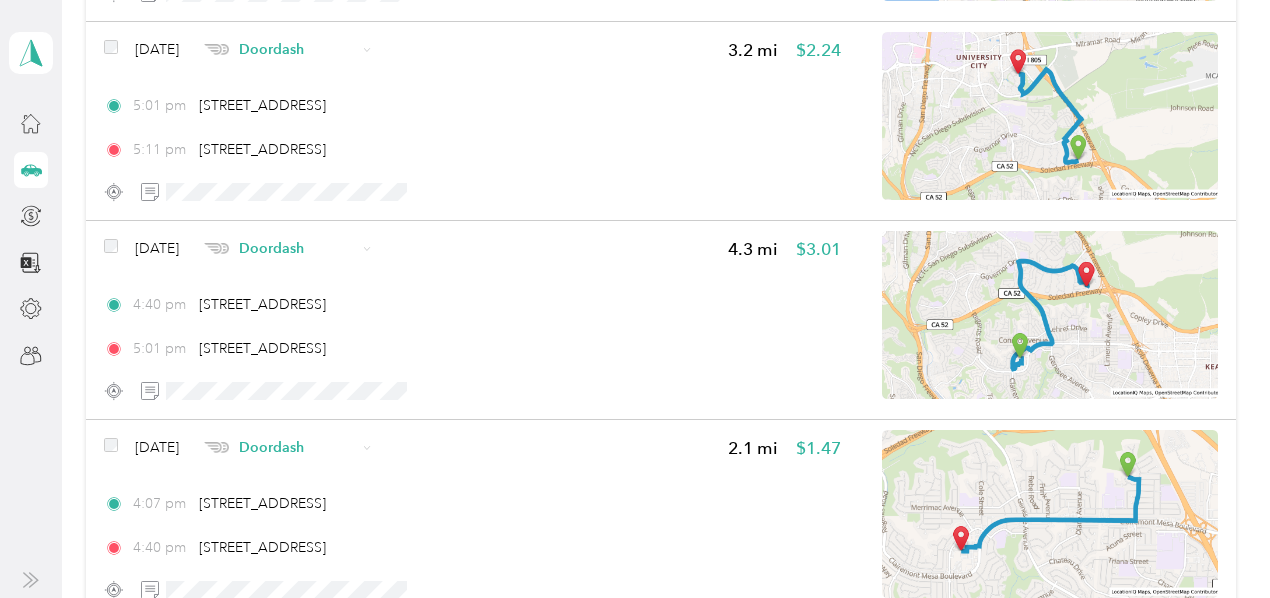 click on "Doordash" at bounding box center [288, 248] 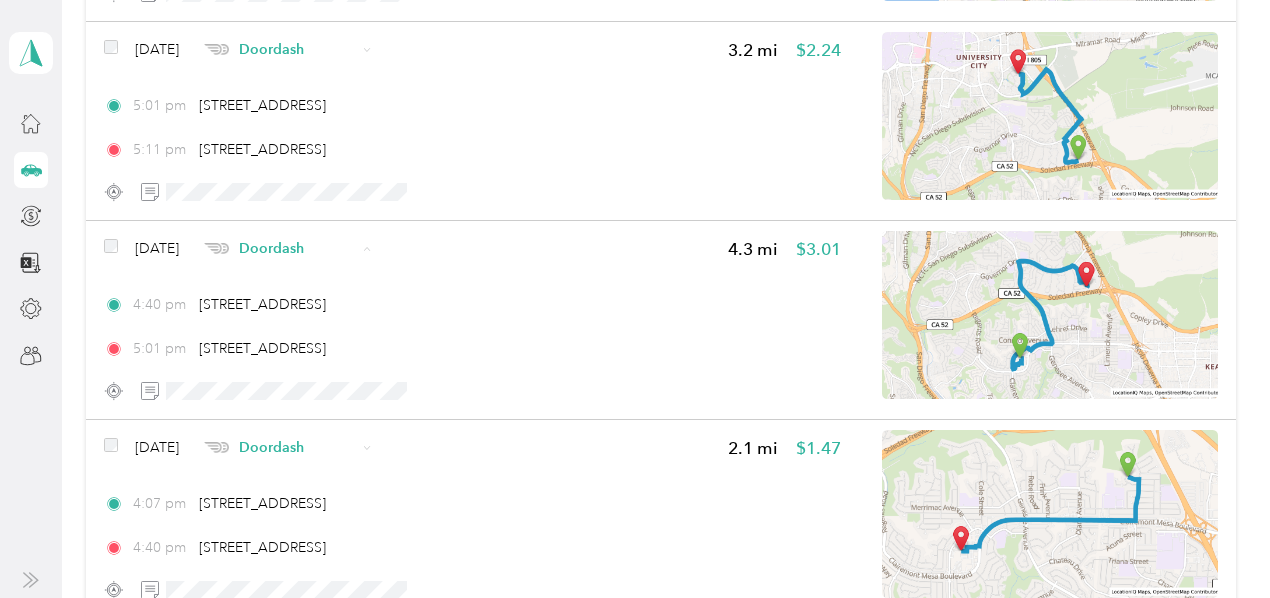 click on "Uber" at bounding box center [325, 354] 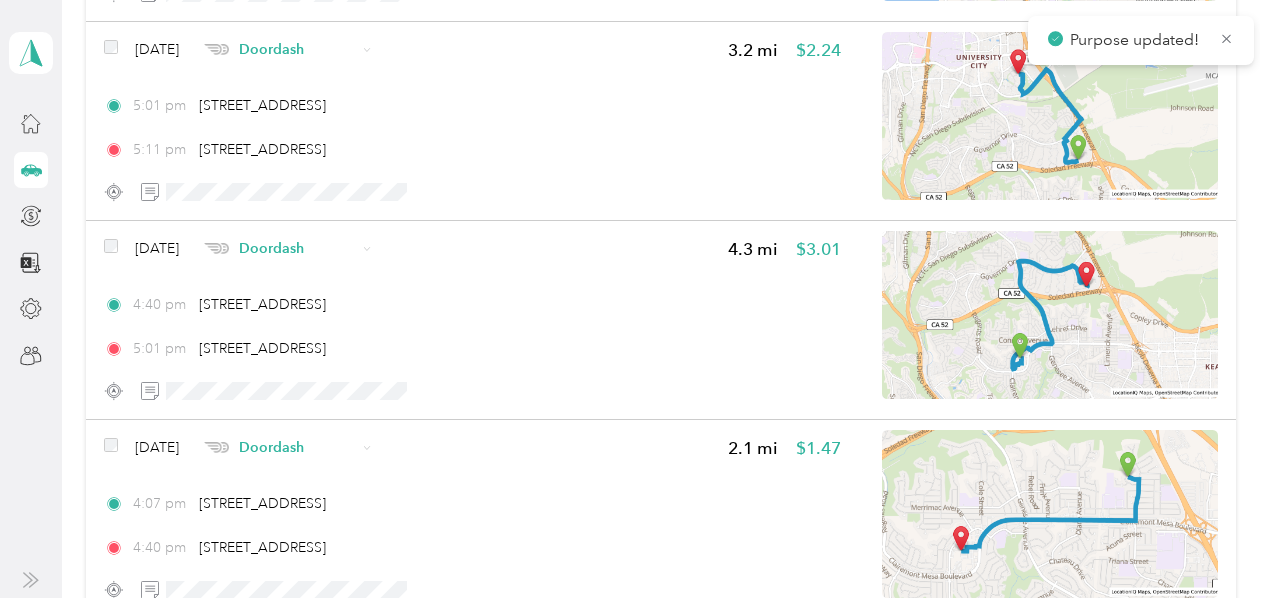 click on "Doordash" at bounding box center (297, 49) 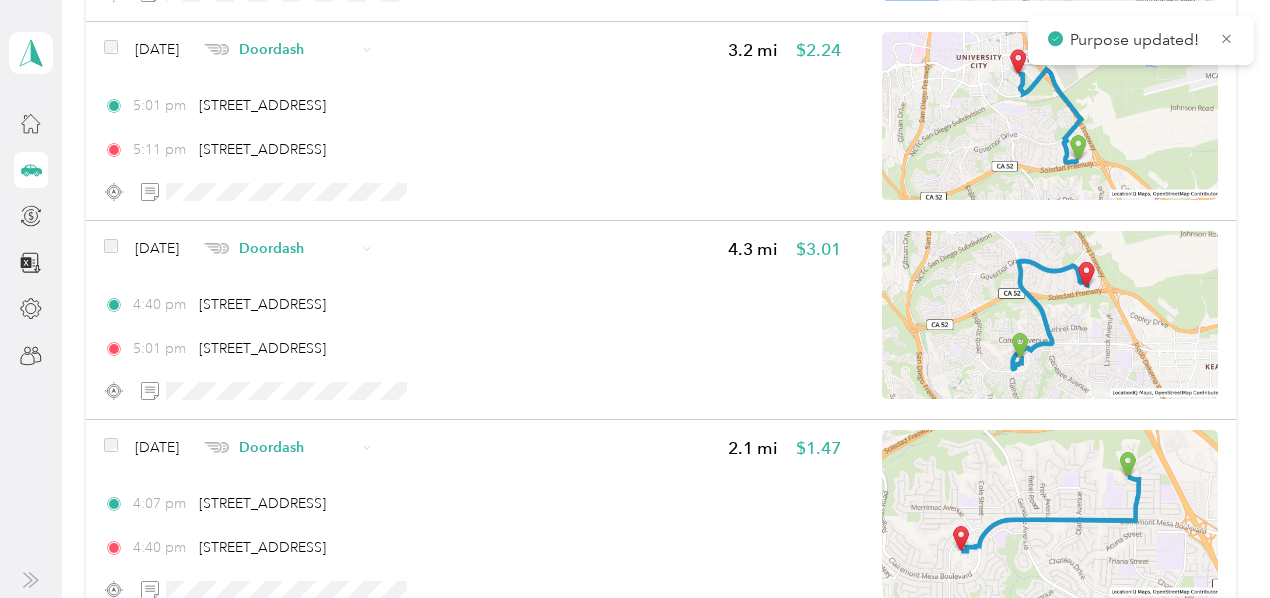 click on "Uber" at bounding box center (343, 153) 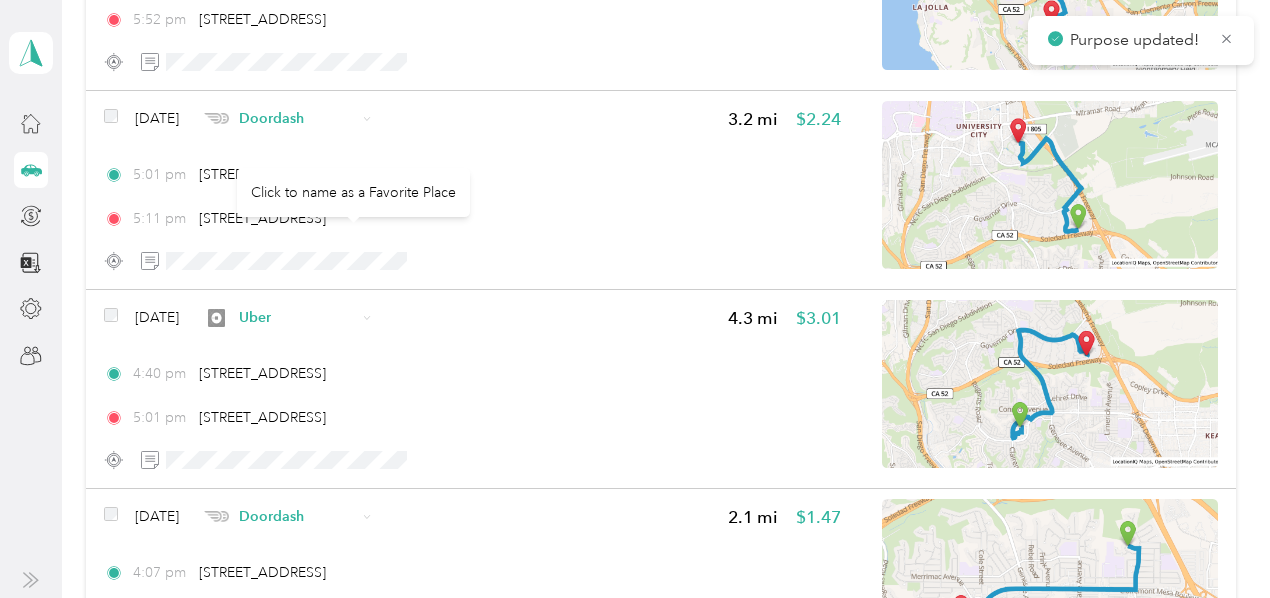 scroll, scrollTop: 1155, scrollLeft: 0, axis: vertical 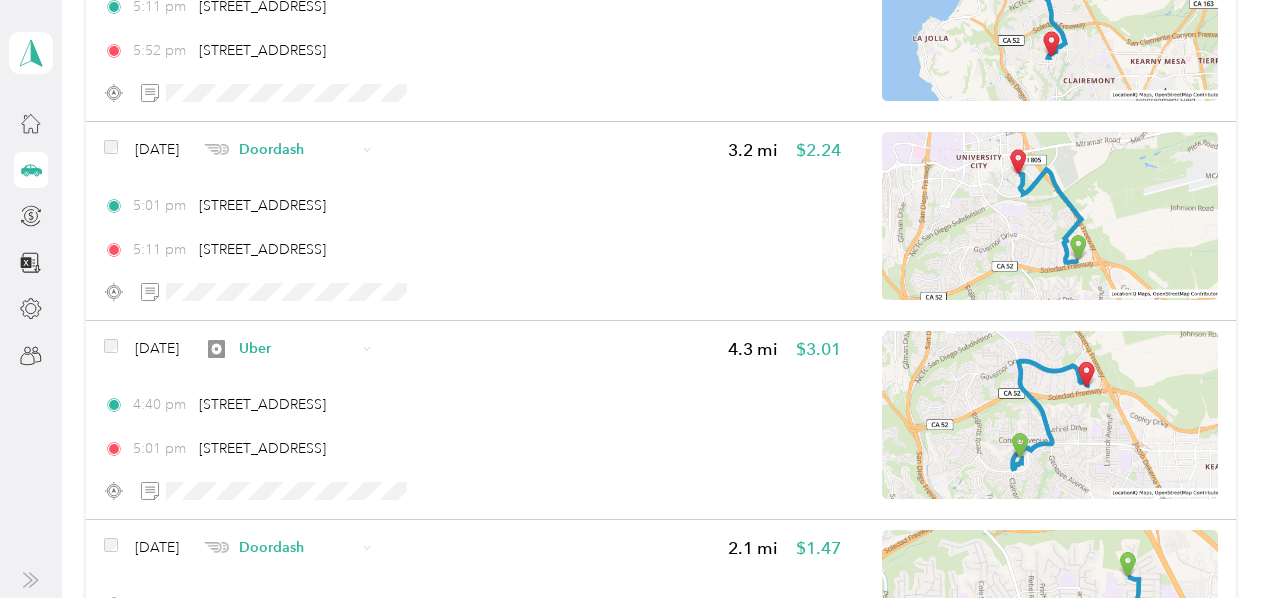 click on "Doordash" at bounding box center [297, 149] 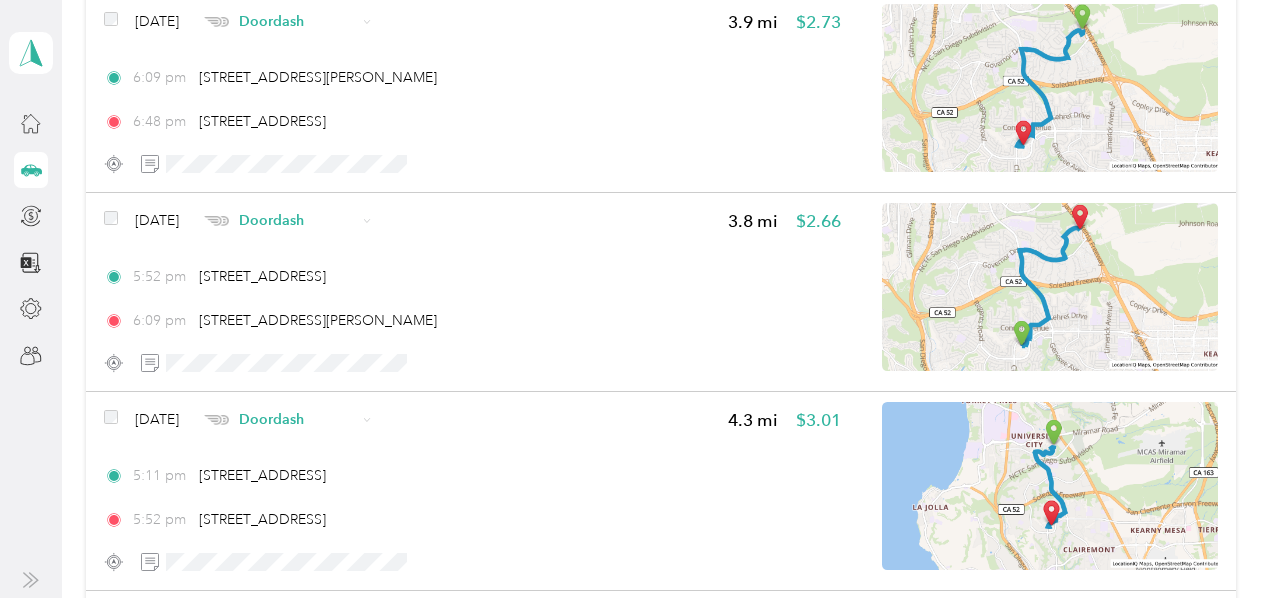 scroll, scrollTop: 655, scrollLeft: 0, axis: vertical 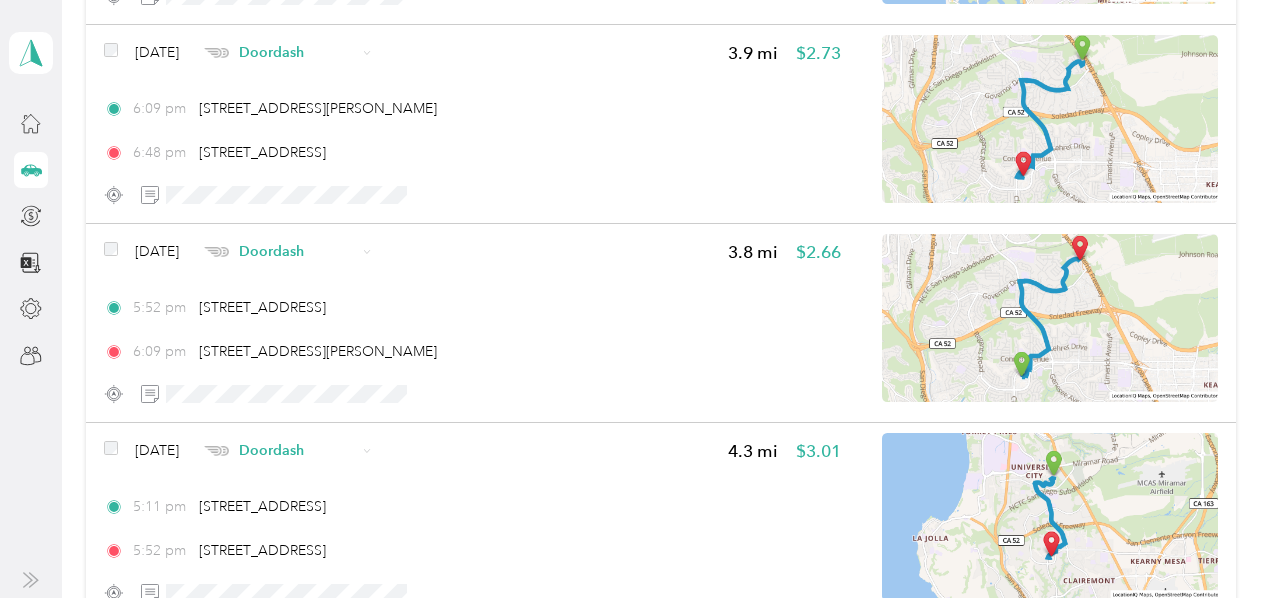 click on "Doordash" at bounding box center [297, 251] 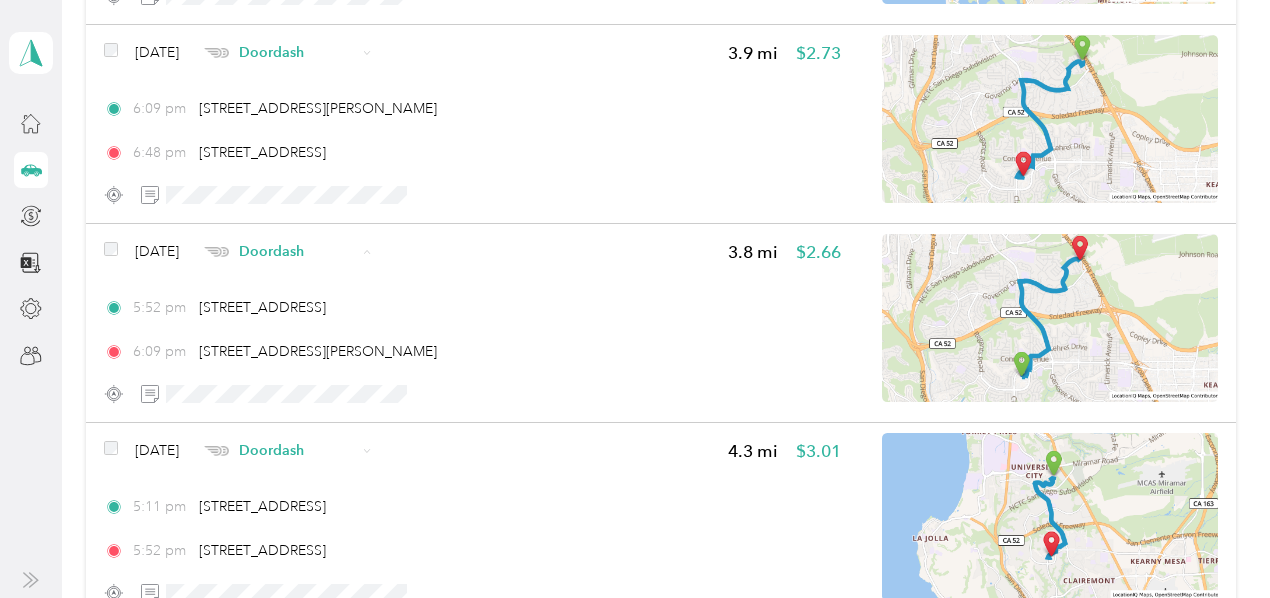 click on "Uber" at bounding box center (343, 357) 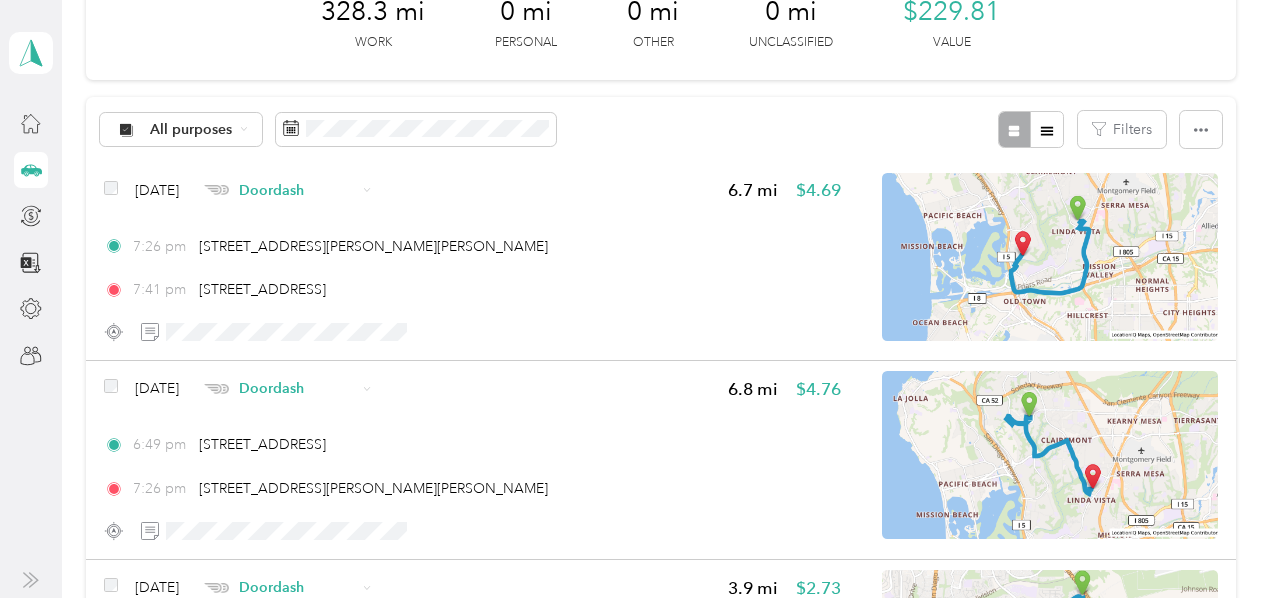 scroll, scrollTop: 55, scrollLeft: 0, axis: vertical 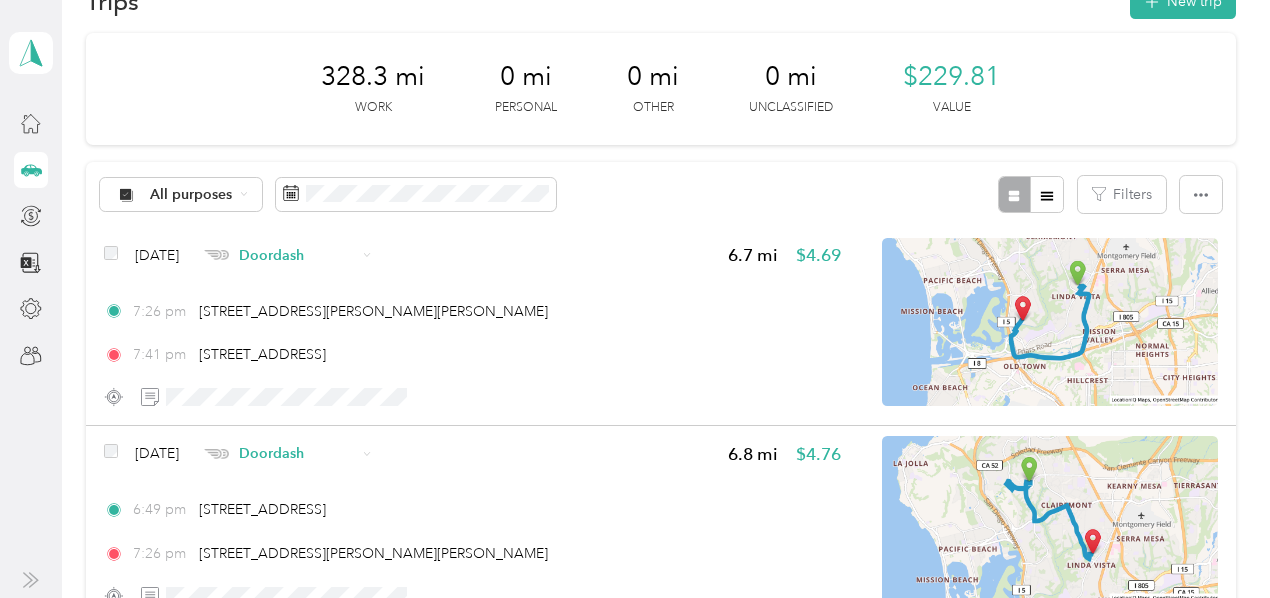 click on "Jun 18, 2025 Doordash 6.7   mi $4.69" at bounding box center (472, 255) 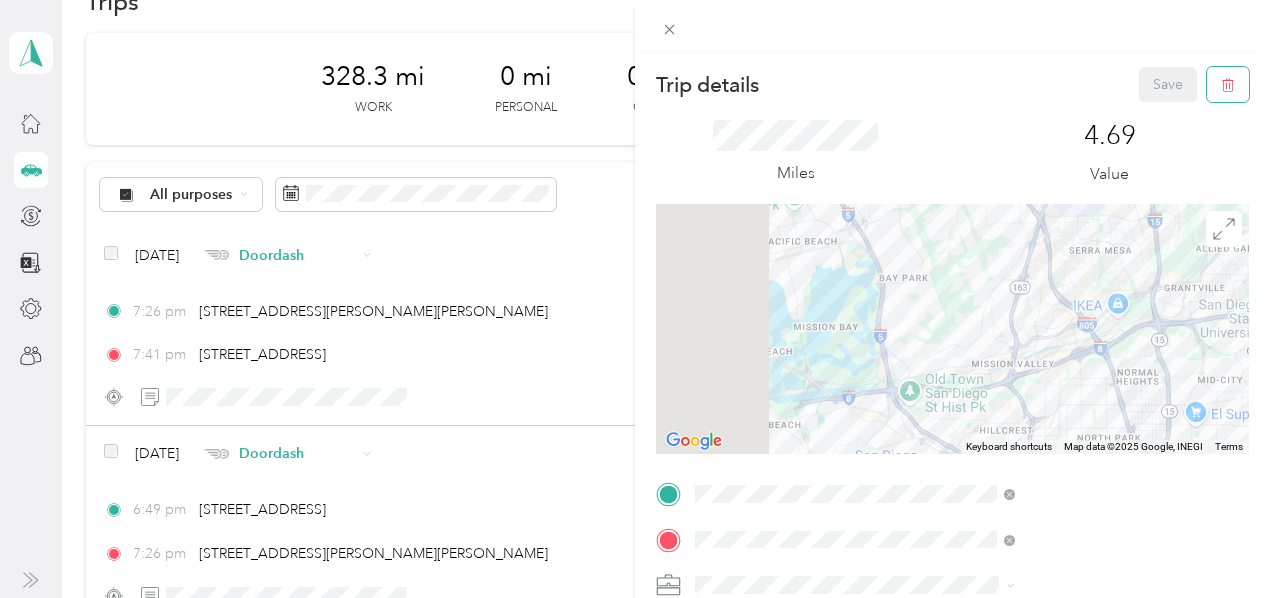 click 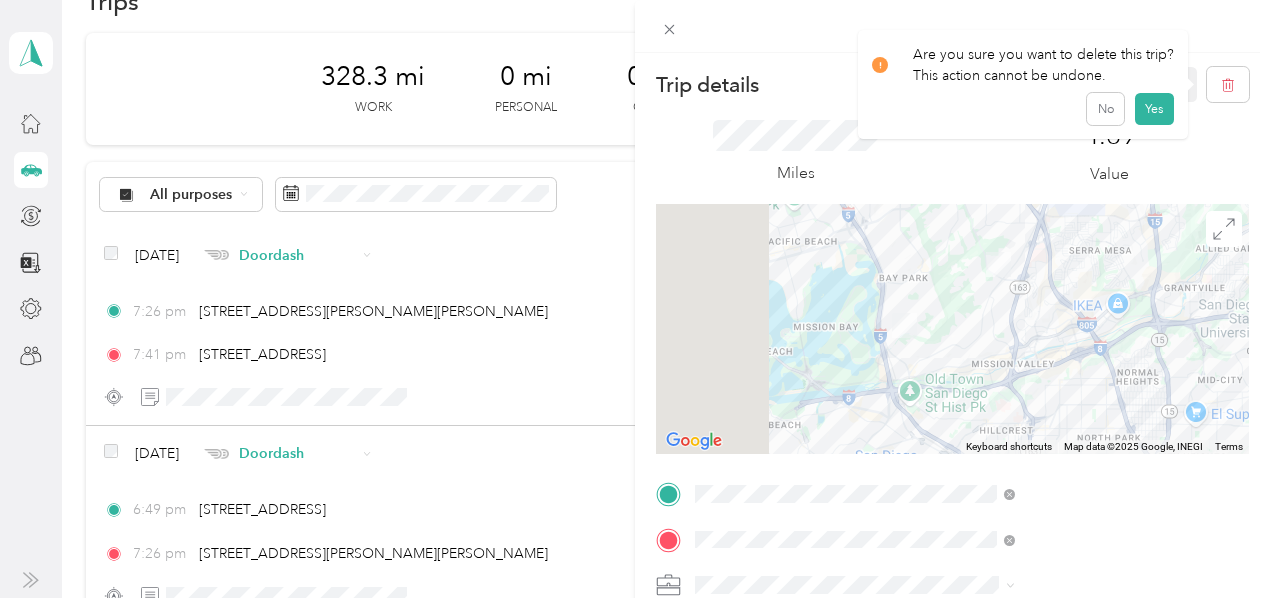 click on "Yes" at bounding box center [1154, 109] 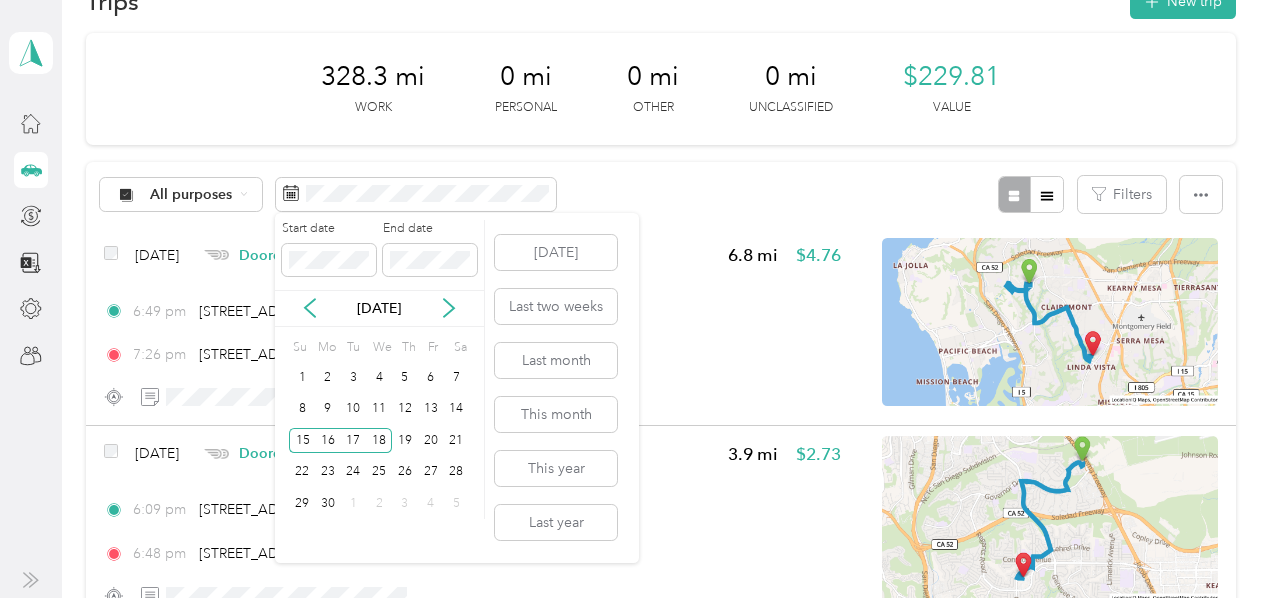 click on "19" at bounding box center (405, 440) 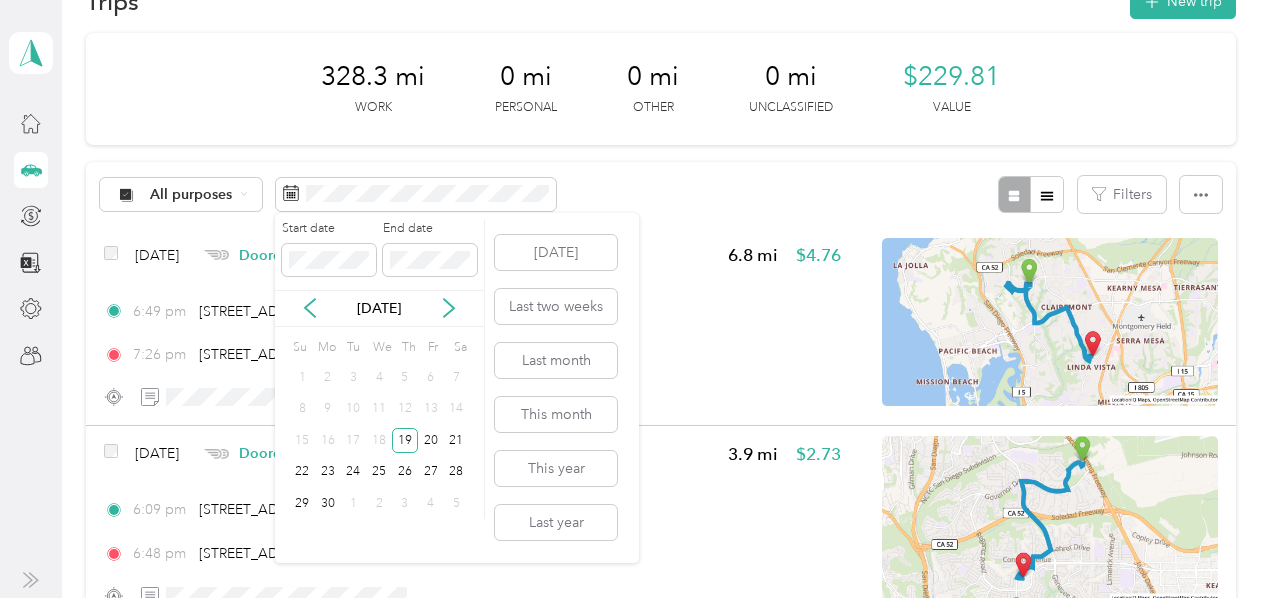 click on "22" at bounding box center (302, 472) 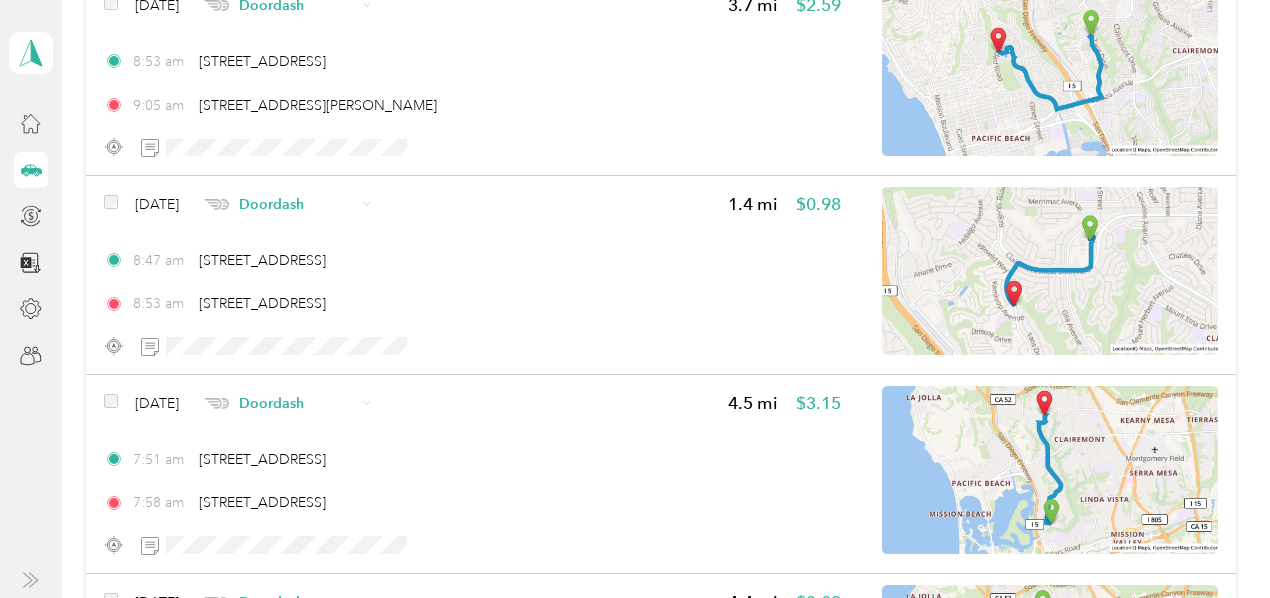 scroll, scrollTop: 9855, scrollLeft: 0, axis: vertical 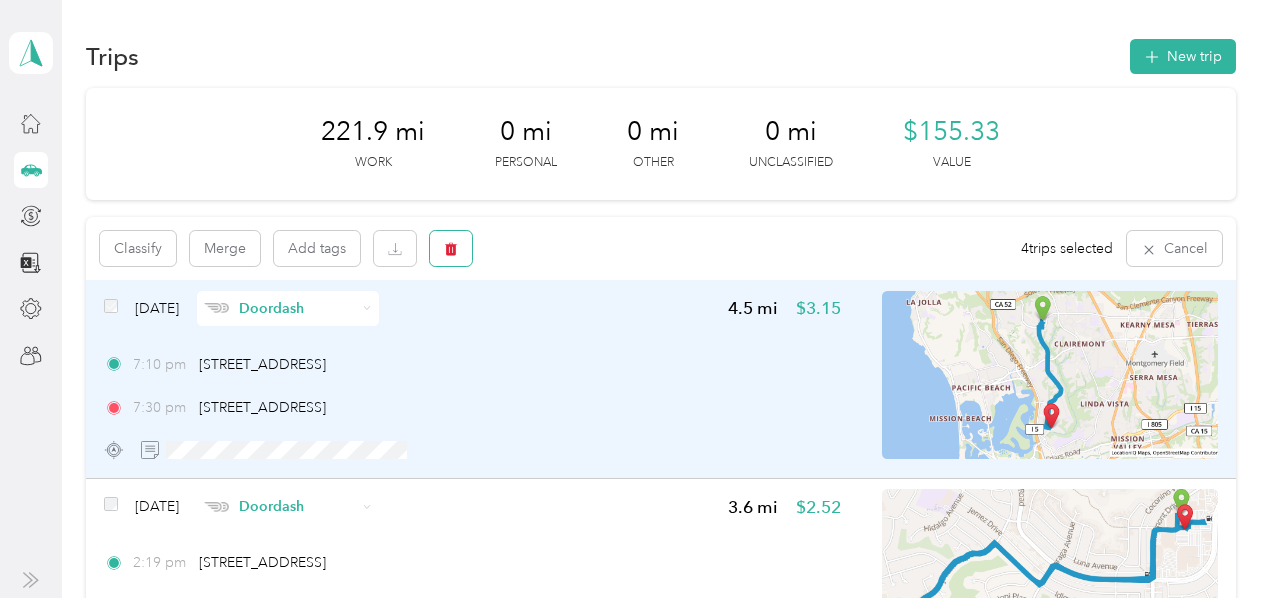 click 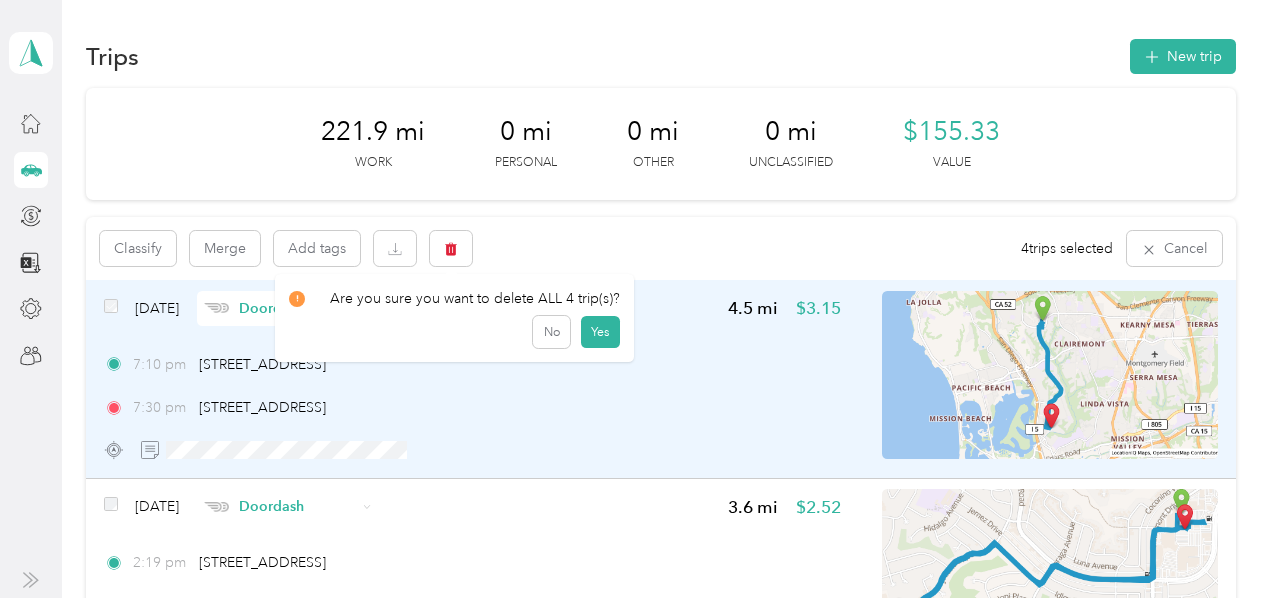 click on "Yes" at bounding box center (600, 332) 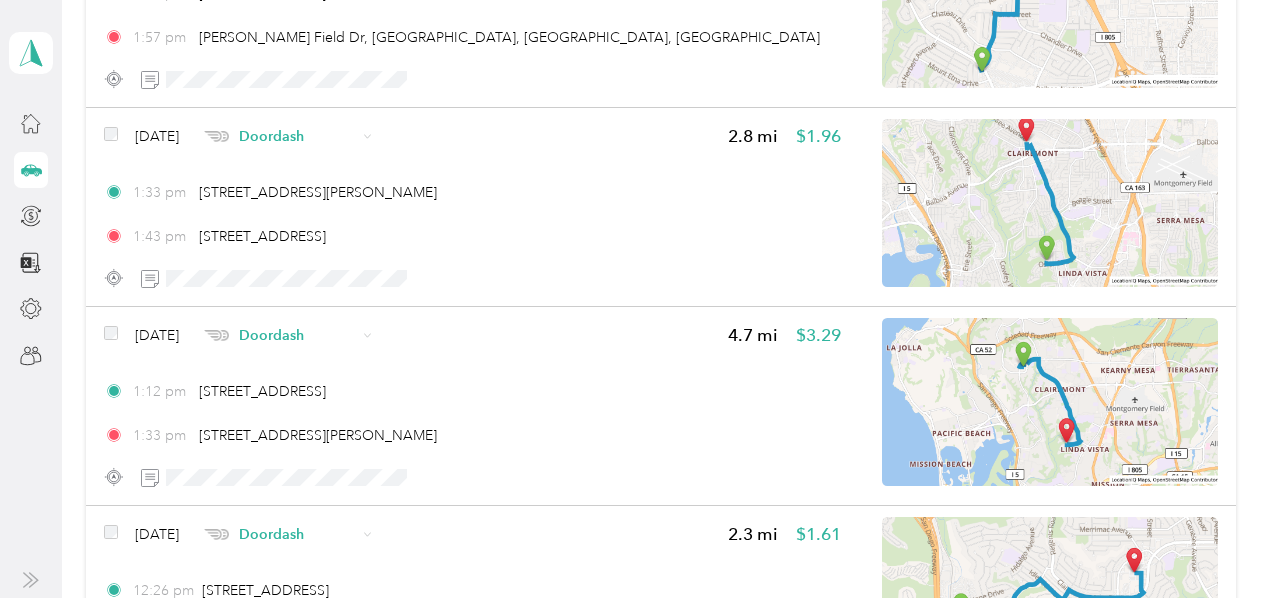 scroll, scrollTop: 13965, scrollLeft: 0, axis: vertical 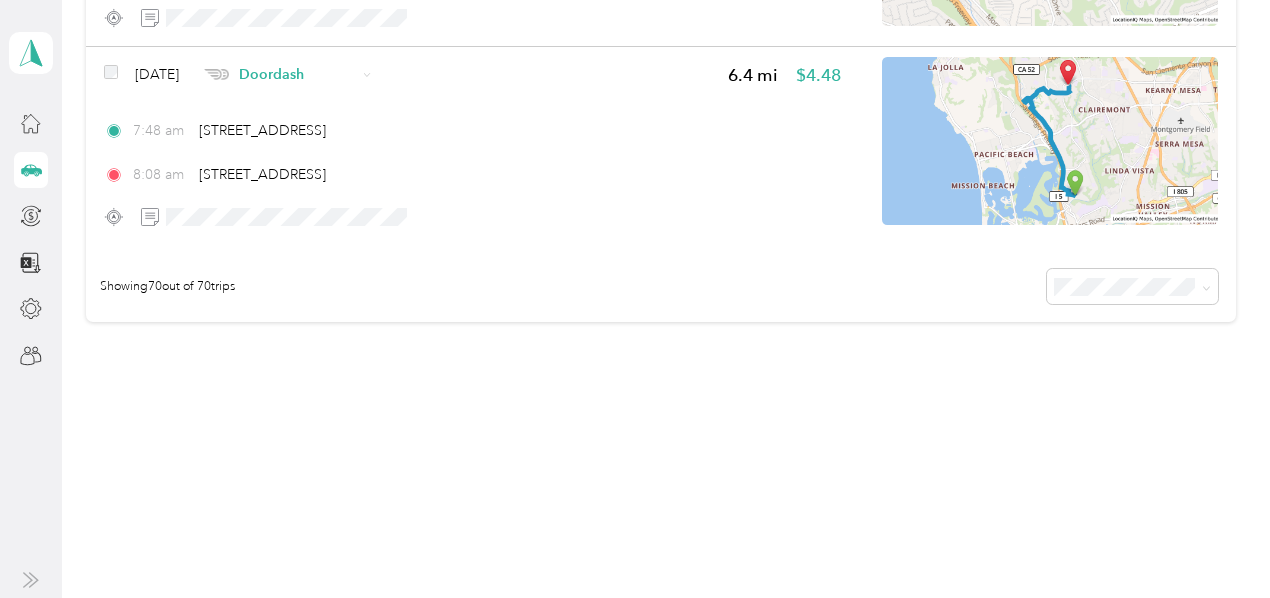 click on "Jun 19, 2025 Doordash 6.4   mi $4.48" at bounding box center [472, 74] 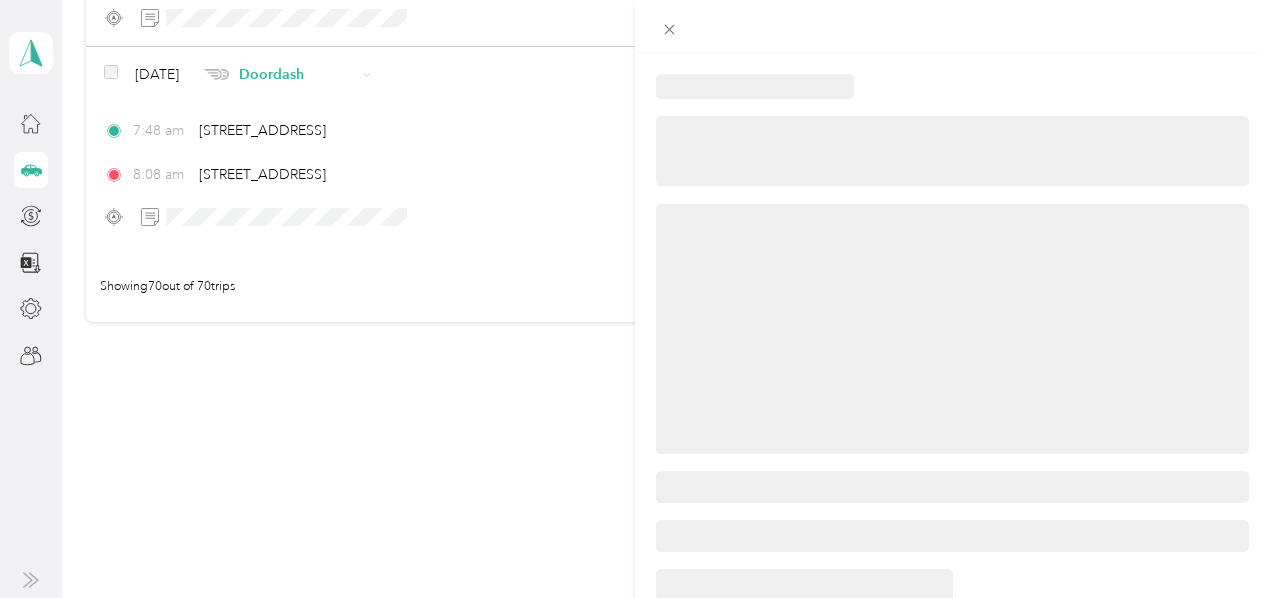 click at bounding box center (635, 299) 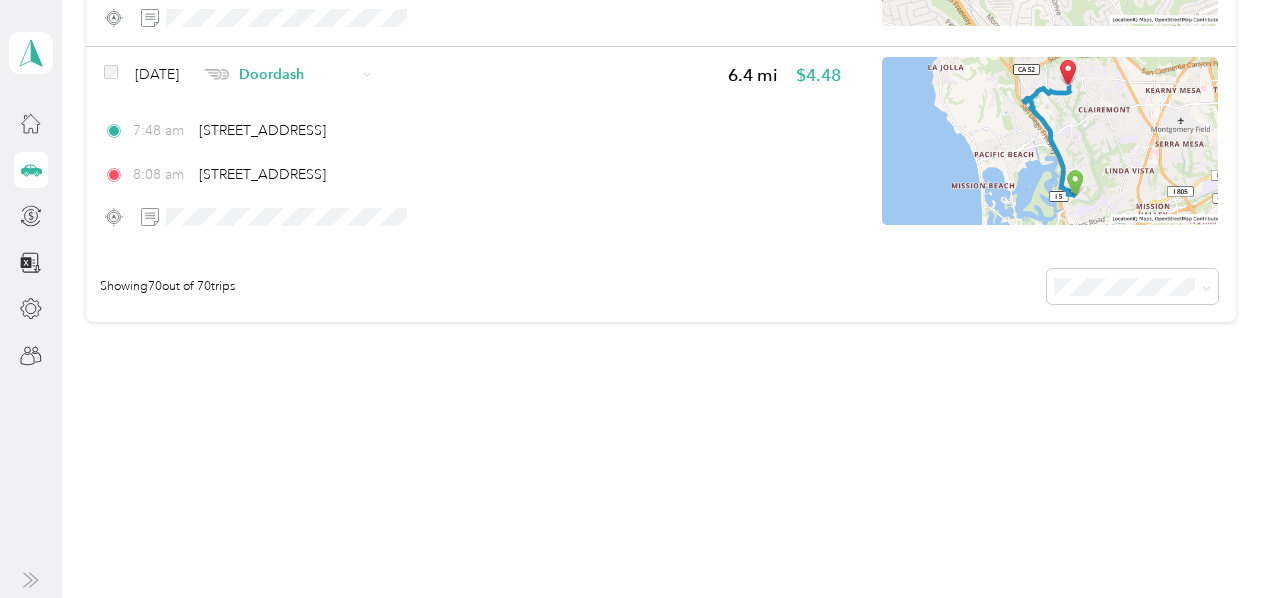 click on "Jun 19, 2025 Doordash 6.4   mi $4.48 7:48 am 4845 Gardena Ave, Bay Park, San Diego, CA 8:08 am 4941 Clairemont Dr, North Clairemont, San Diego, CA" at bounding box center [472, 145] 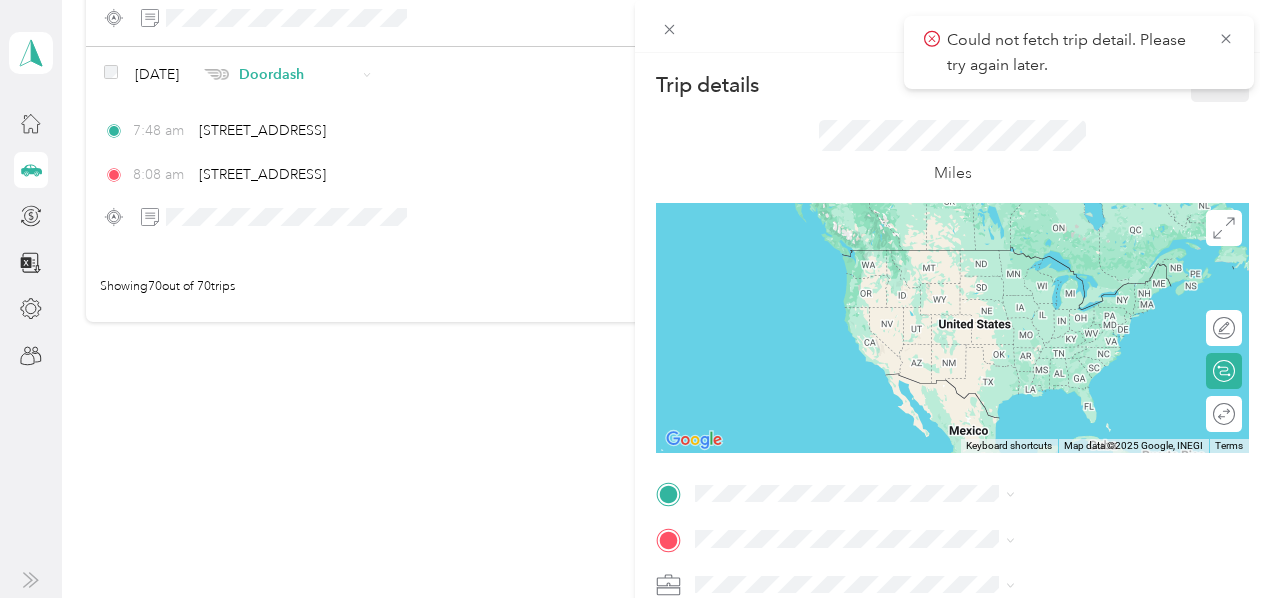 click on "Trip details Save This trip cannot be edited because it is either under review, approved, or paid. Contact your Team Manager to edit it. Miles To navigate the map with touch gestures double-tap and hold your finger on the map, then drag the map. ← Move left → Move right ↑ Move up ↓ Move down + Zoom in - Zoom out Home Jump left by 75% End Jump right by 75% Page Up Jump up by 75% Page Down Jump down by 75% Keyboard shortcuts Map Data Map data ©2025 Google, INEGI Map data ©2025 Google, INEGI 1000 km  Click to toggle between metric and imperial units Terms Report a map error Edit route Calculate route Round trip TO Add photo" at bounding box center (635, 299) 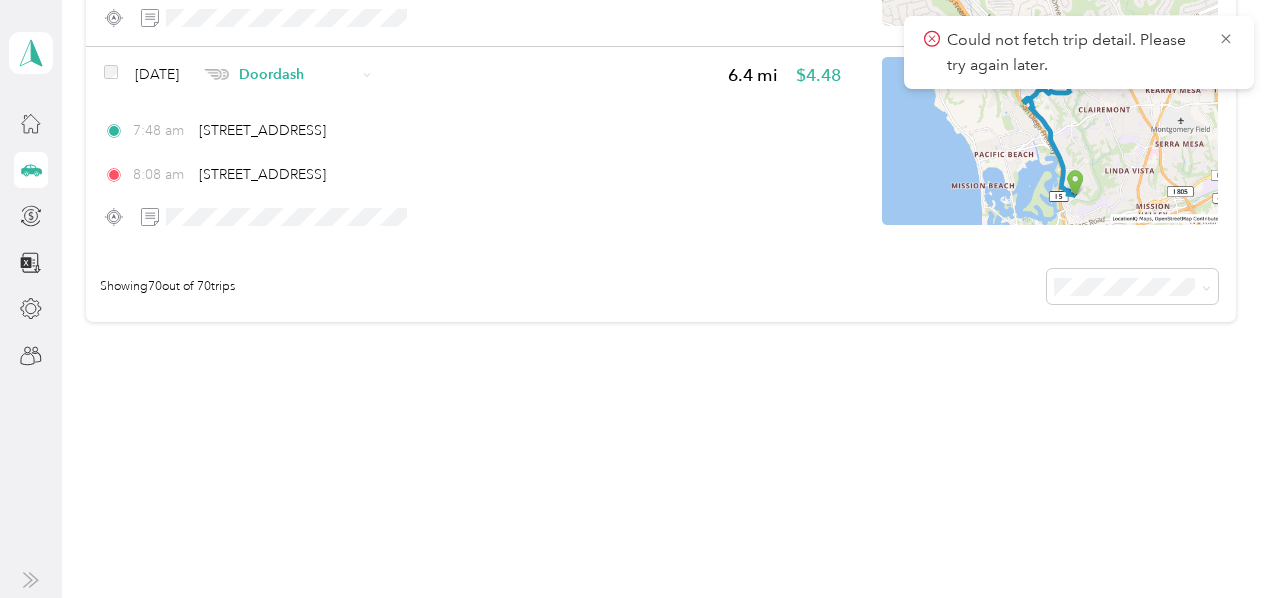 click 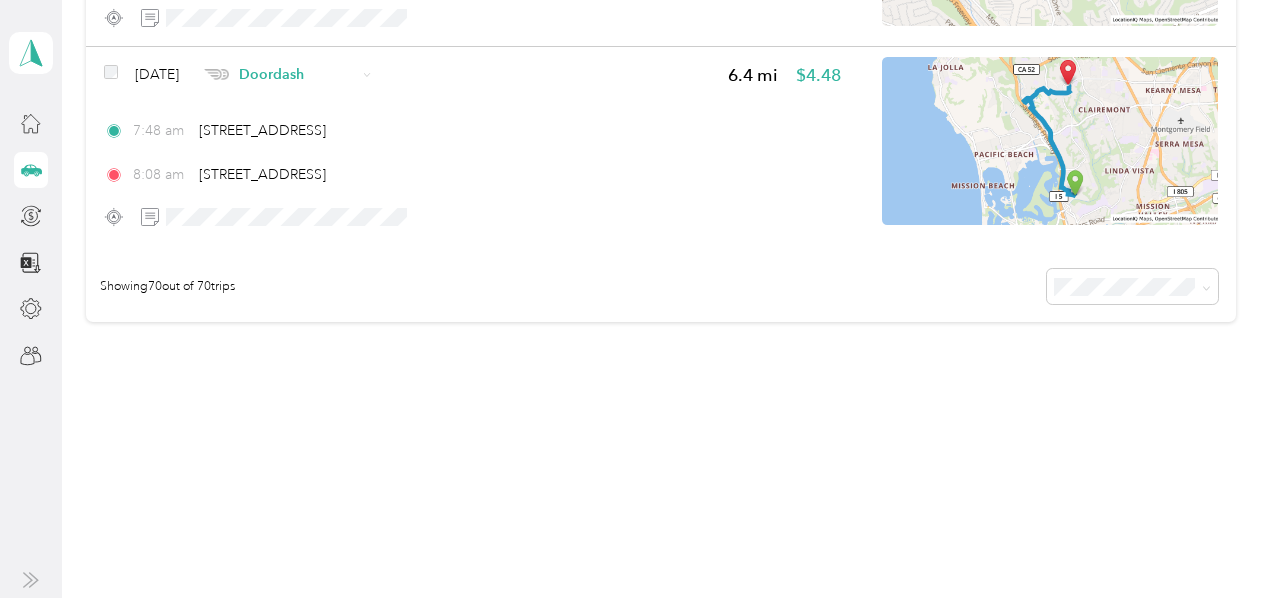 click on "7:48 am 4845 Gardena Ave, Bay Park, San Diego, CA 8:08 am 4941 Clairemont Dr, North Clairemont, San Diego, CA" at bounding box center [472, 152] 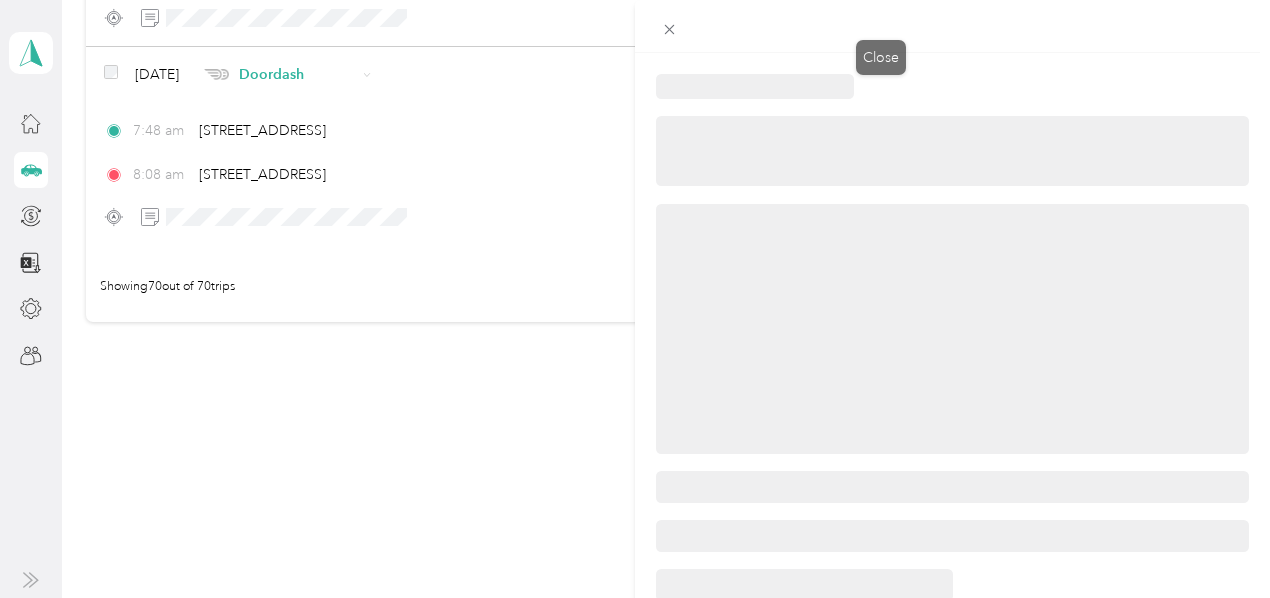 click at bounding box center [670, 29] 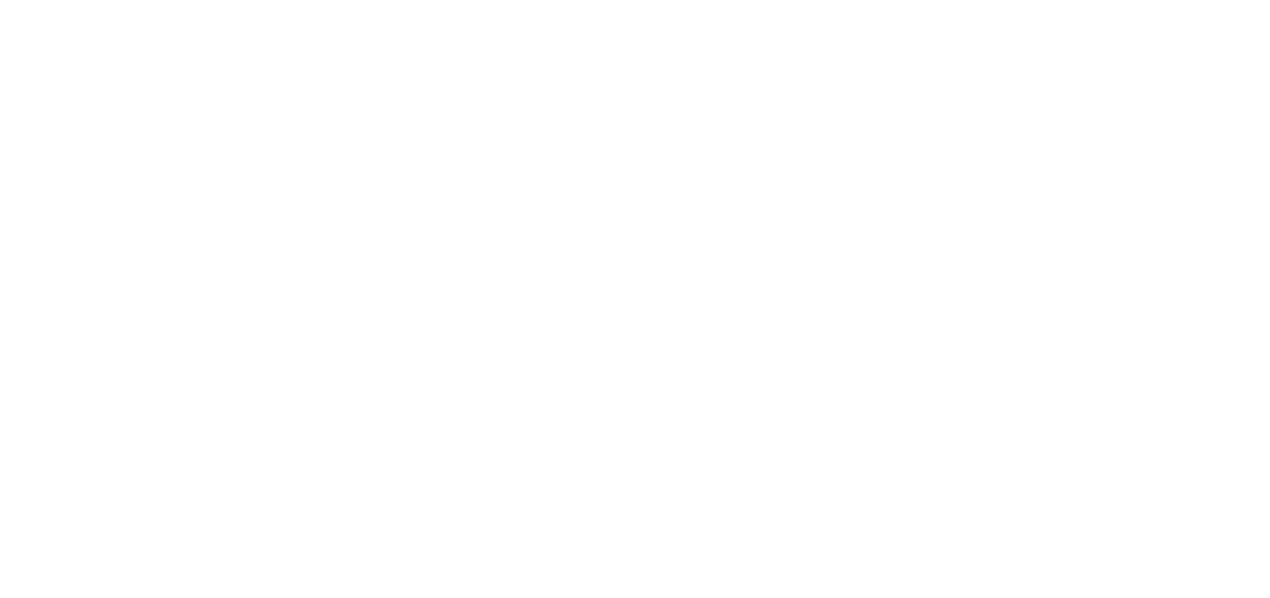 scroll, scrollTop: 0, scrollLeft: 0, axis: both 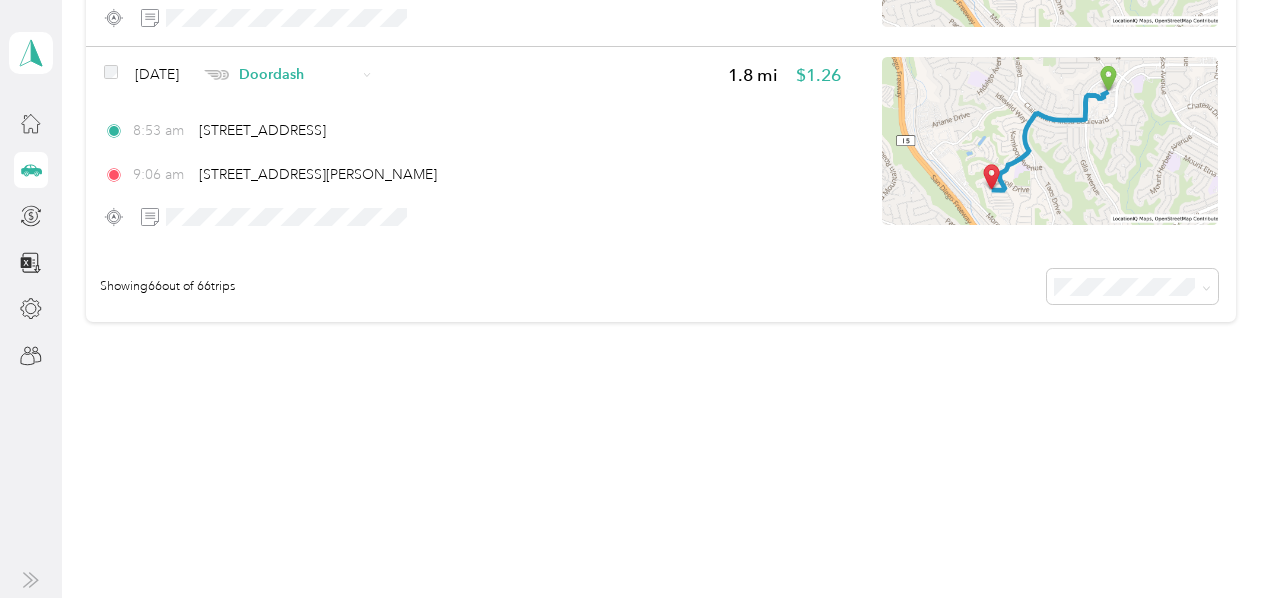 click on "Jun 19, 2025 Doordash 1.8   mi $1.26 8:53 am 4941 Clairemont Dr, North Clairemont, San Diego, CA 9:06 am 3000–3098 Stockett Way, Bay Ho, San Diego, CA" at bounding box center [472, 145] 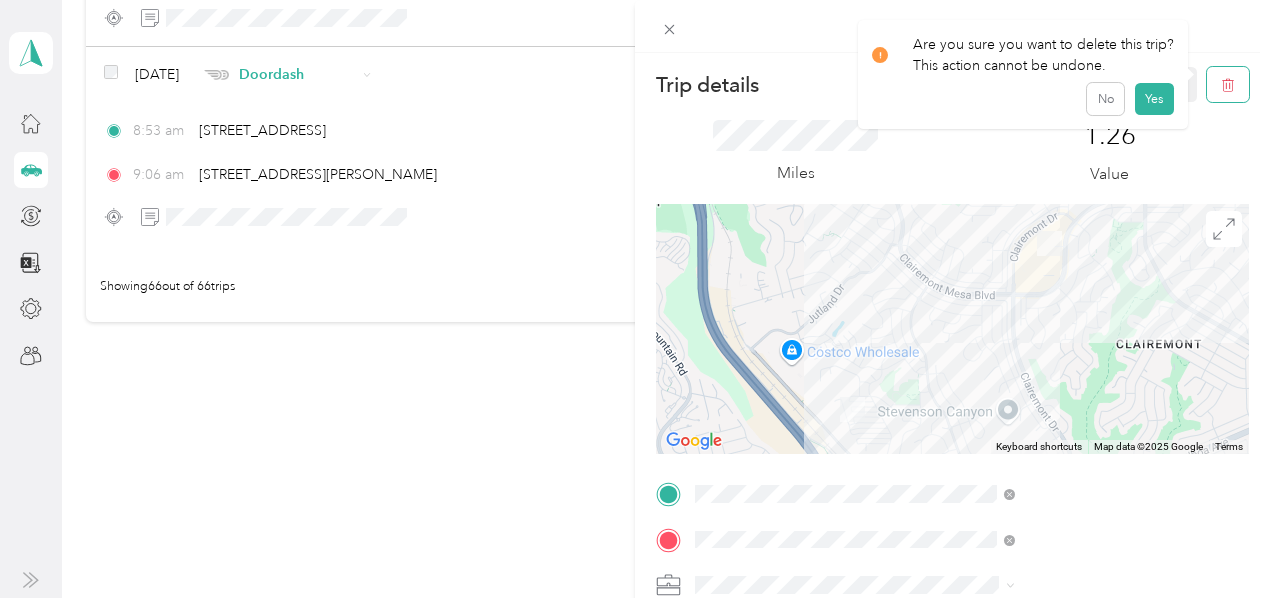 click 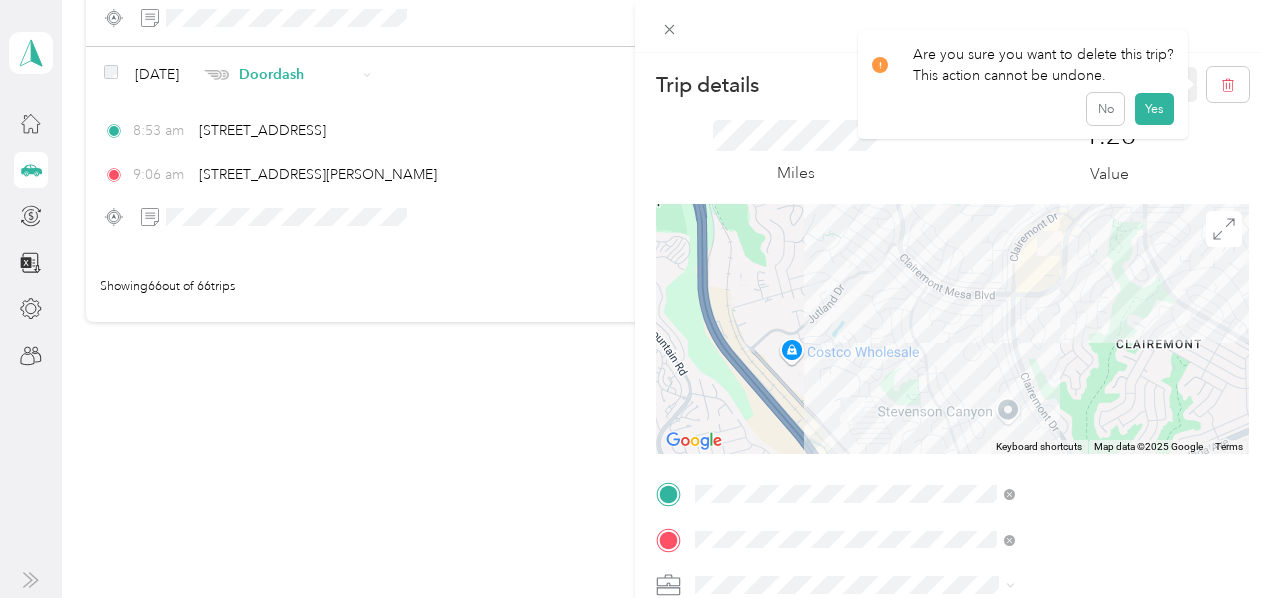 click on "Trip details Save This trip cannot be edited because it is either under review, approved, or paid. Contact your Team Manager to edit it. Miles 1.26 Value  To navigate the map with touch gestures double-tap and hold your finger on the map, then drag the map. ← Move left → Move right ↑ Move up ↓ Move down + Zoom in - Zoom out Home Jump left by 75% End Jump right by 75% Page Up Jump up by 75% Page Down Jump down by 75% Keyboard shortcuts Map Data Map data ©2025 Google Map data ©2025 Google 500 m  Click to toggle between metric and imperial units Terms Report a map error TO Add photo" at bounding box center (635, 299) 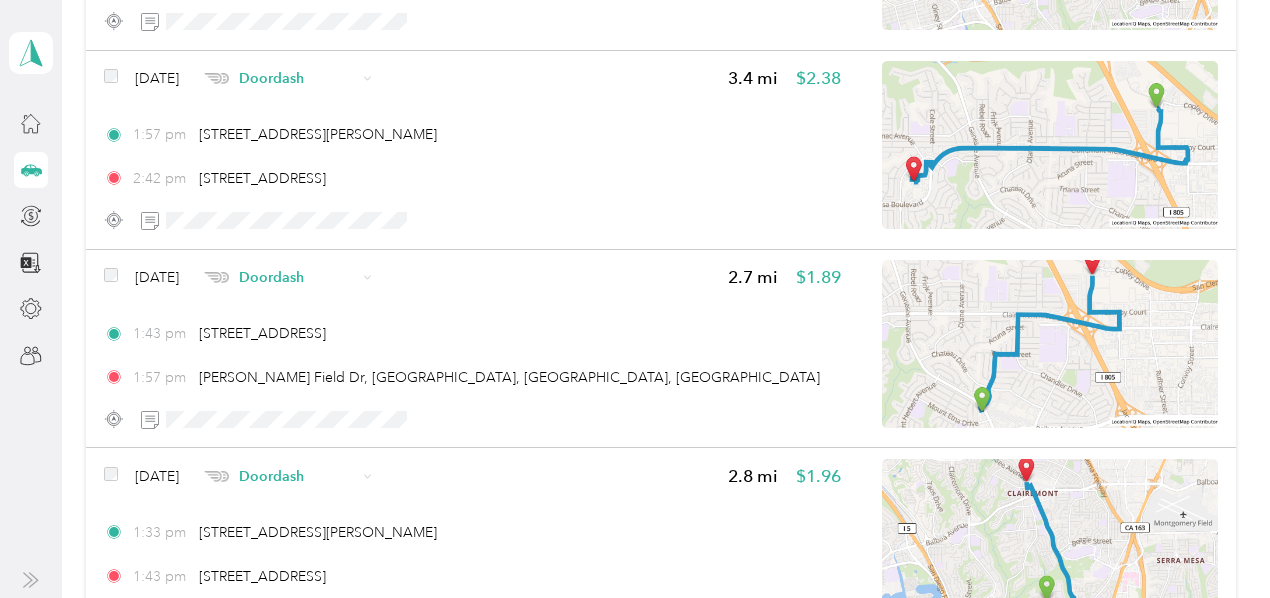 scroll, scrollTop: 6369, scrollLeft: 0, axis: vertical 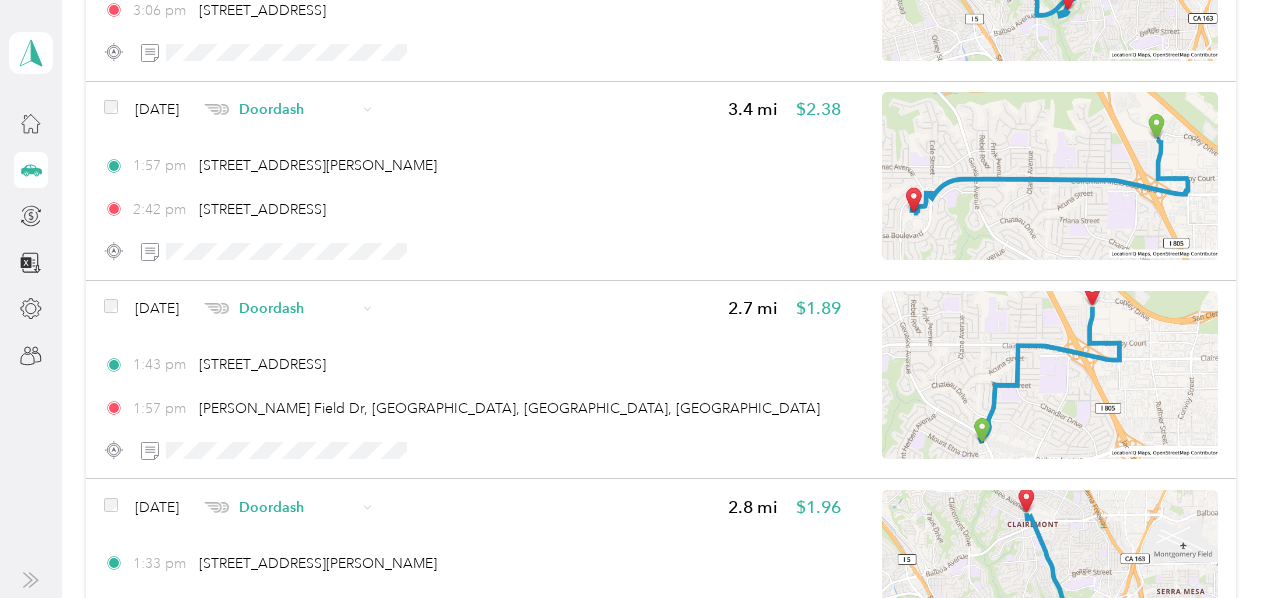 click on "Doordash" at bounding box center [297, 308] 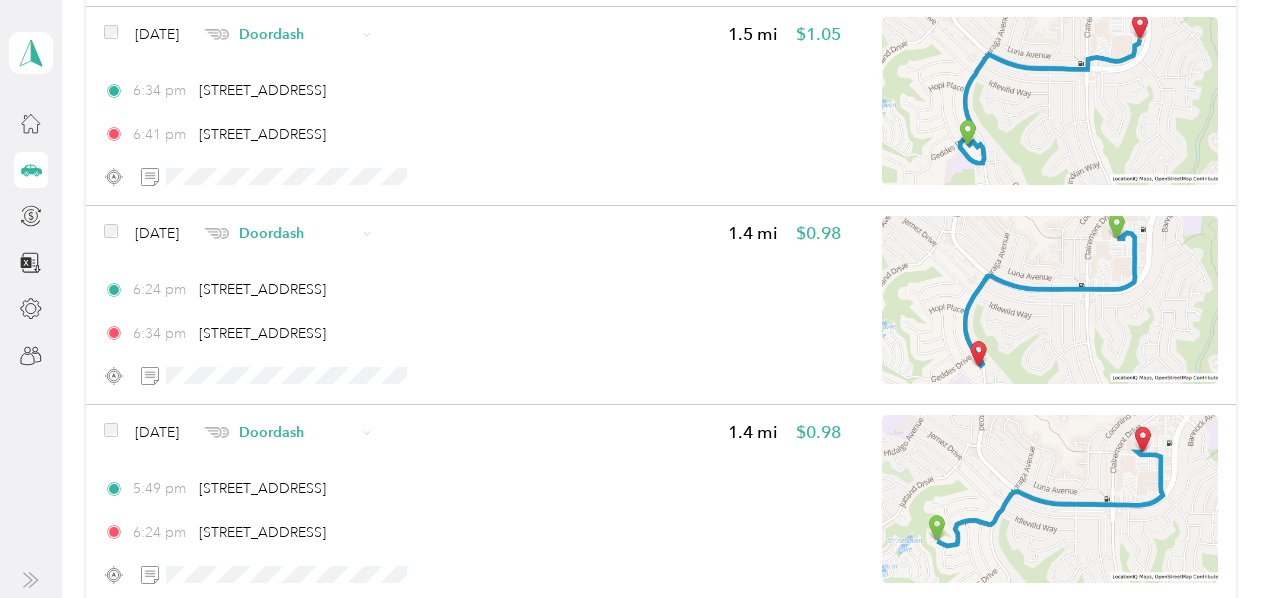 scroll, scrollTop: 3569, scrollLeft: 0, axis: vertical 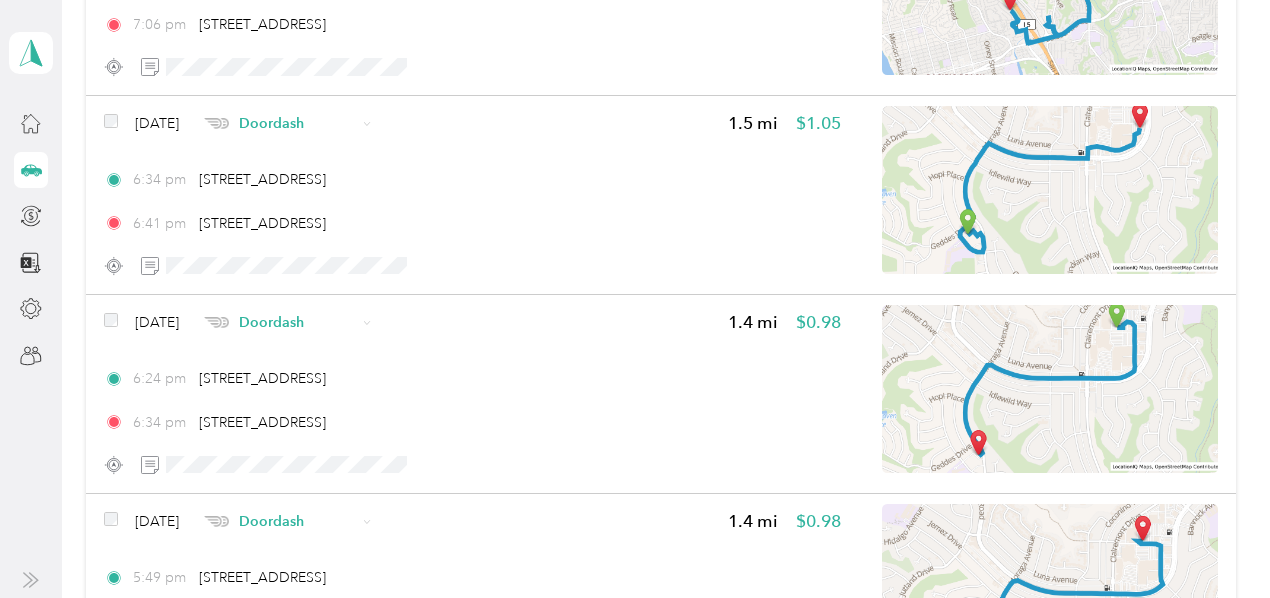click on "Doordash" at bounding box center (297, 322) 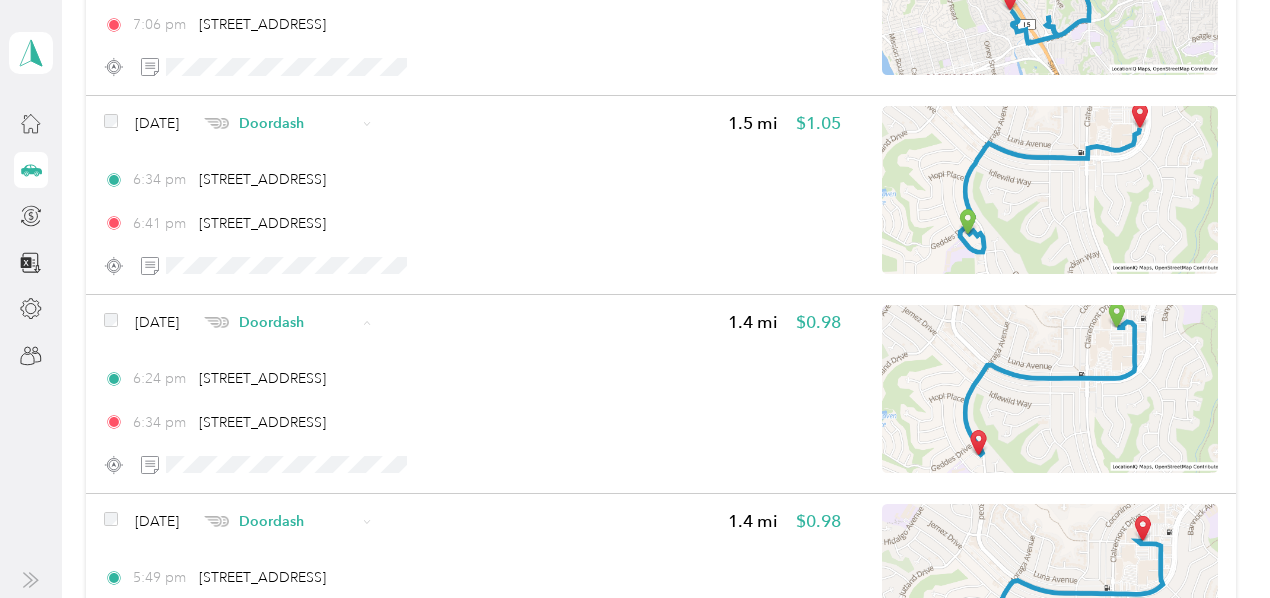 click on "Work Personal Uber Doordash Instacart Other Charity Medical Moving Commute" at bounding box center (325, 162) 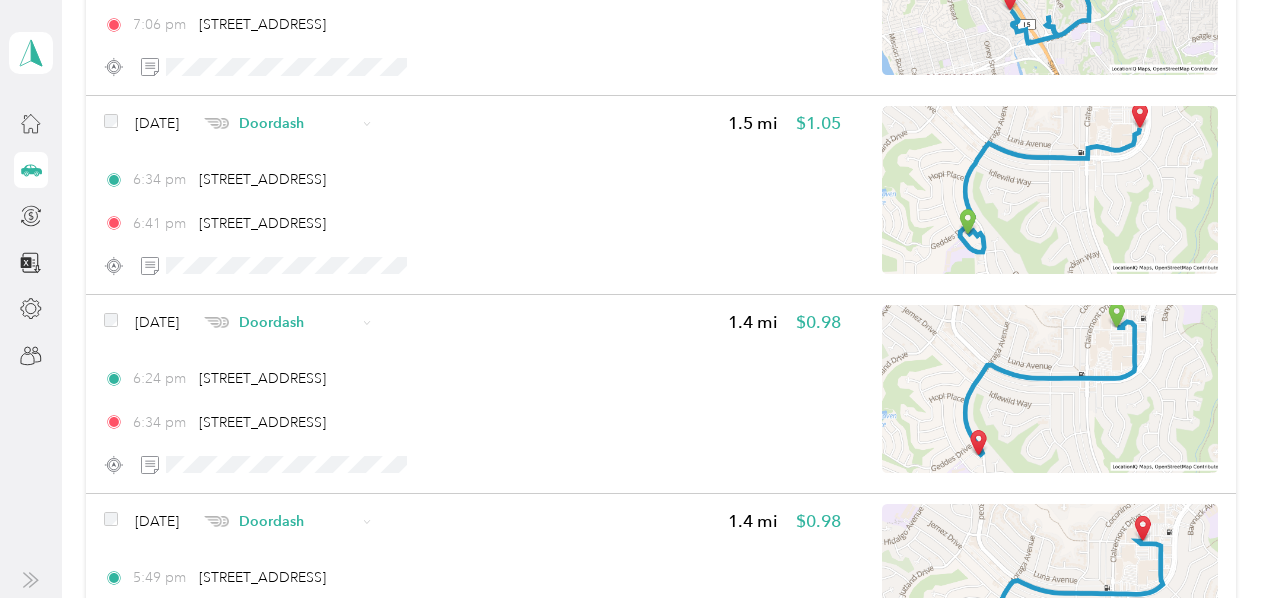 click on "Doordash" at bounding box center [297, 123] 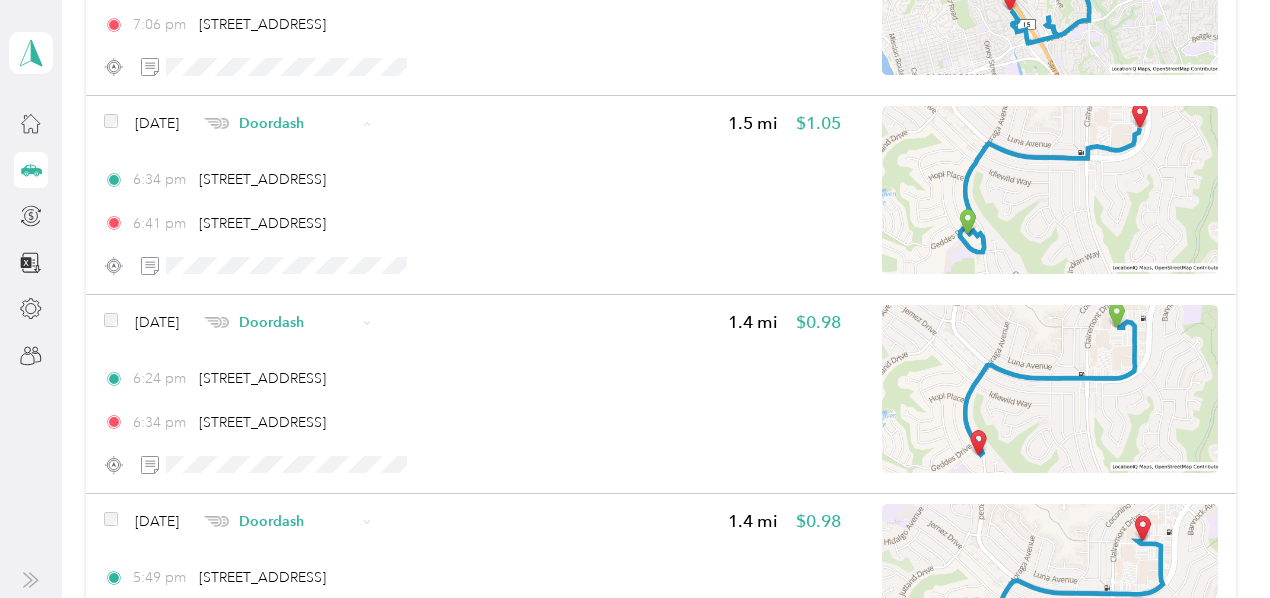 click on "6:34 pm 4384 Moraga Ave, Bay Ho, San Diego, CA" at bounding box center (472, 422) 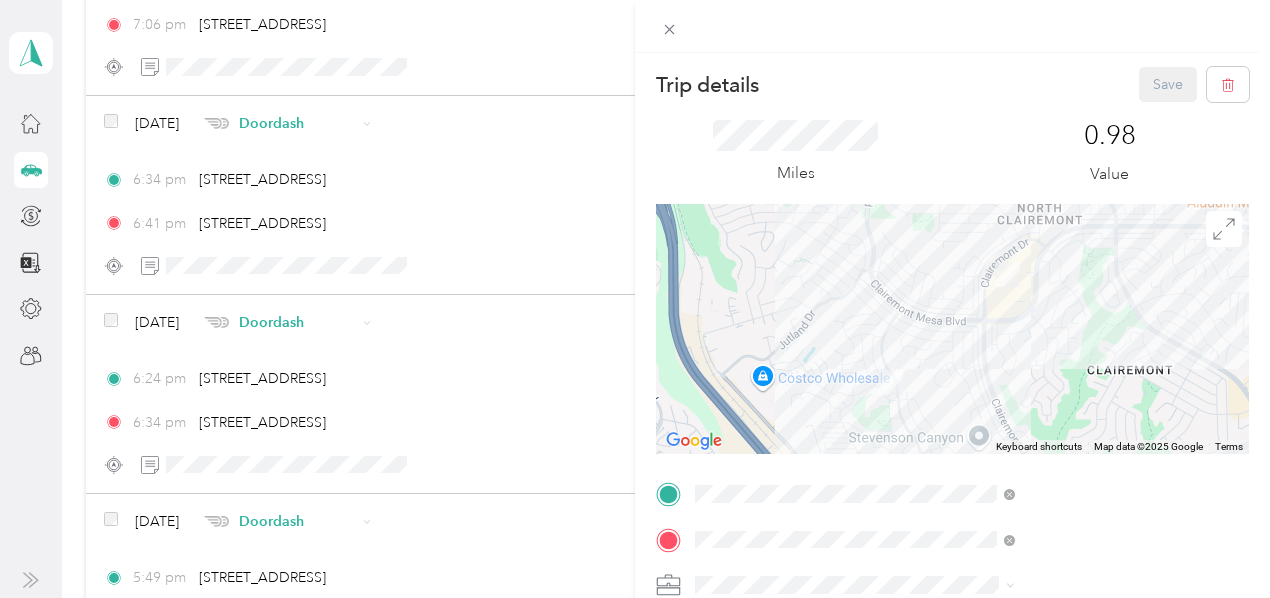 click on "Trip details Save This trip cannot be edited because it is either under review, approved, or paid. Contact your Team Manager to edit it. Miles 0.98 Value  To navigate the map with touch gestures double-tap and hold your finger on the map, then drag the map. ← Move left → Move right ↑ Move up ↓ Move down + Zoom in - Zoom out Home Jump left by 75% End Jump right by 75% Page Up Jump up by 75% Page Down Jump down by 75% Keyboard shortcuts Map Data Map data ©2025 Google Map data ©2025 Google 500 m  Click to toggle between metric and imperial units Terms Report a map error TO Add photo" at bounding box center [635, 299] 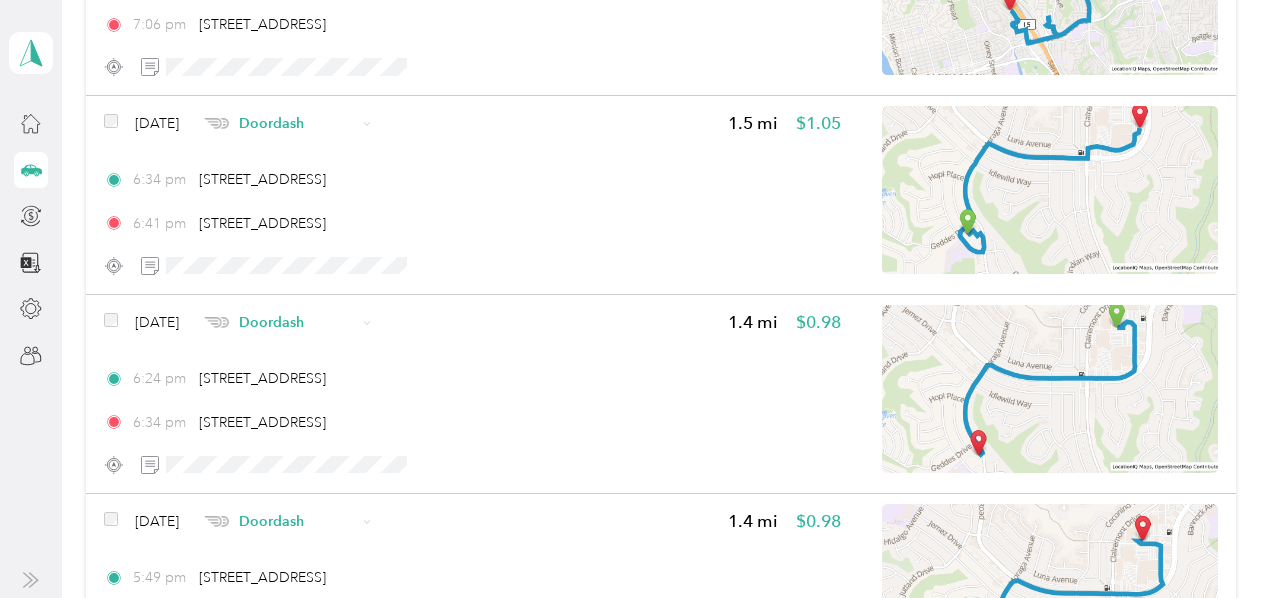 click on "Doordash" at bounding box center [297, 322] 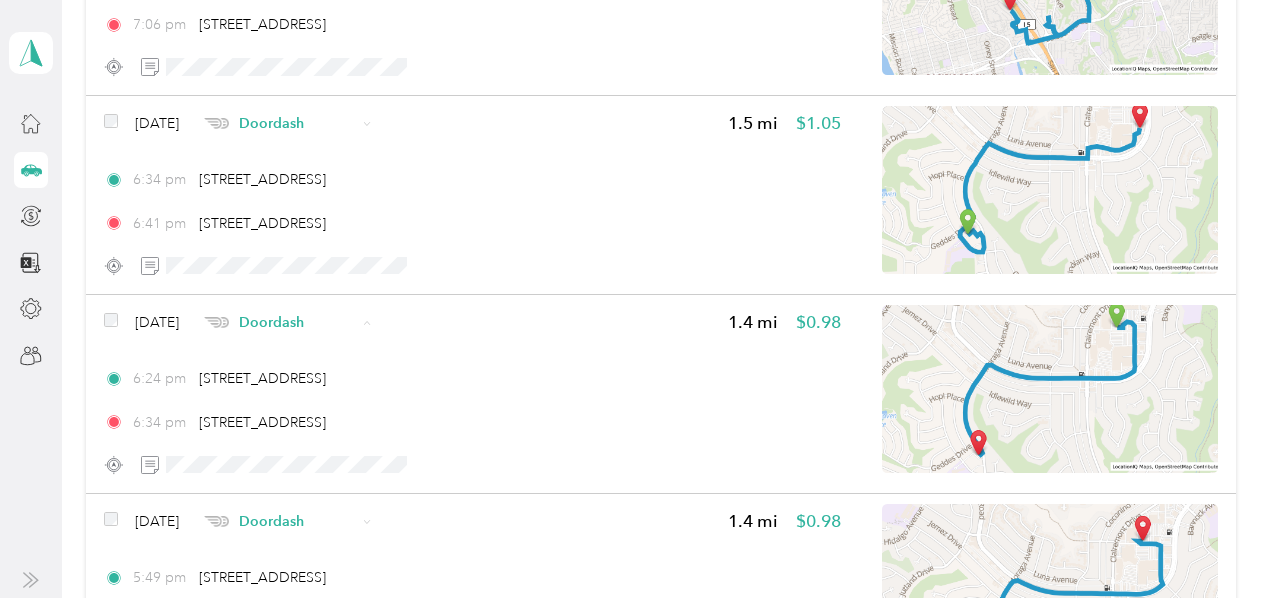 click on "Uber" at bounding box center (325, 109) 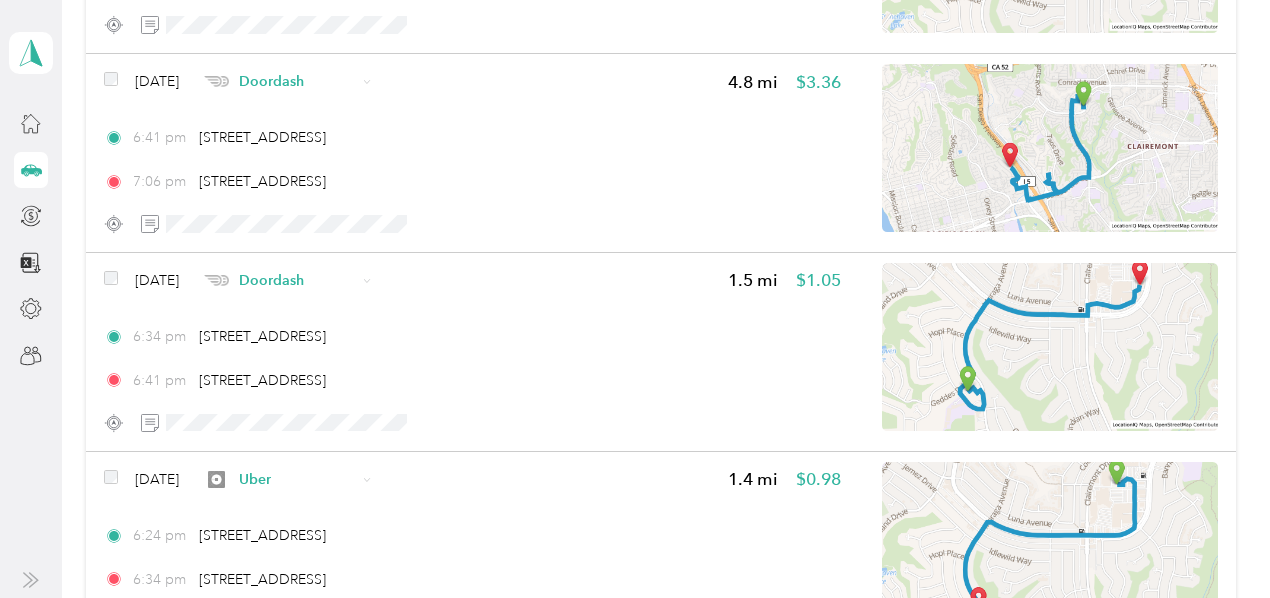 scroll, scrollTop: 3369, scrollLeft: 0, axis: vertical 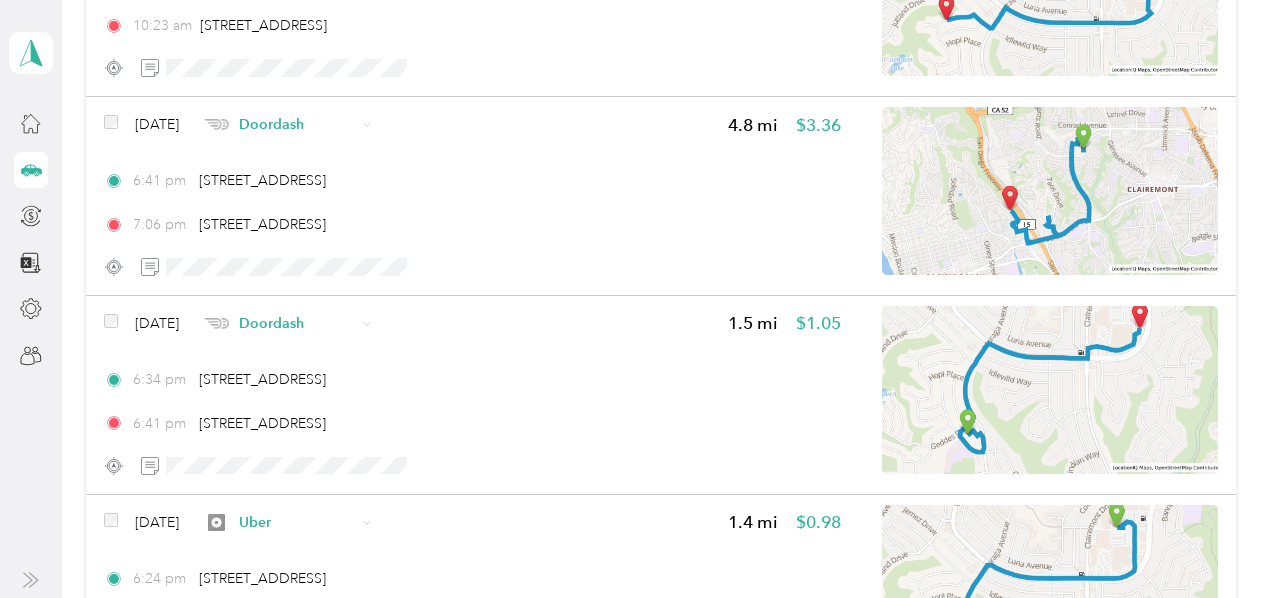 click on "Doordash" at bounding box center (297, 323) 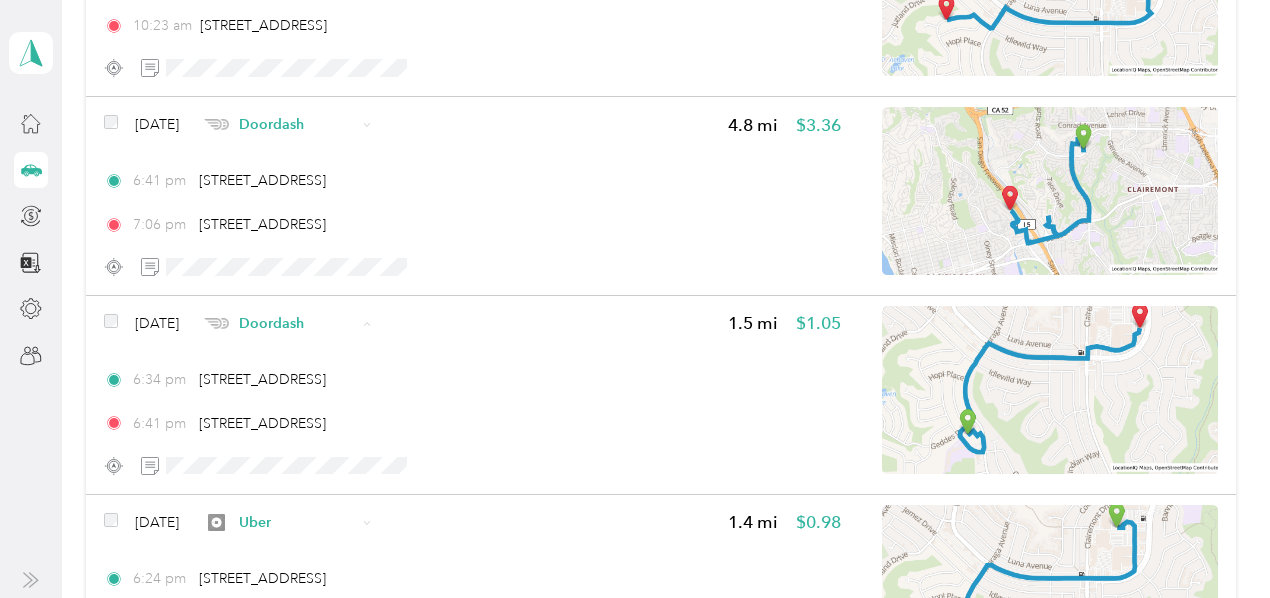 click on "Uber" at bounding box center [325, 110] 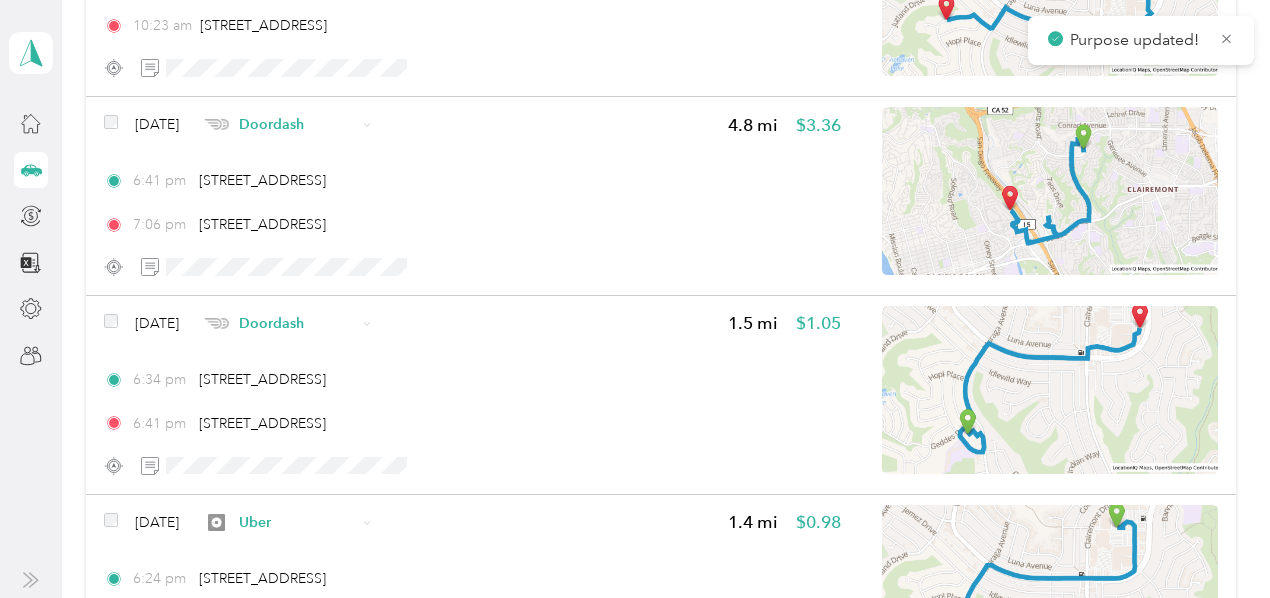click on "Doordash" at bounding box center (297, 124) 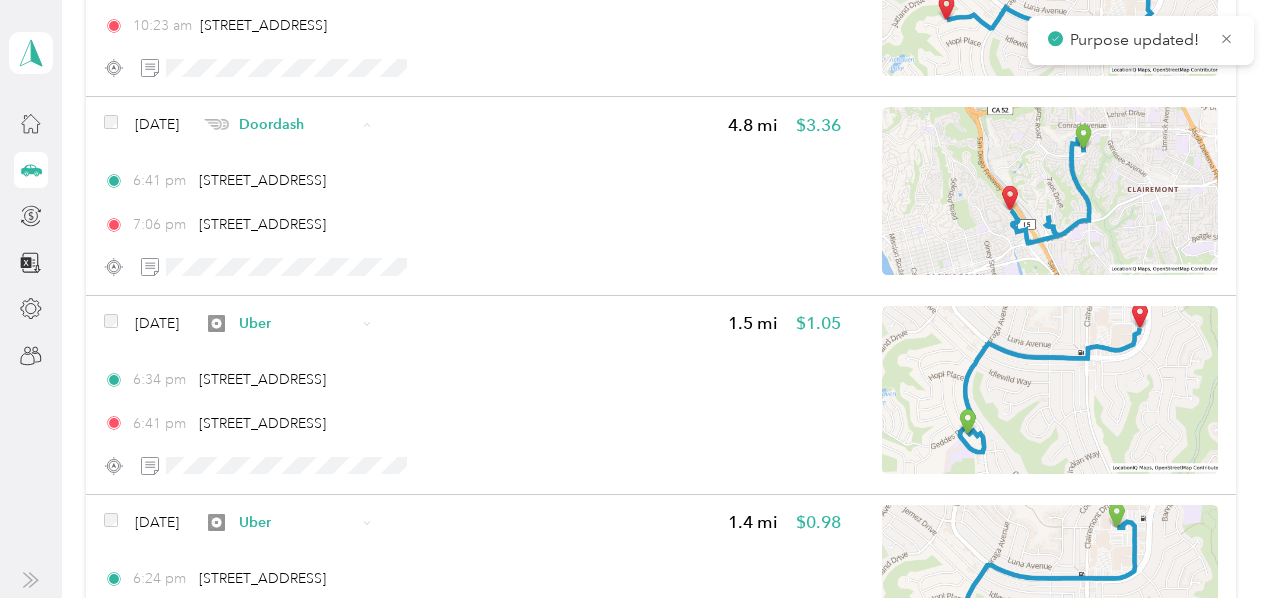 click on "Uber" at bounding box center (343, 230) 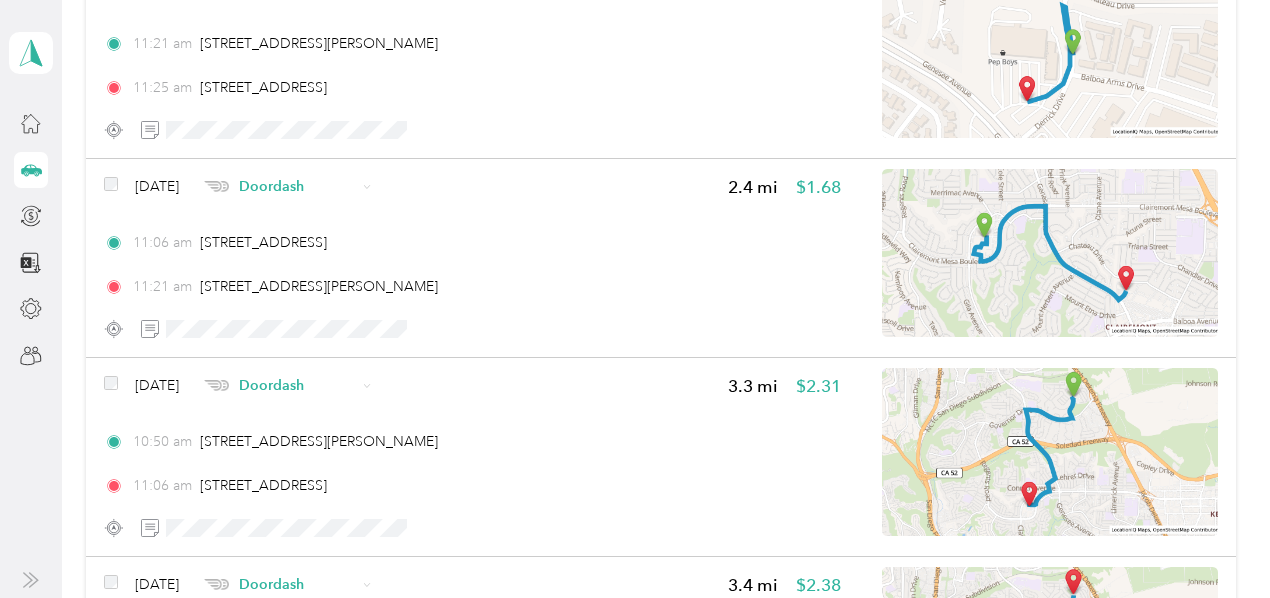 scroll, scrollTop: 2269, scrollLeft: 0, axis: vertical 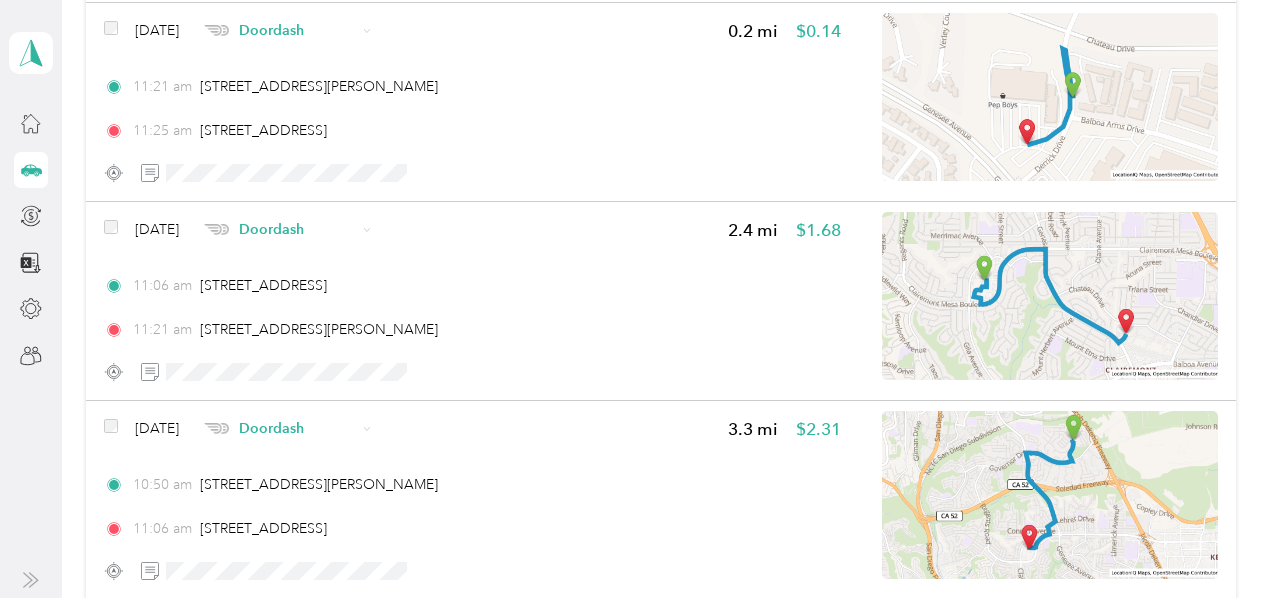 click at bounding box center [216, 229] 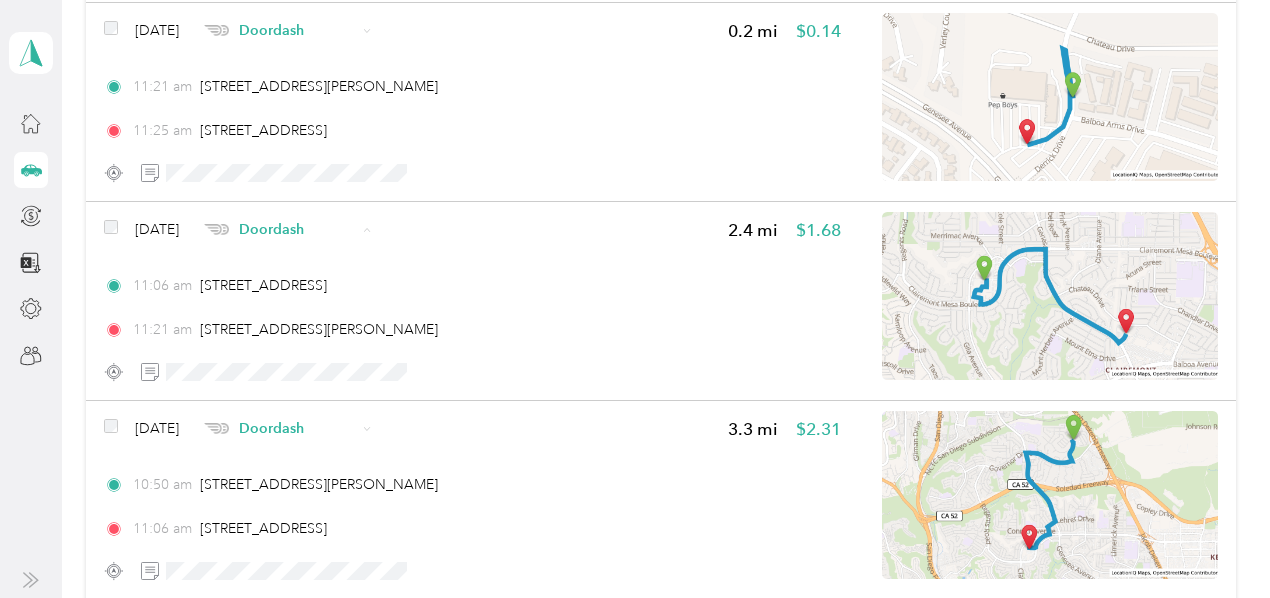 click at bounding box center [261, 336] 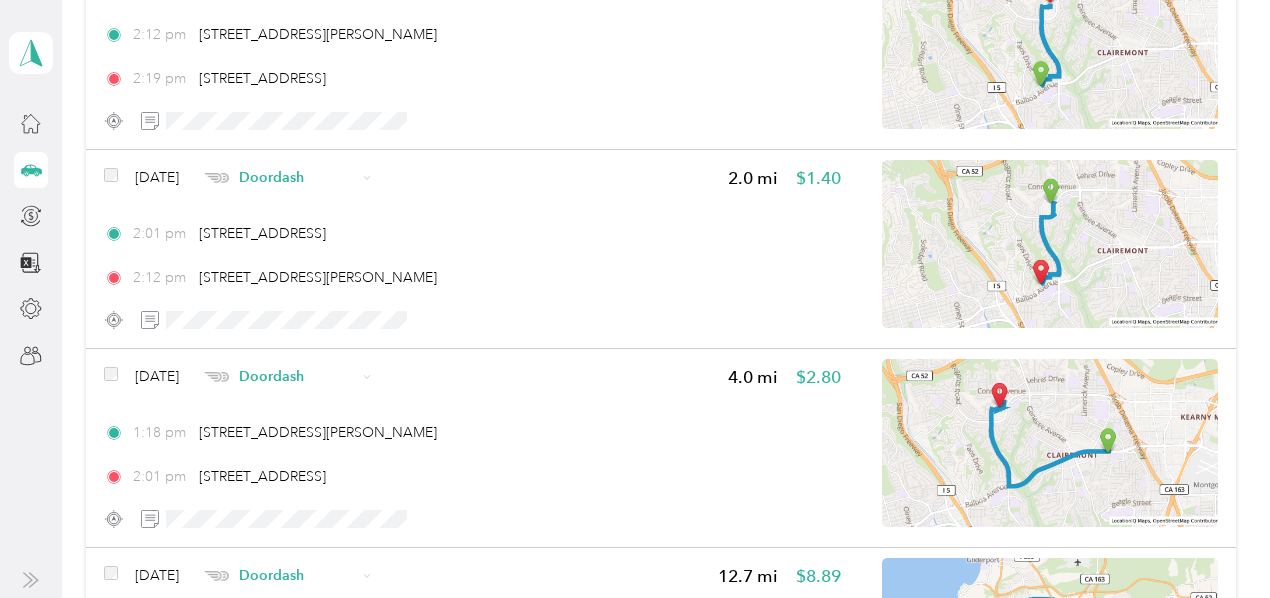scroll, scrollTop: 469, scrollLeft: 0, axis: vertical 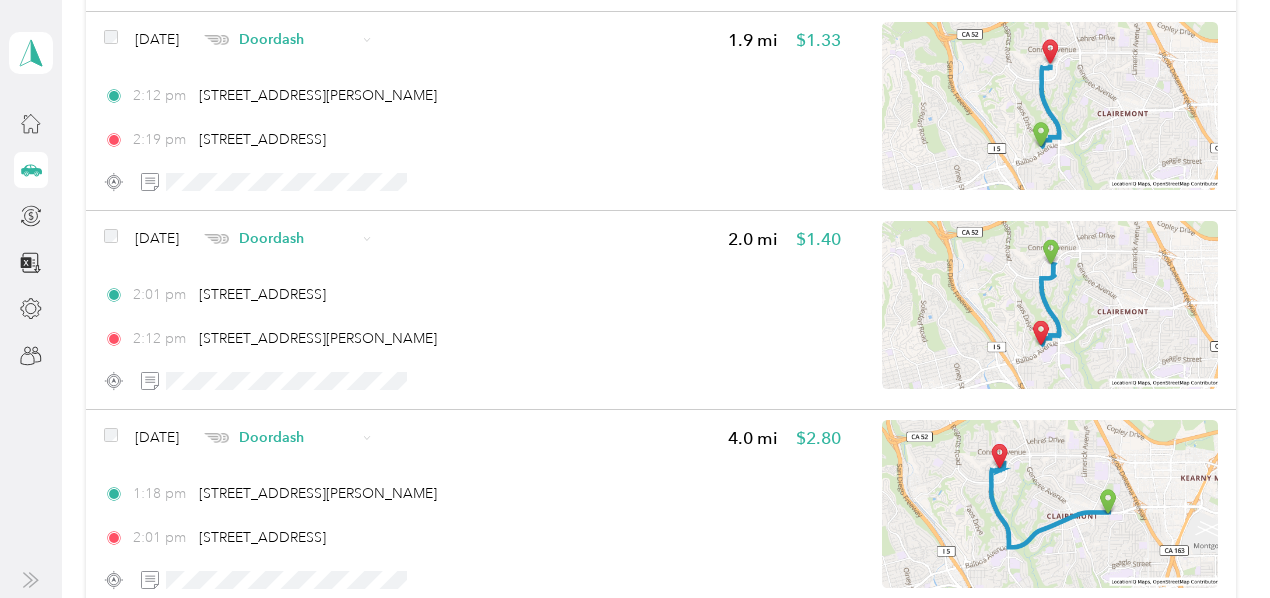 click on "Doordash" at bounding box center (280, 238) 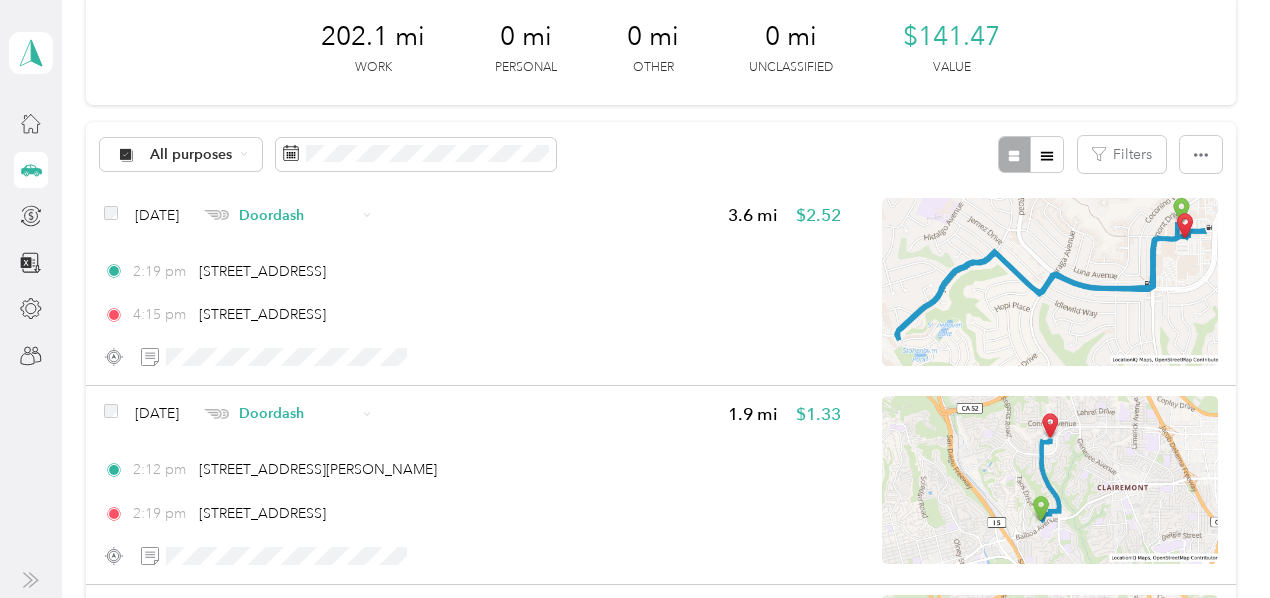 scroll, scrollTop: 0, scrollLeft: 0, axis: both 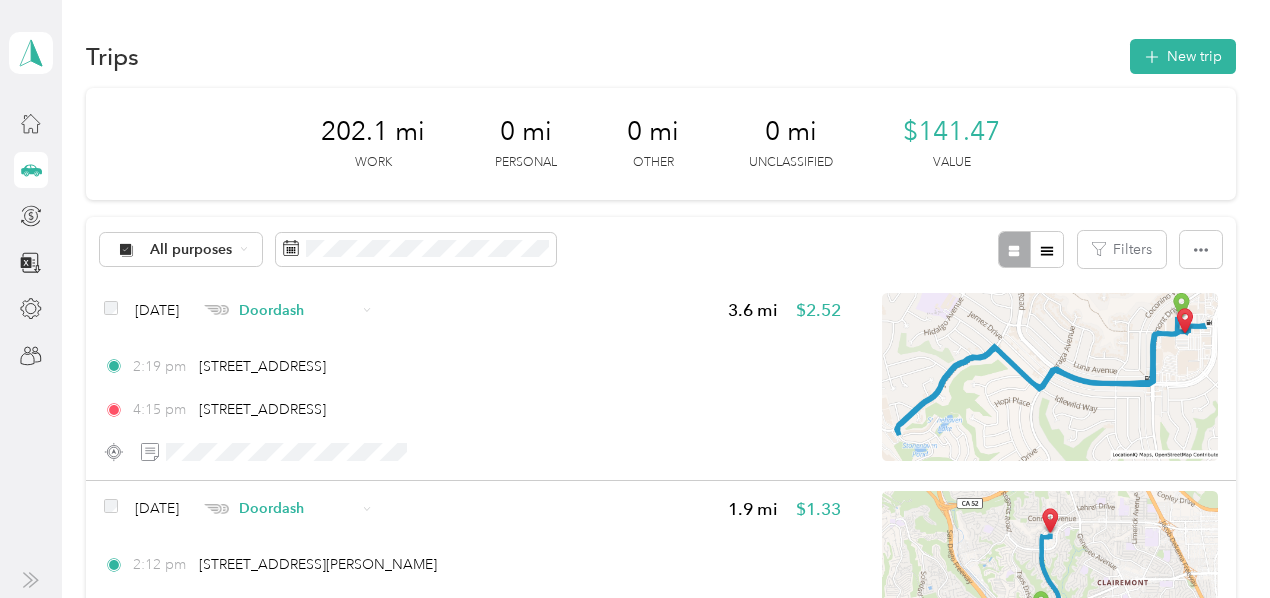 click at bounding box center [416, 250] 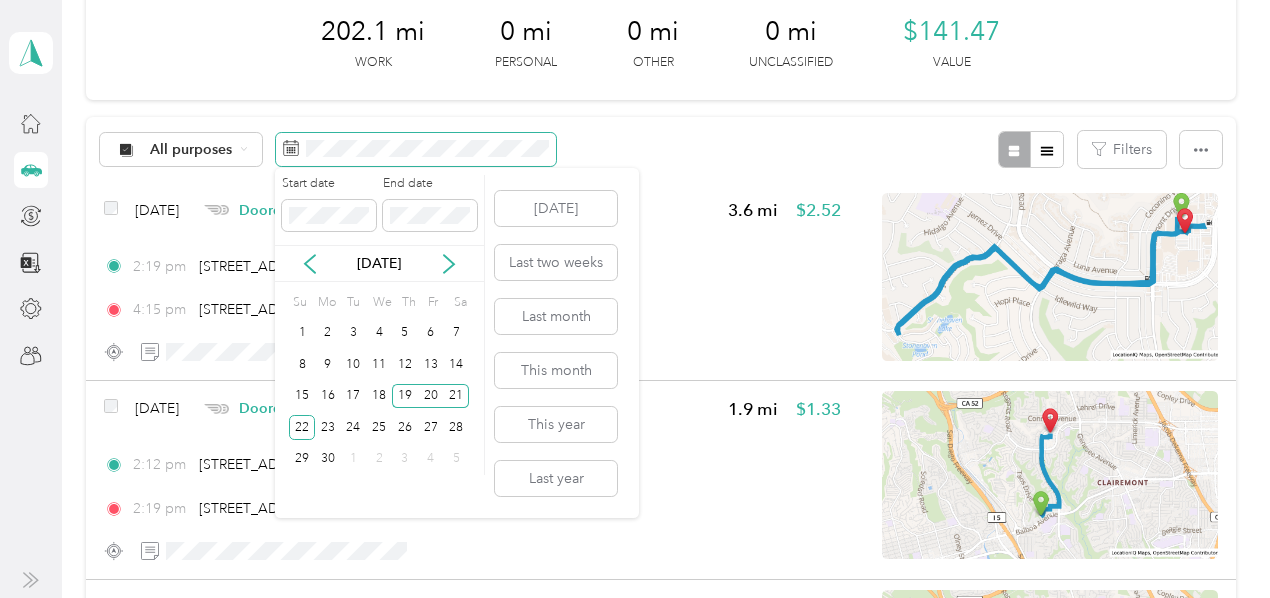 scroll, scrollTop: 200, scrollLeft: 0, axis: vertical 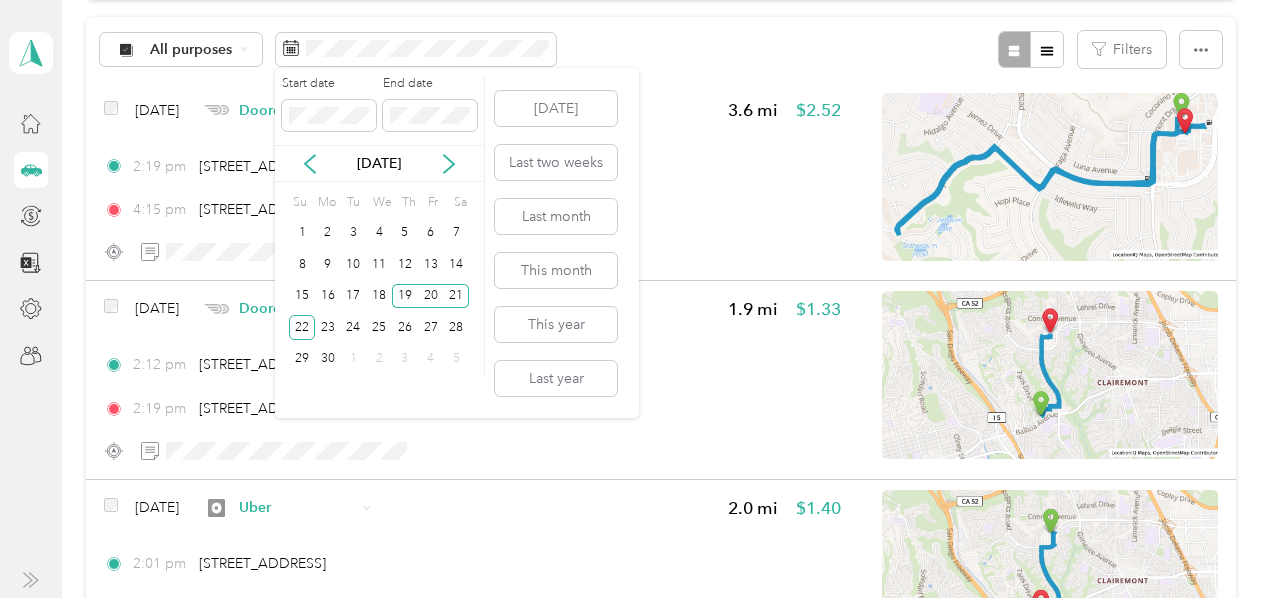 click on "23" at bounding box center [328, 327] 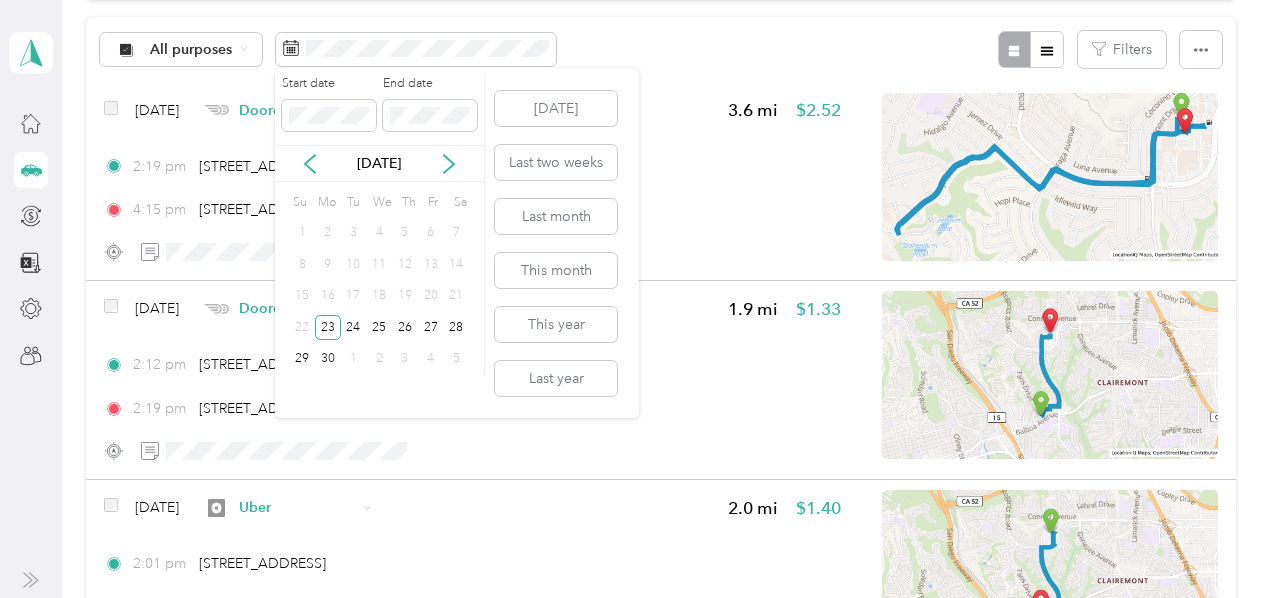click on "25" at bounding box center [379, 327] 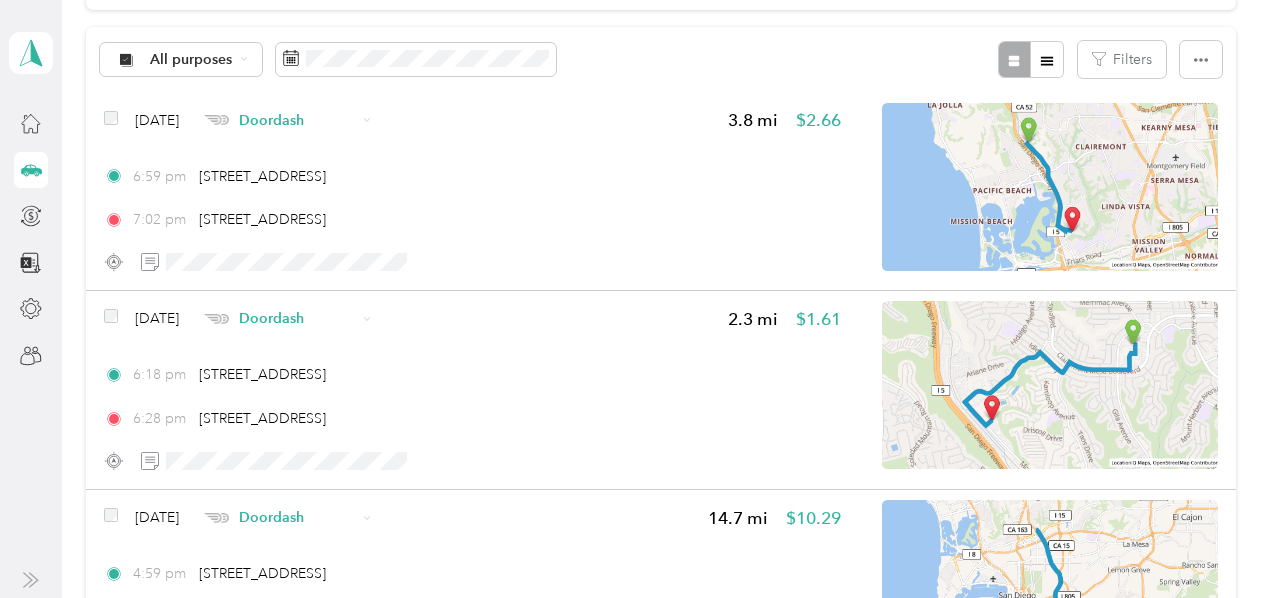 scroll, scrollTop: 200, scrollLeft: 0, axis: vertical 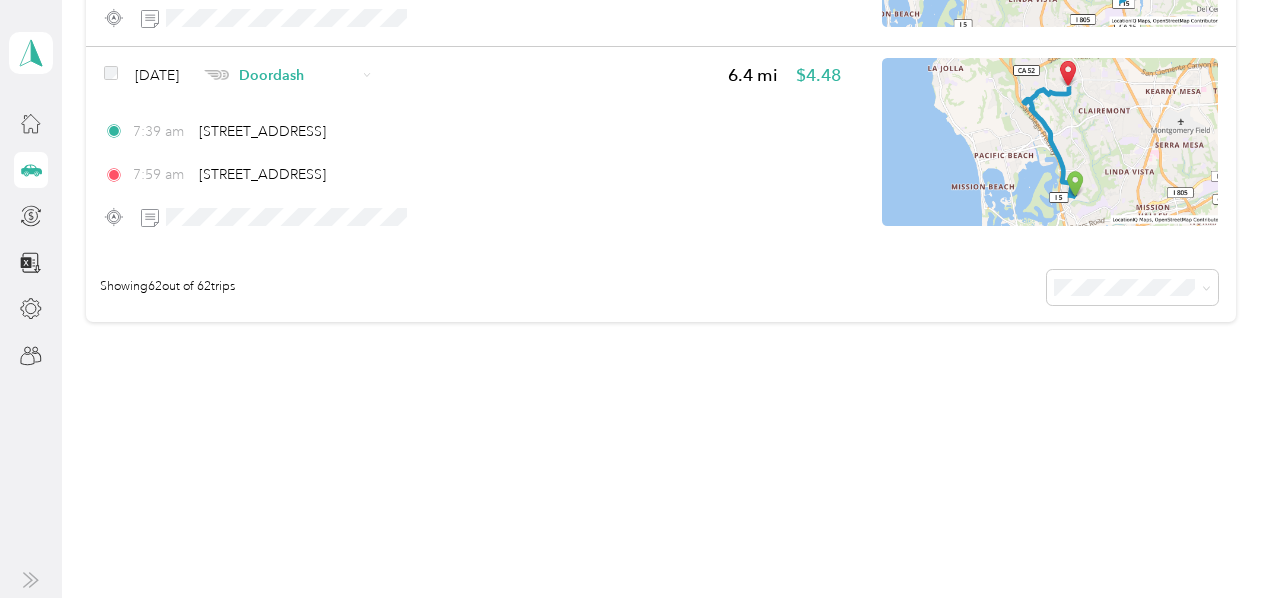 click on "7:39 am 4846 Gardena Ave, Bay Park, San Diego, CA" at bounding box center (472, 131) 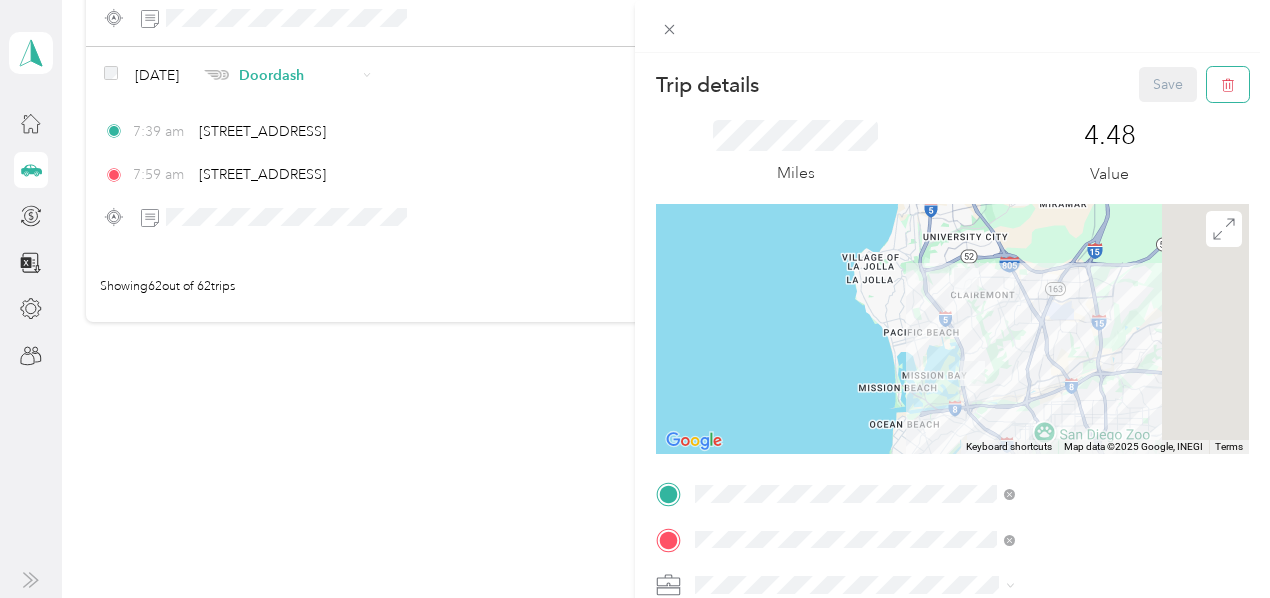 click 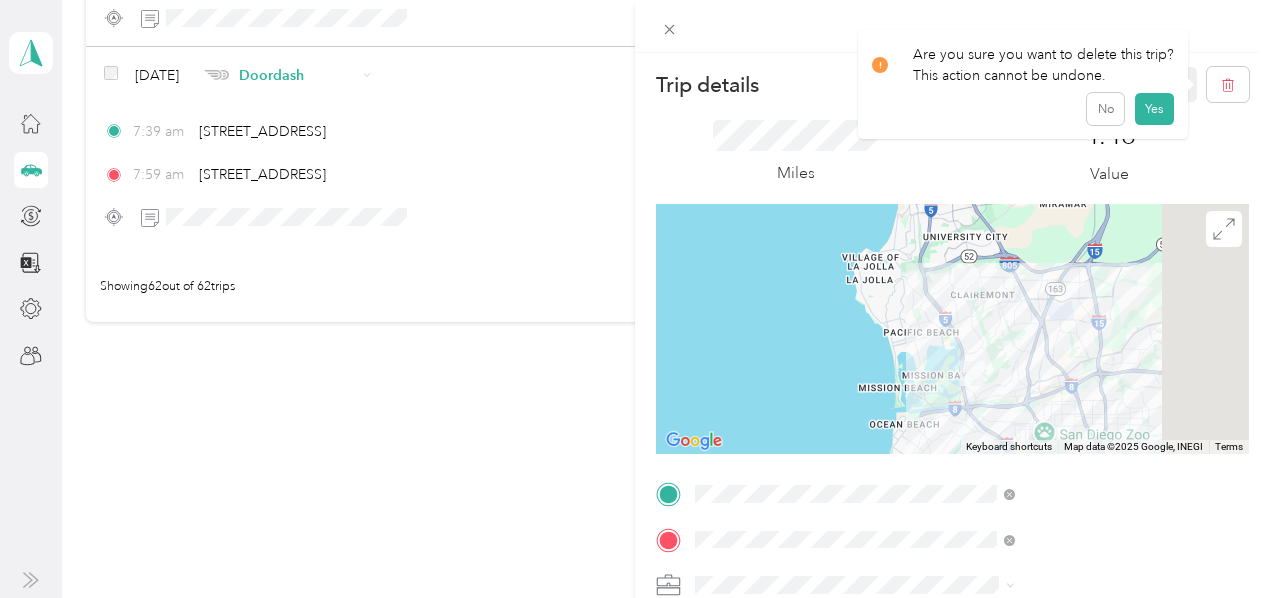 click on "Yes" at bounding box center (1154, 109) 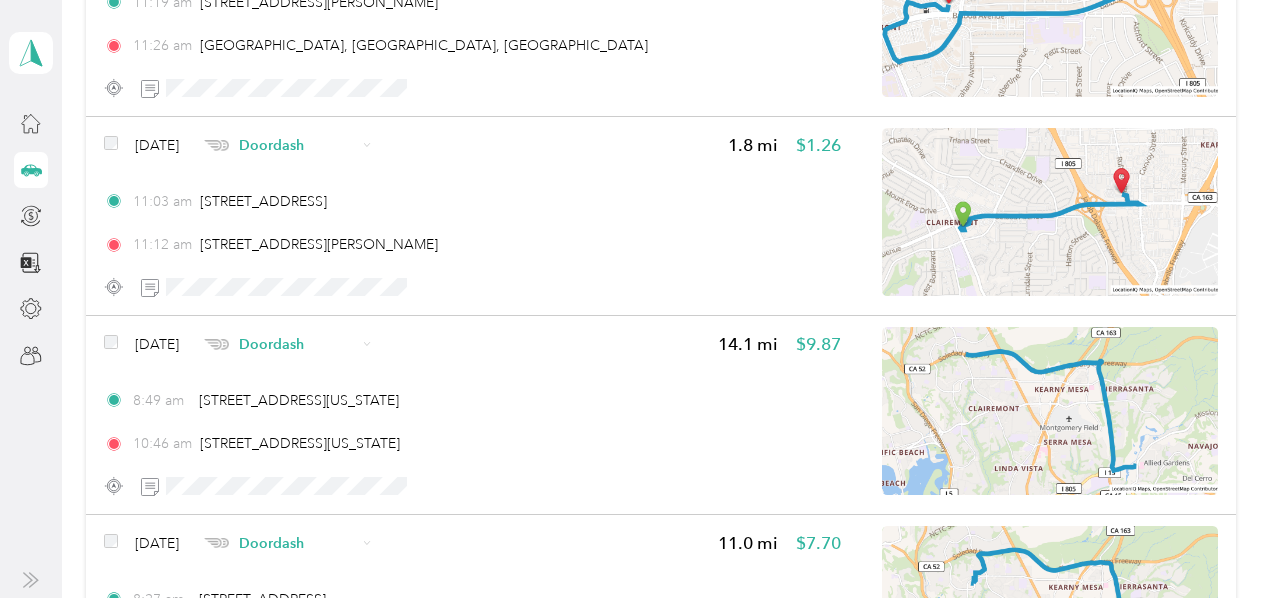 scroll, scrollTop: 11674, scrollLeft: 0, axis: vertical 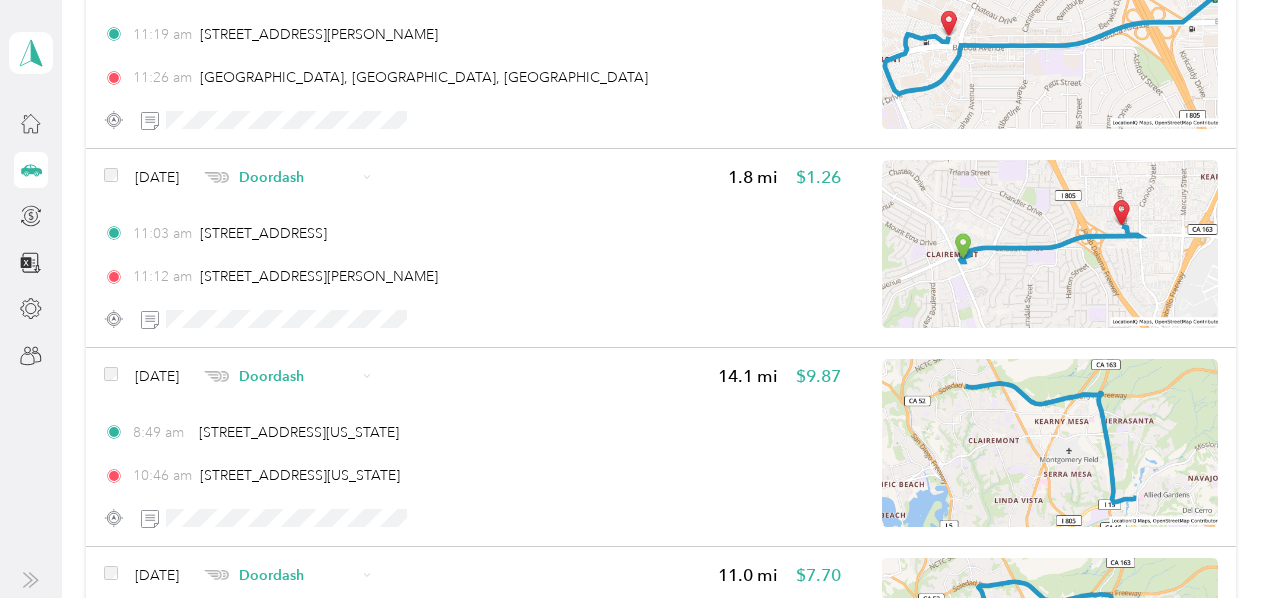 click on "Doordash" at bounding box center [297, 177] 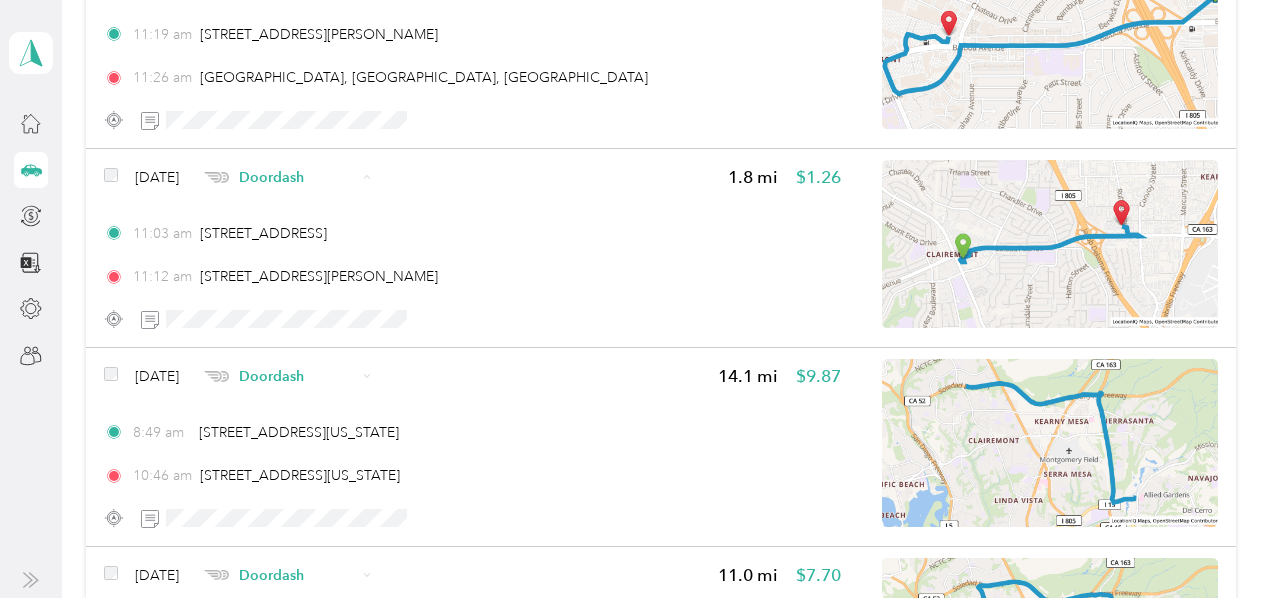 click at bounding box center [260, 283] 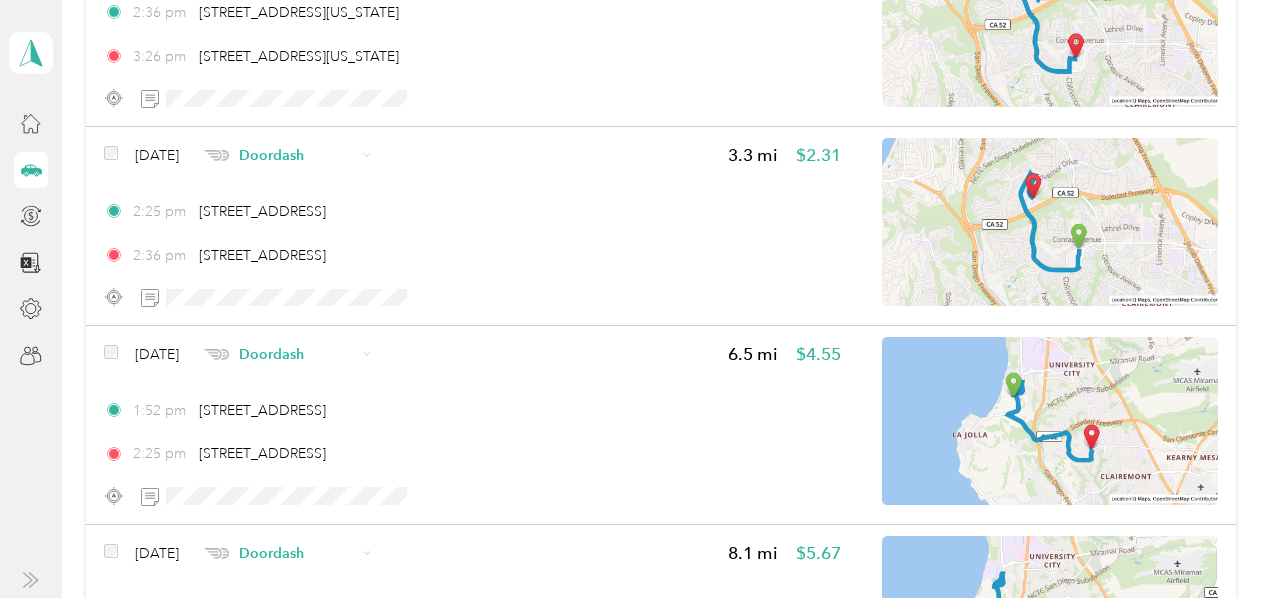 scroll, scrollTop: 9674, scrollLeft: 0, axis: vertical 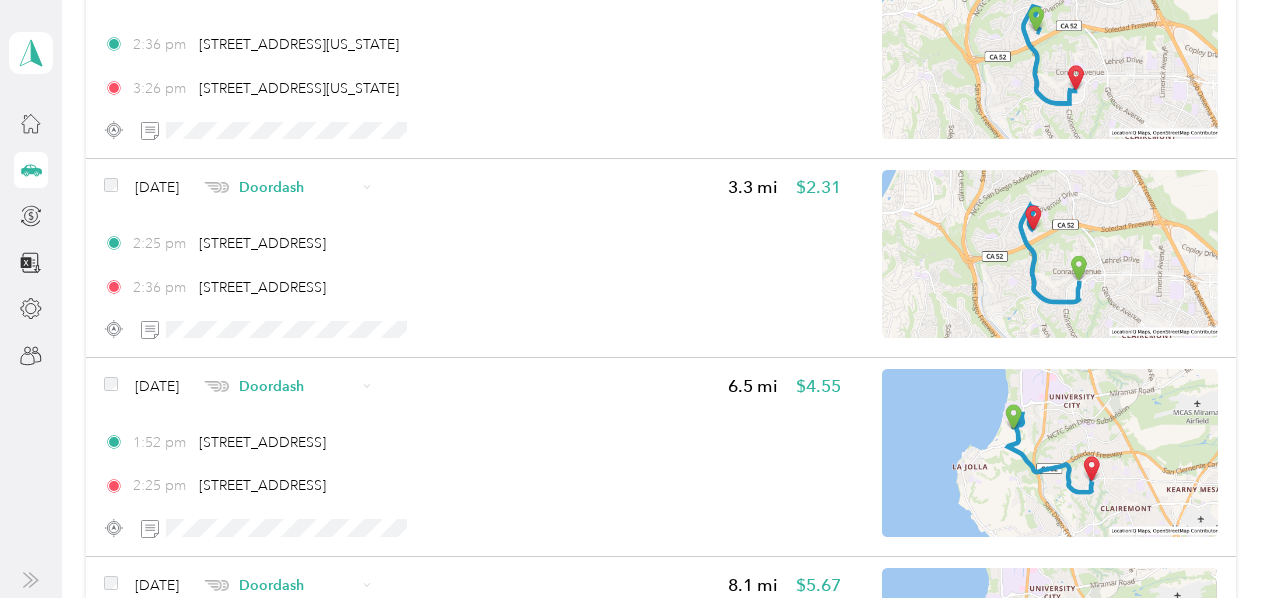 click at bounding box center [216, 187] 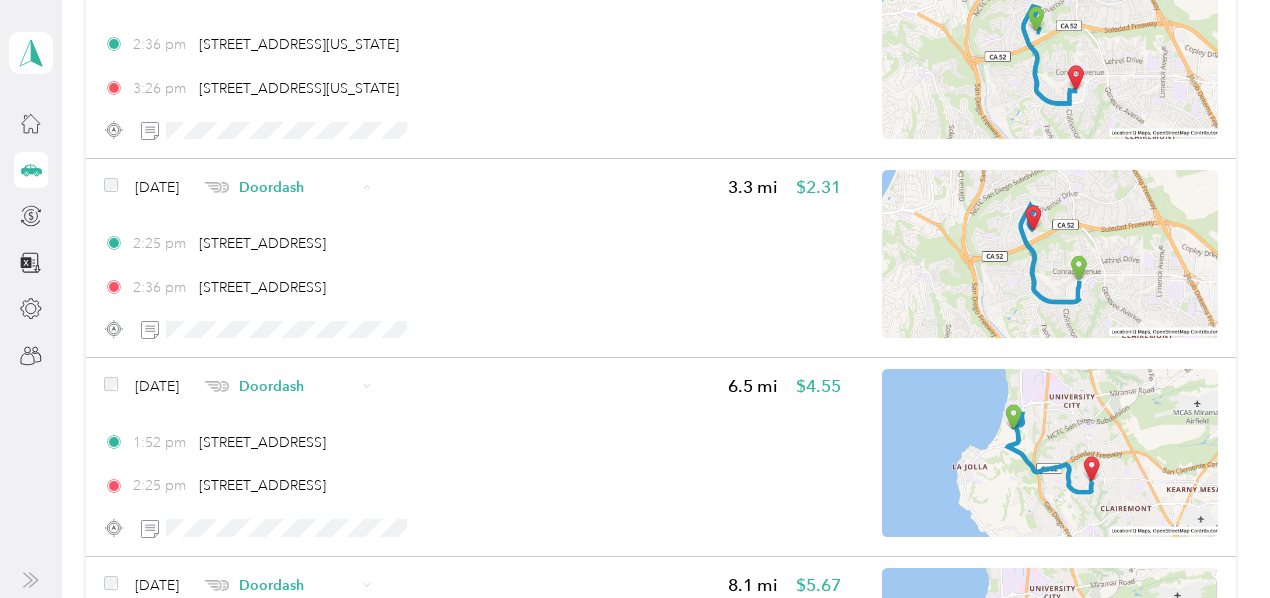 click at bounding box center [261, 293] 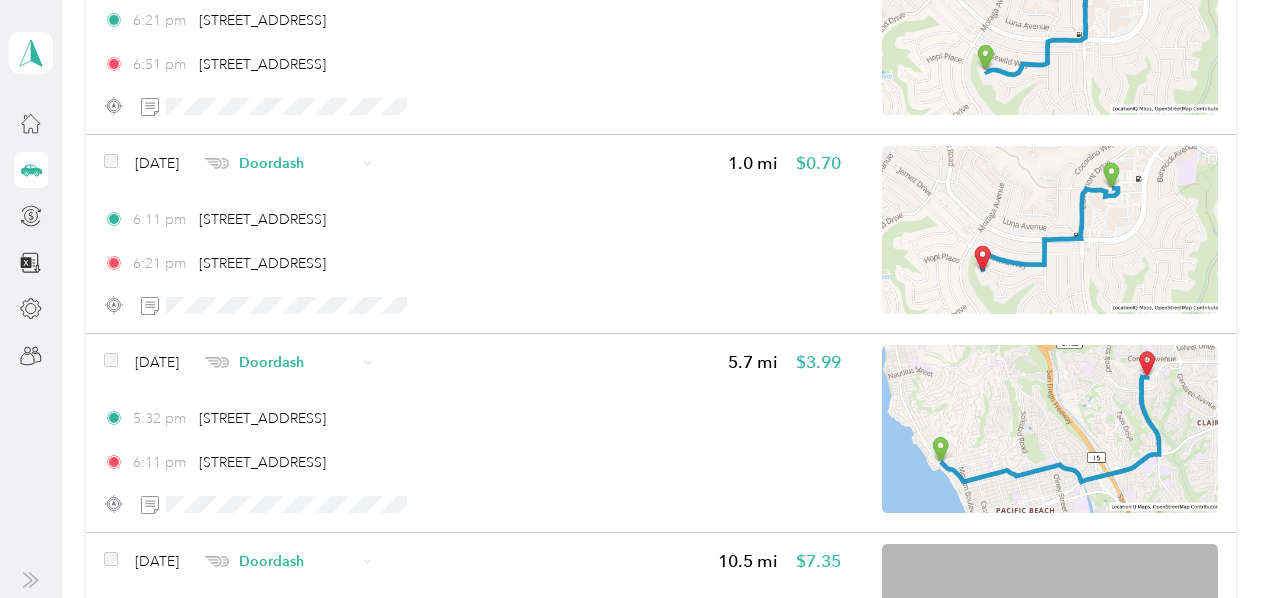scroll, scrollTop: 8074, scrollLeft: 0, axis: vertical 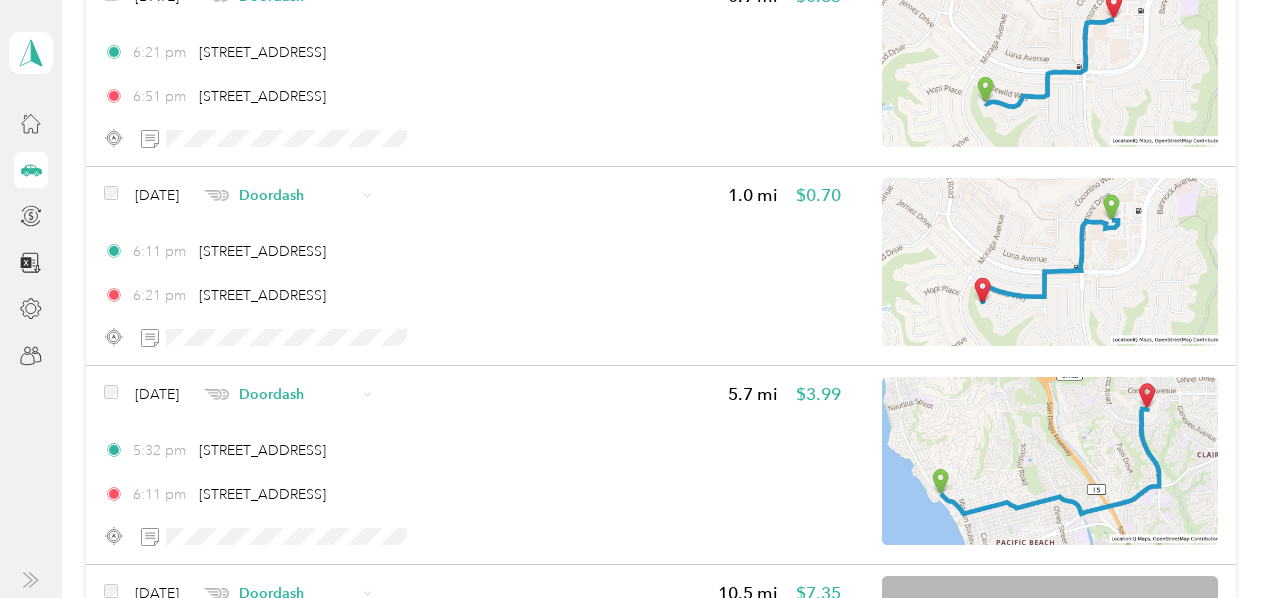 click on "Doordash" at bounding box center [280, 195] 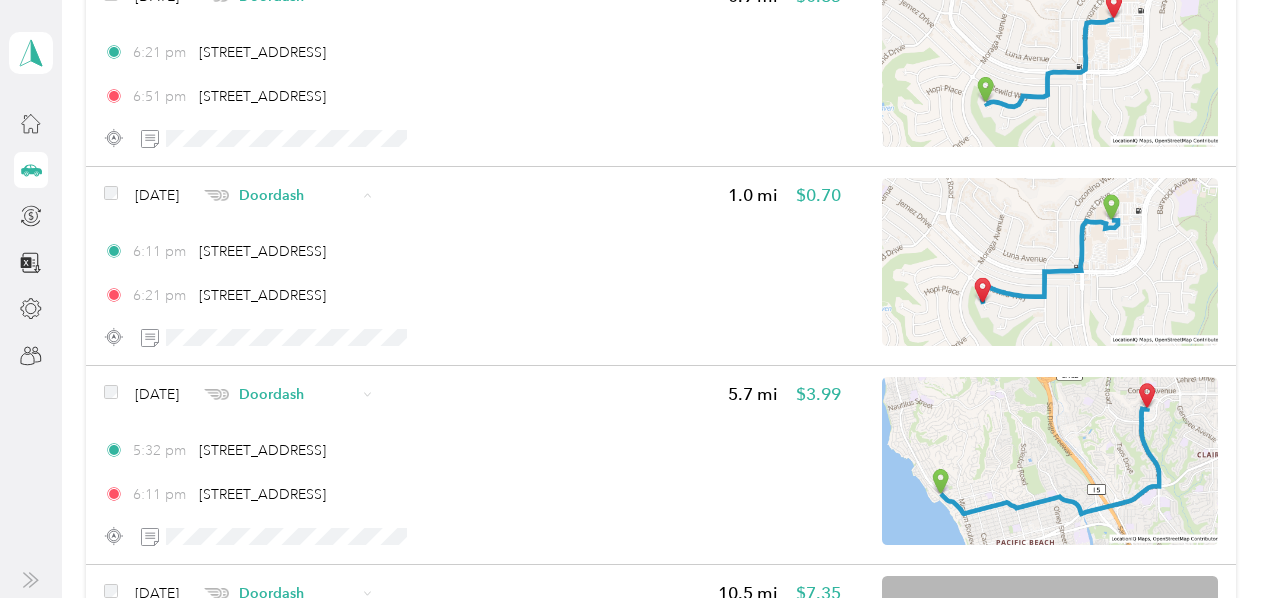 click at bounding box center [261, 302] 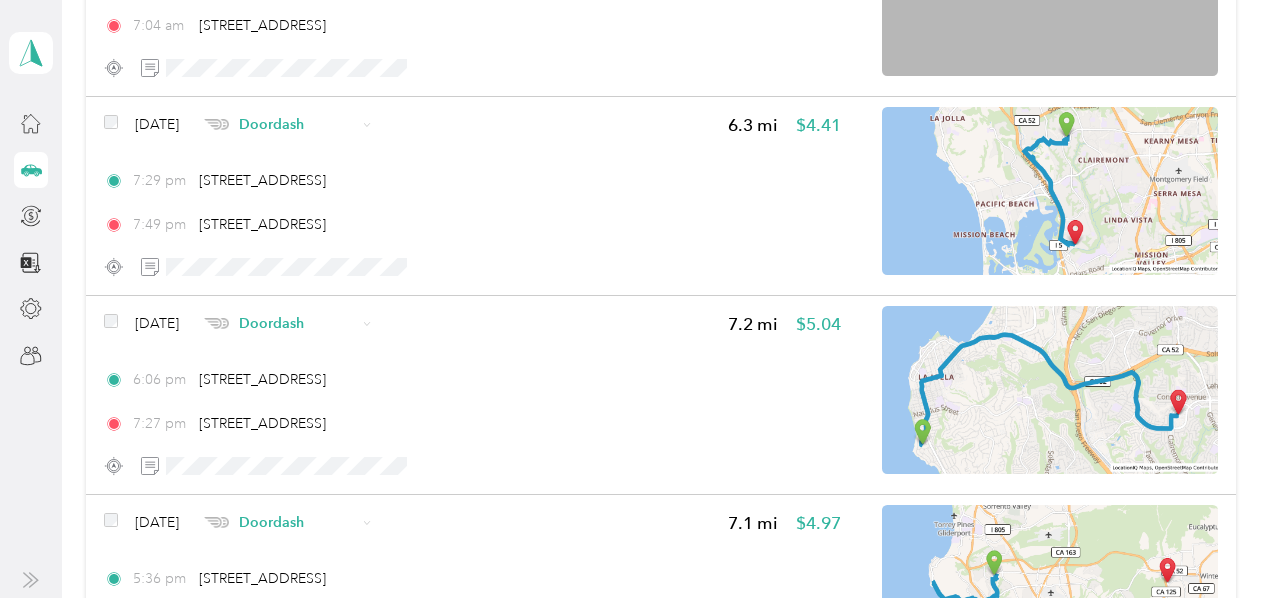 scroll, scrollTop: 2274, scrollLeft: 0, axis: vertical 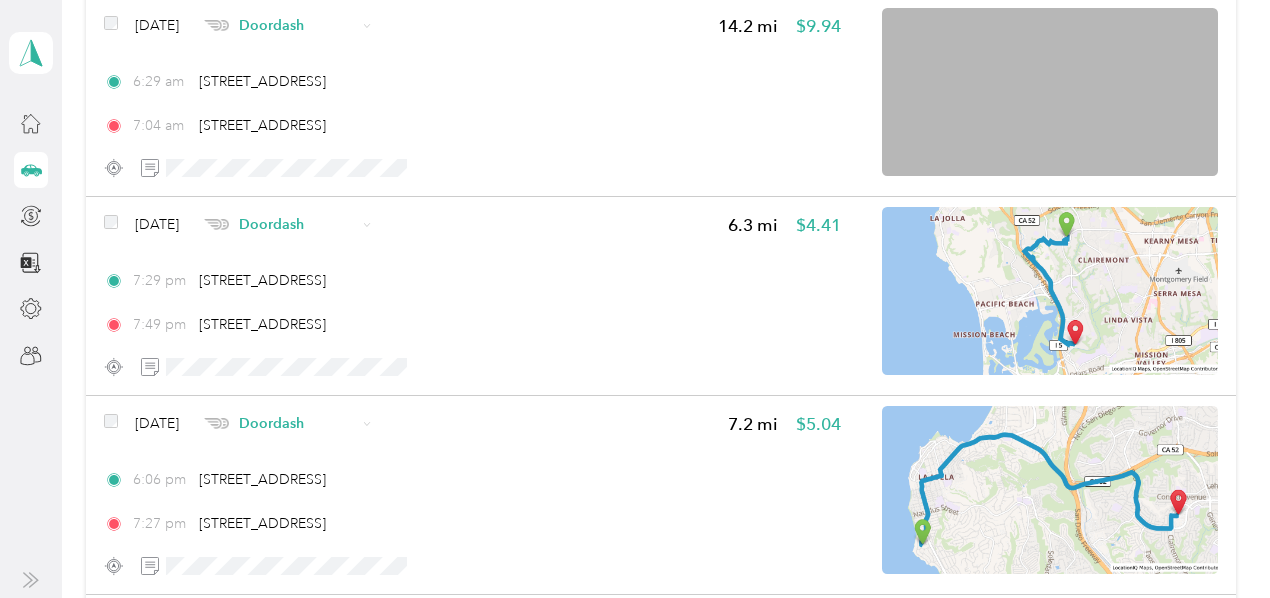 click on "Jun 24, 2025 Doordash 6.3   mi $4.41 7:29 pm 4941 Clairemont Dr, North Clairemont, San Diego, CA 7:49 pm 4845 Gardena Ave, Bay Park, San Diego, CA" at bounding box center (472, 295) 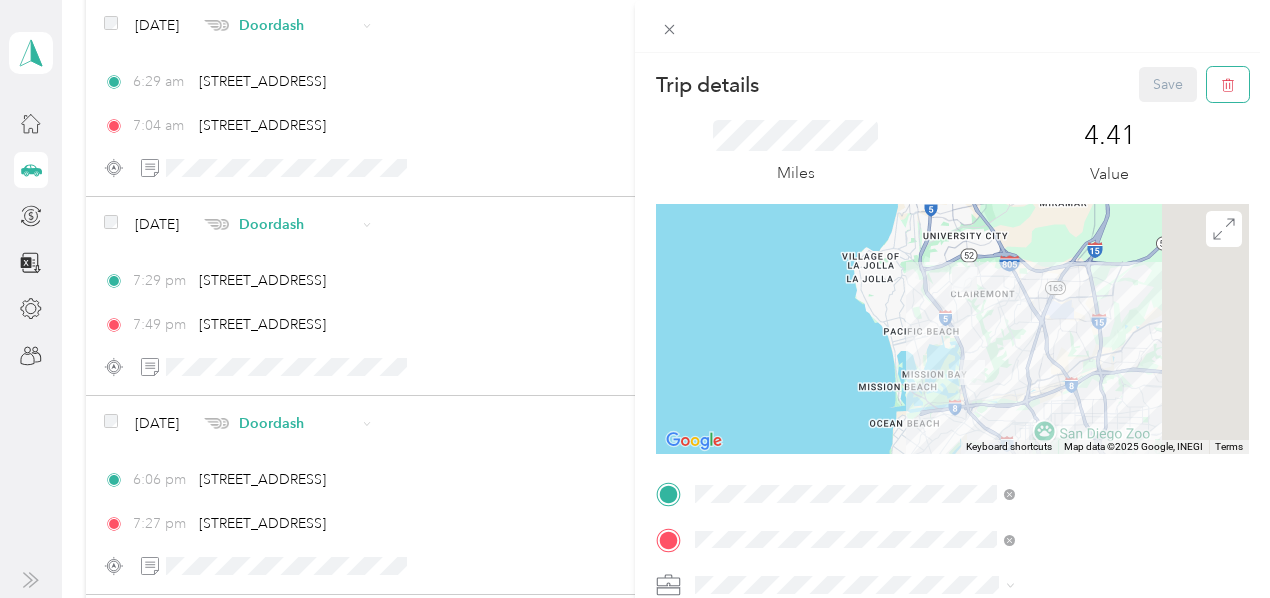 click at bounding box center (1228, 84) 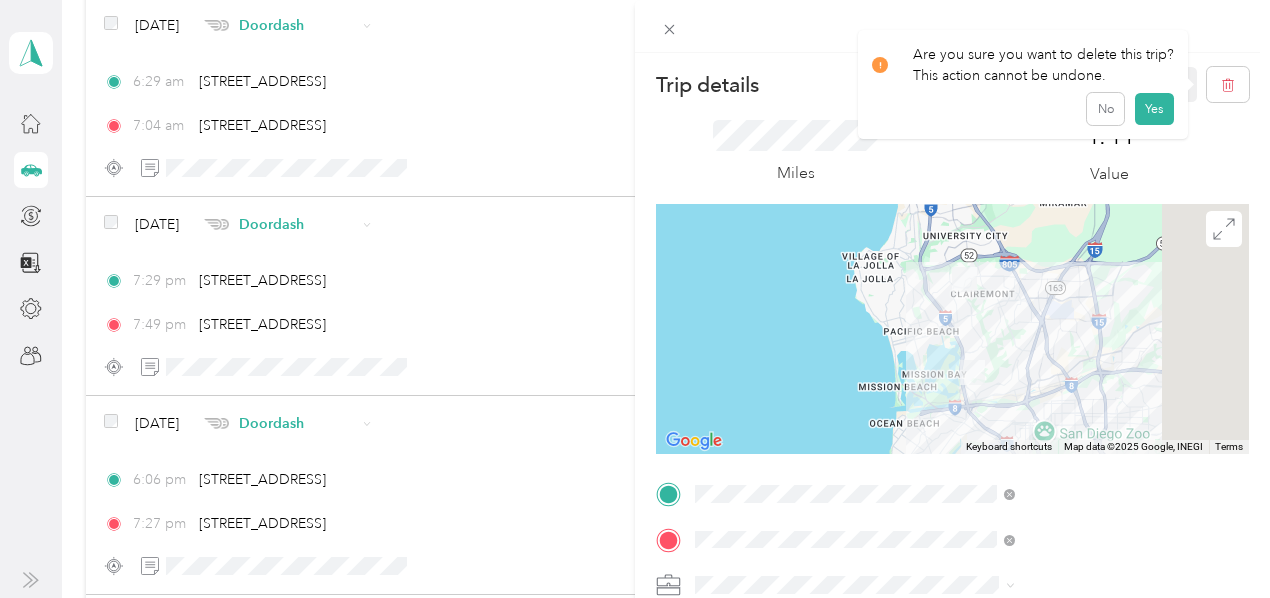 click on "Yes" at bounding box center (1154, 109) 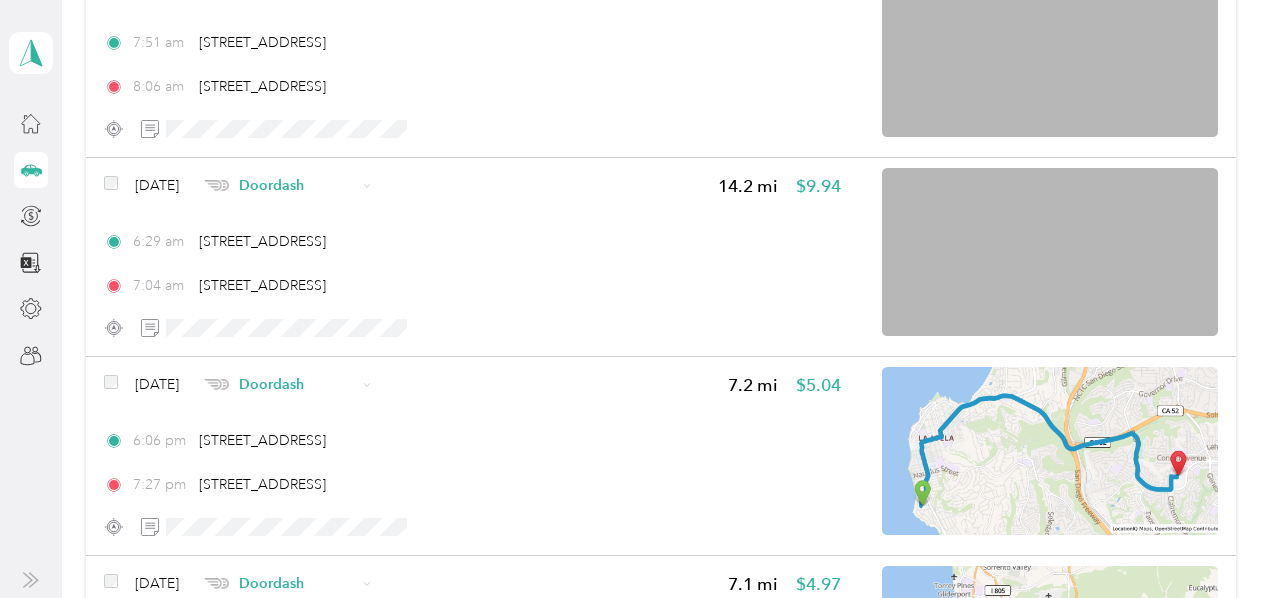 scroll, scrollTop: 2074, scrollLeft: 0, axis: vertical 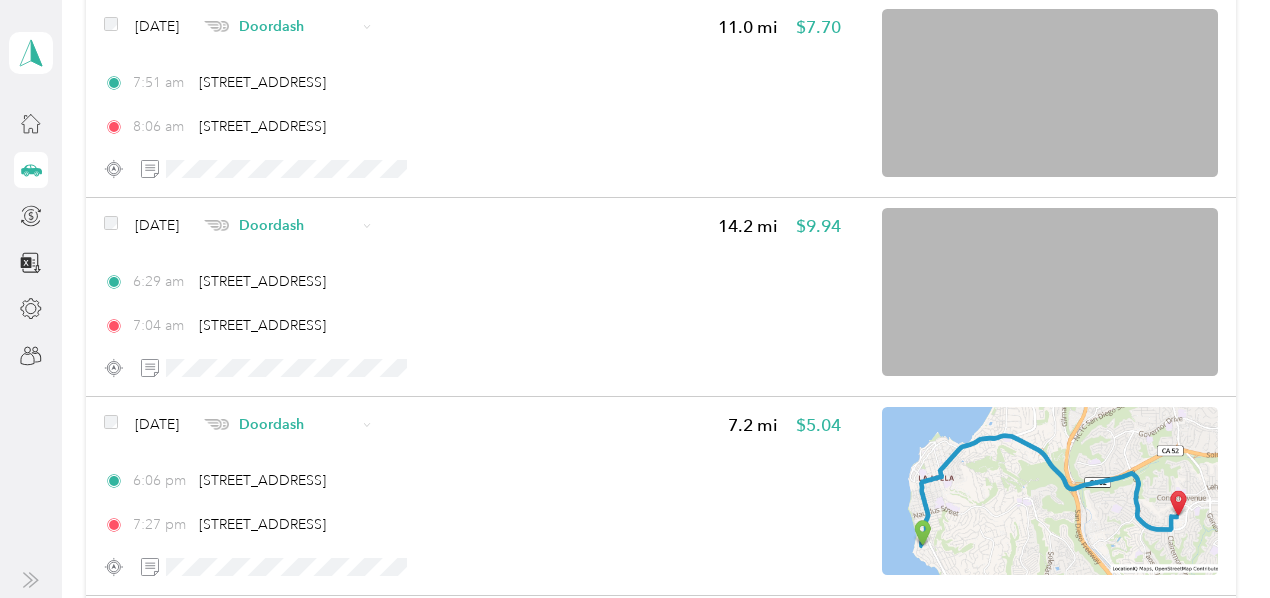 click on "Jun 25, 2025 Doordash 14.2   mi $9.94" at bounding box center [472, 225] 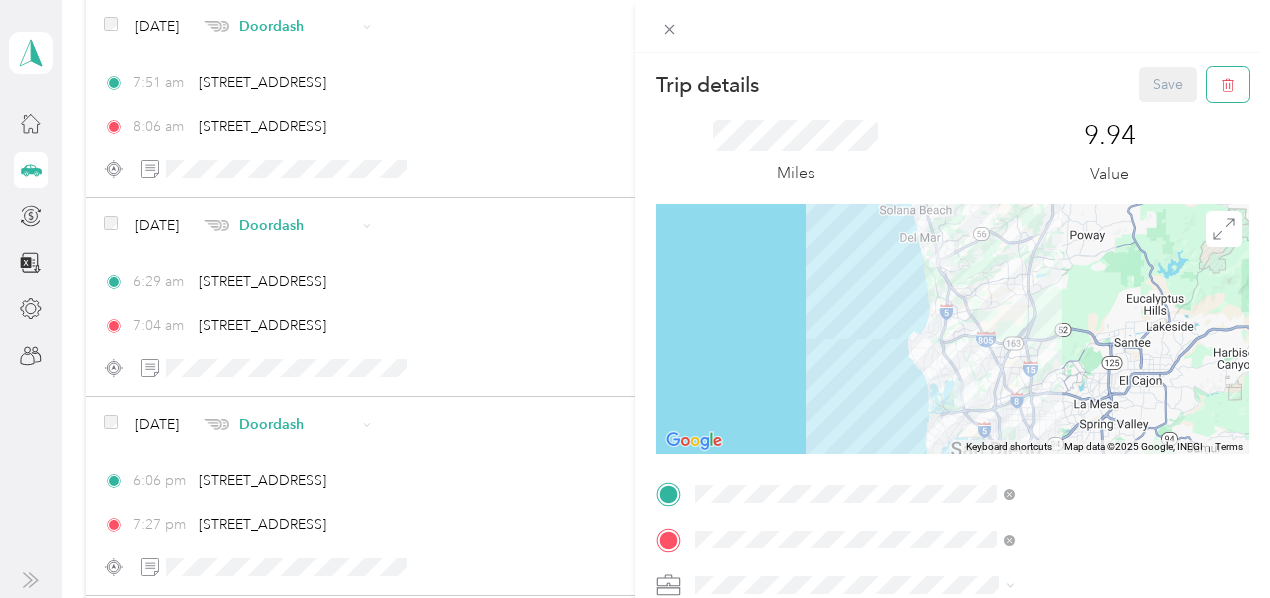 click 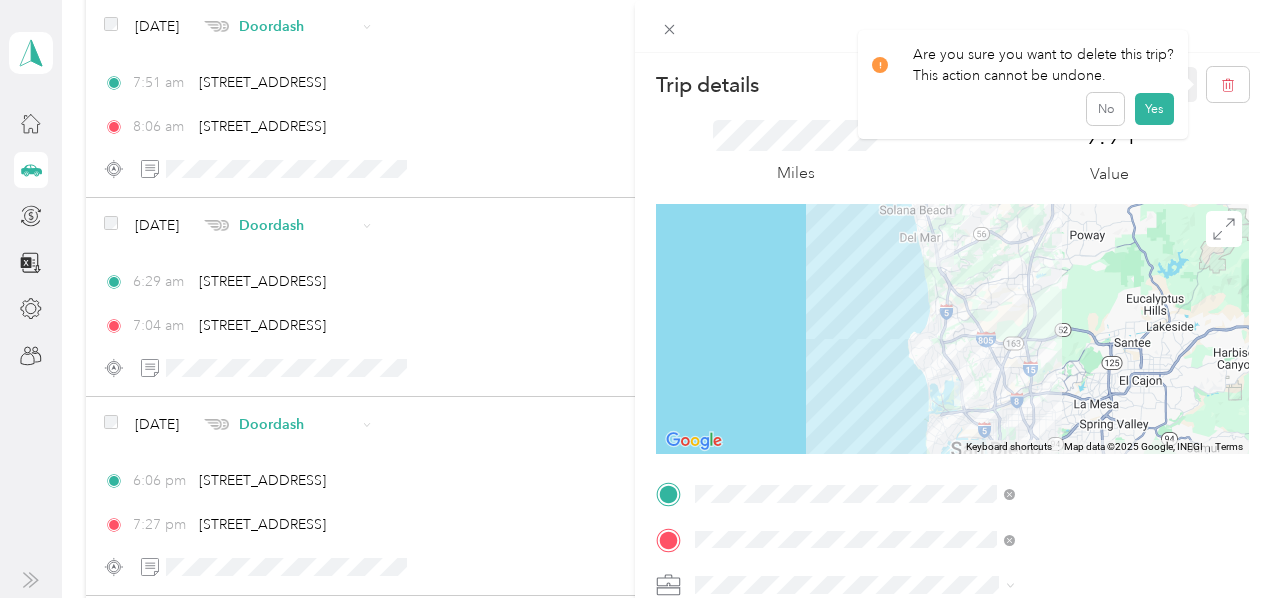 click on "Yes" at bounding box center (1154, 109) 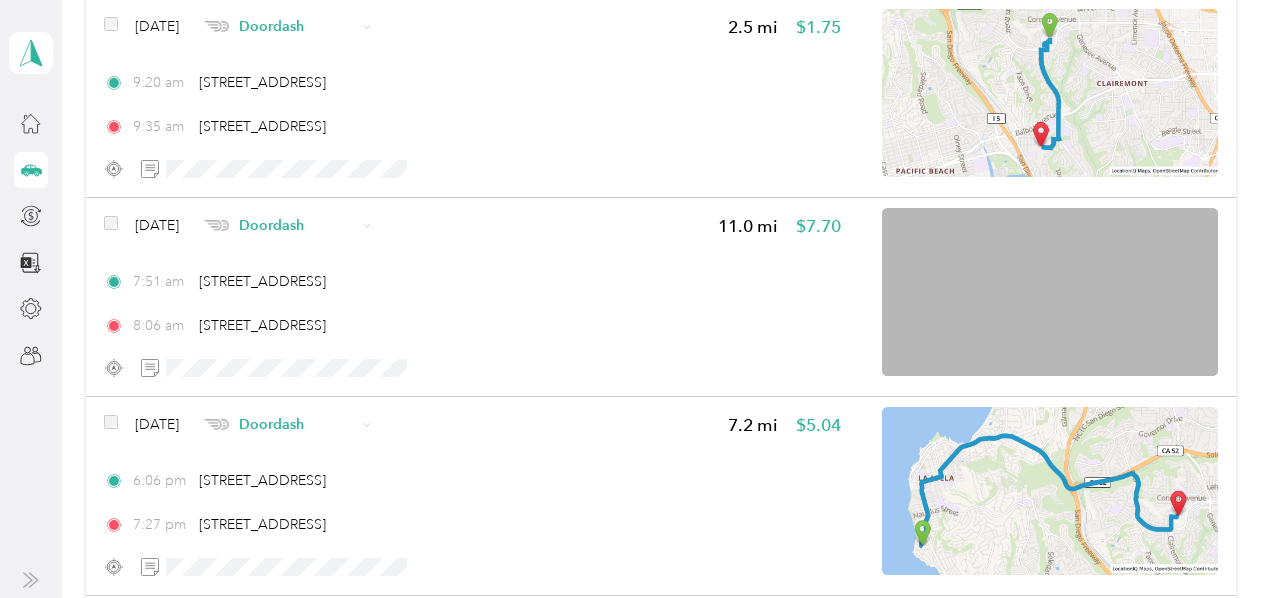 scroll, scrollTop: 1874, scrollLeft: 0, axis: vertical 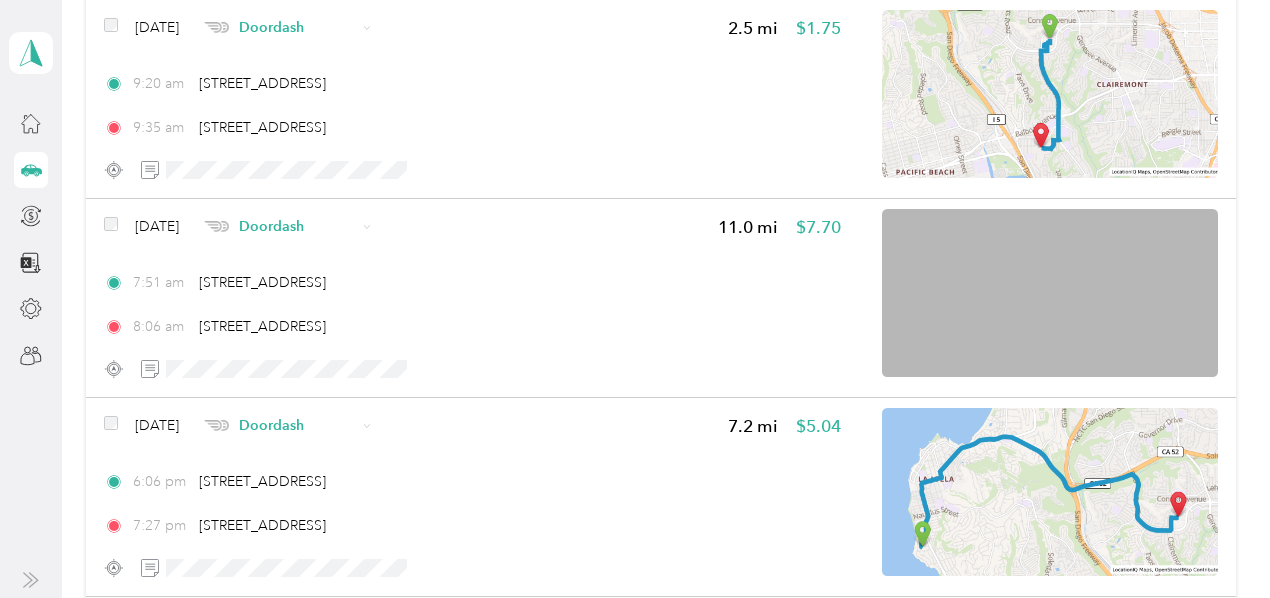 click on "Jun 25, 2025 Doordash 11.0   mi $7.70" at bounding box center (472, 226) 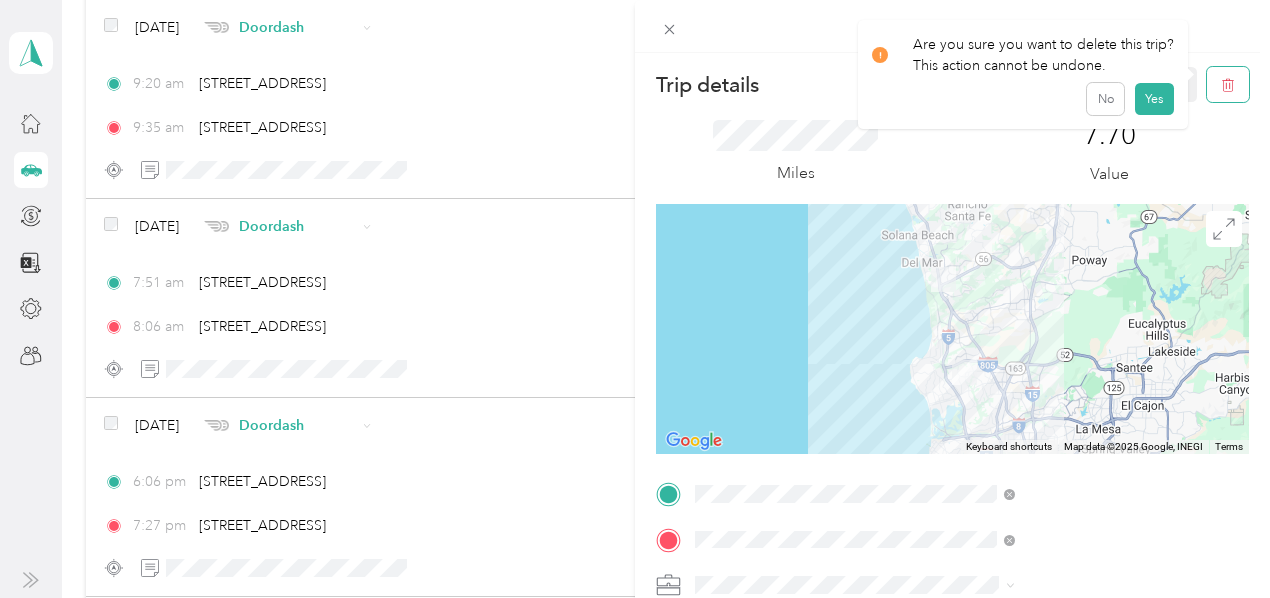 click 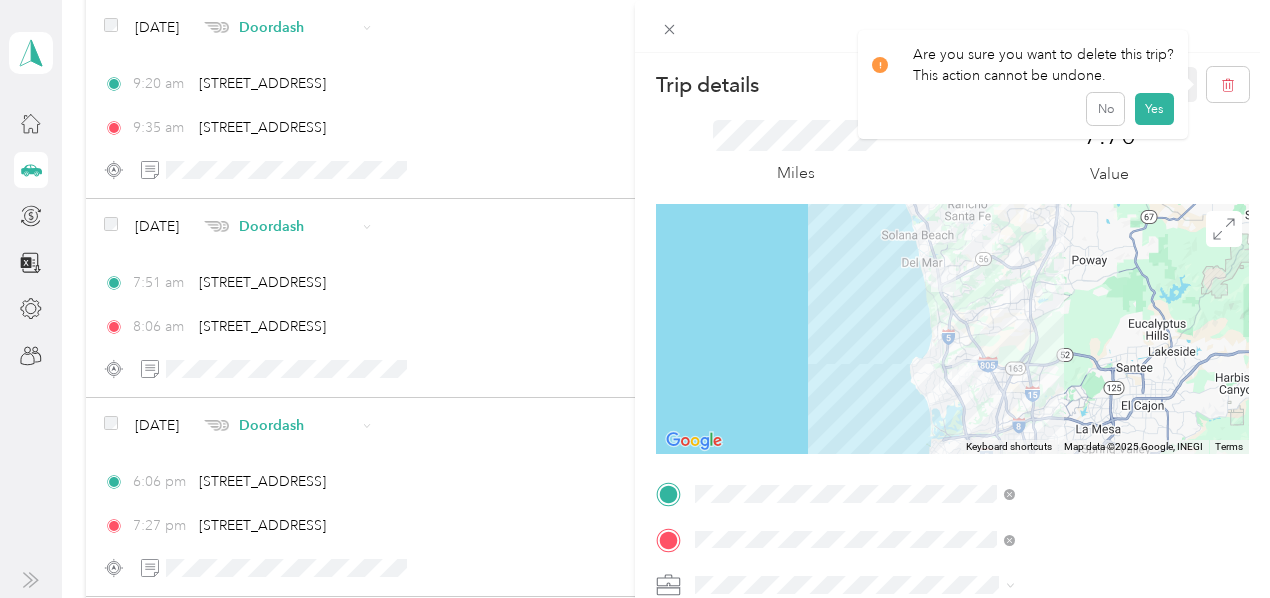 click on "Yes" at bounding box center (1154, 109) 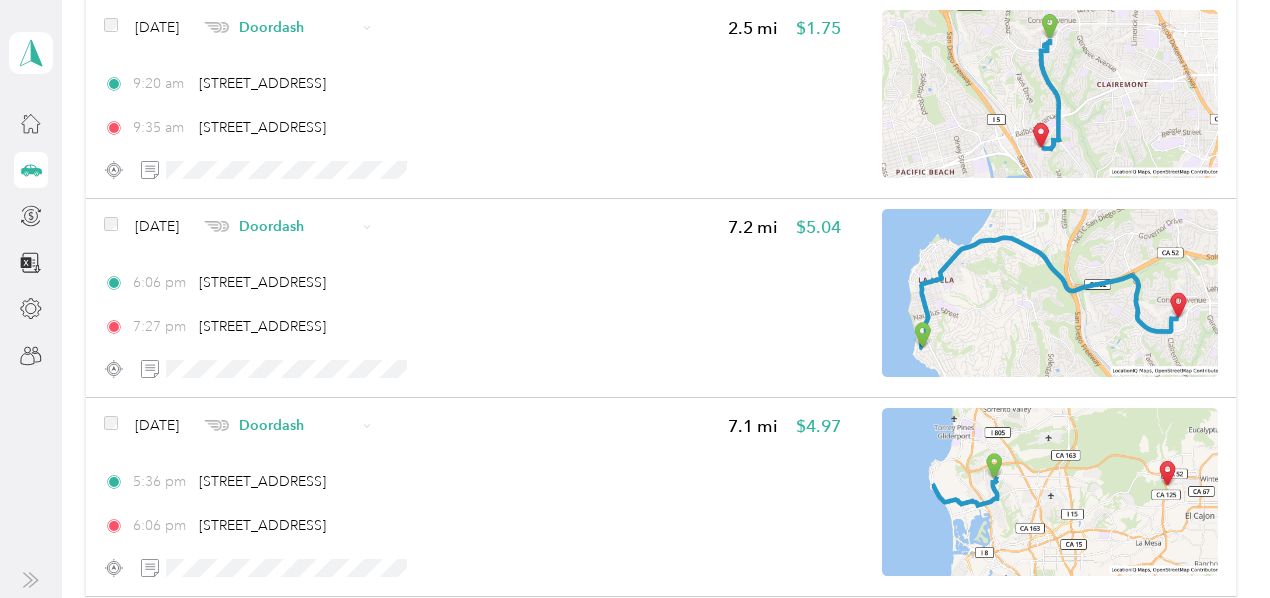 scroll, scrollTop: 1774, scrollLeft: 0, axis: vertical 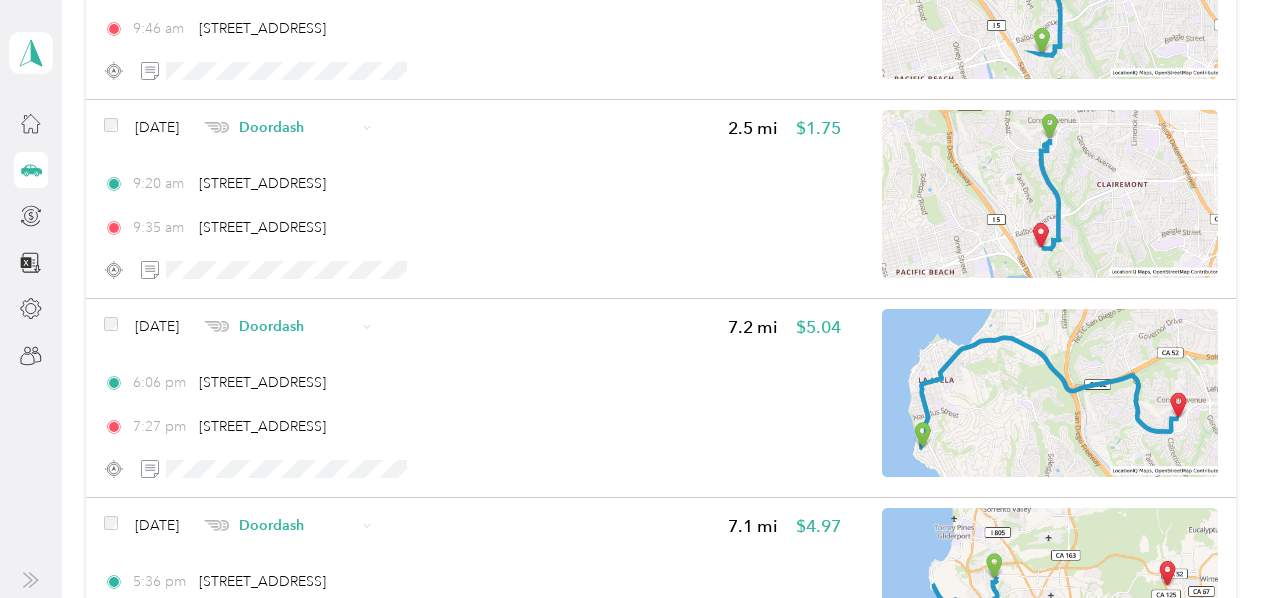 click on "Doordash" at bounding box center (297, 127) 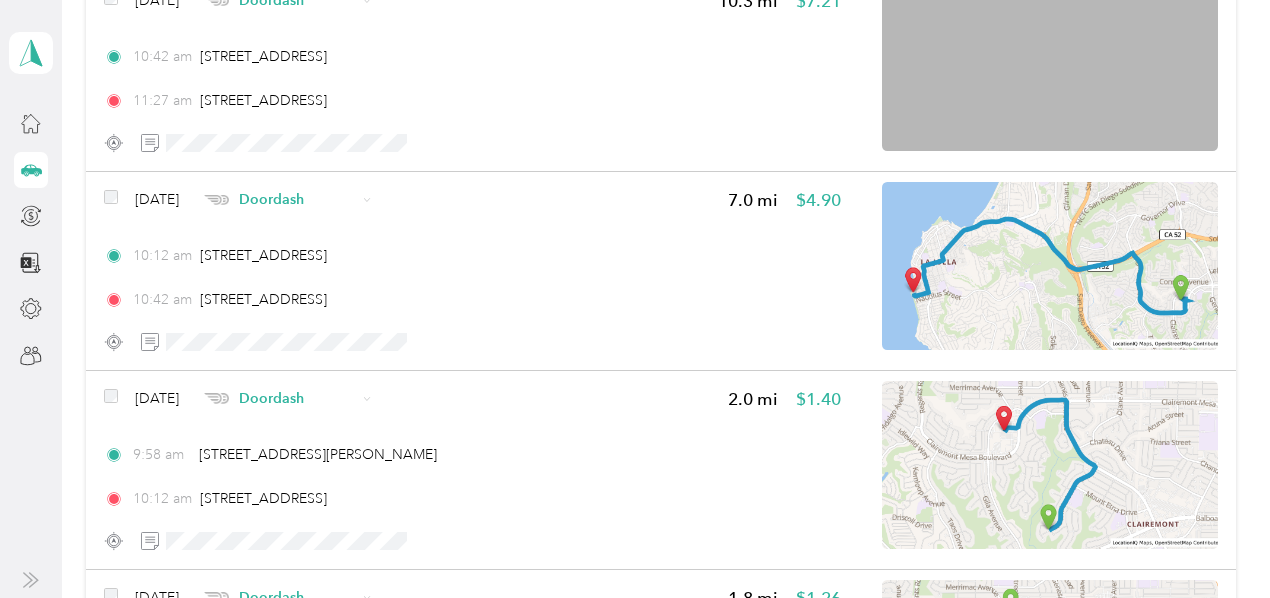 scroll, scrollTop: 874, scrollLeft: 0, axis: vertical 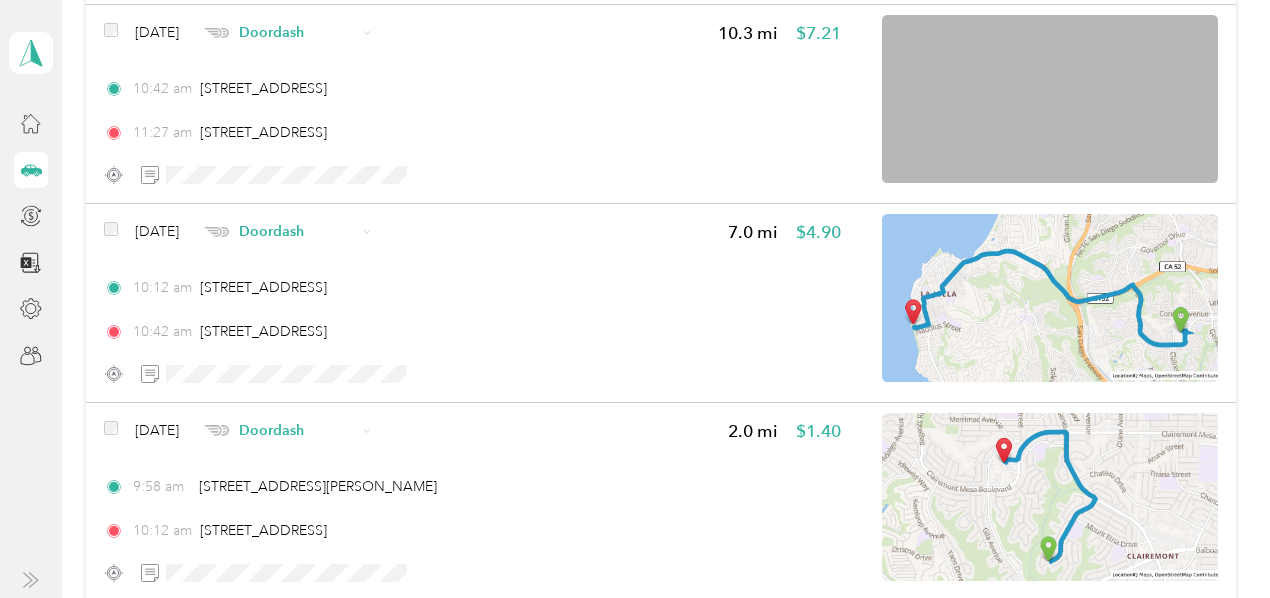 click at bounding box center [216, 232] 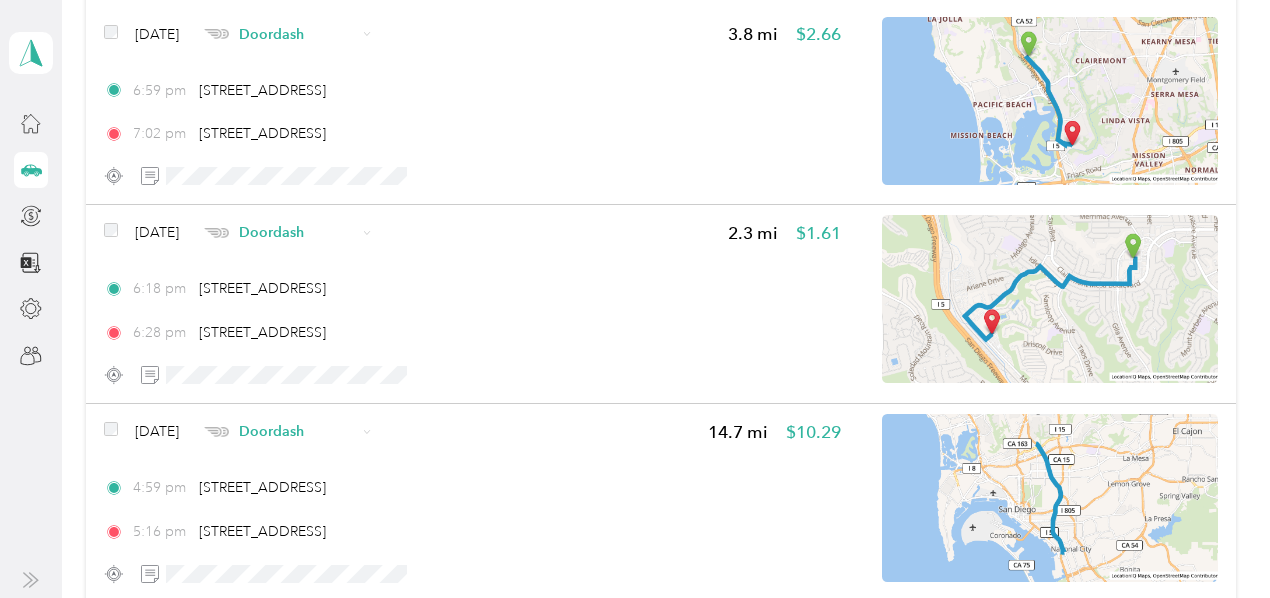 scroll, scrollTop: 274, scrollLeft: 0, axis: vertical 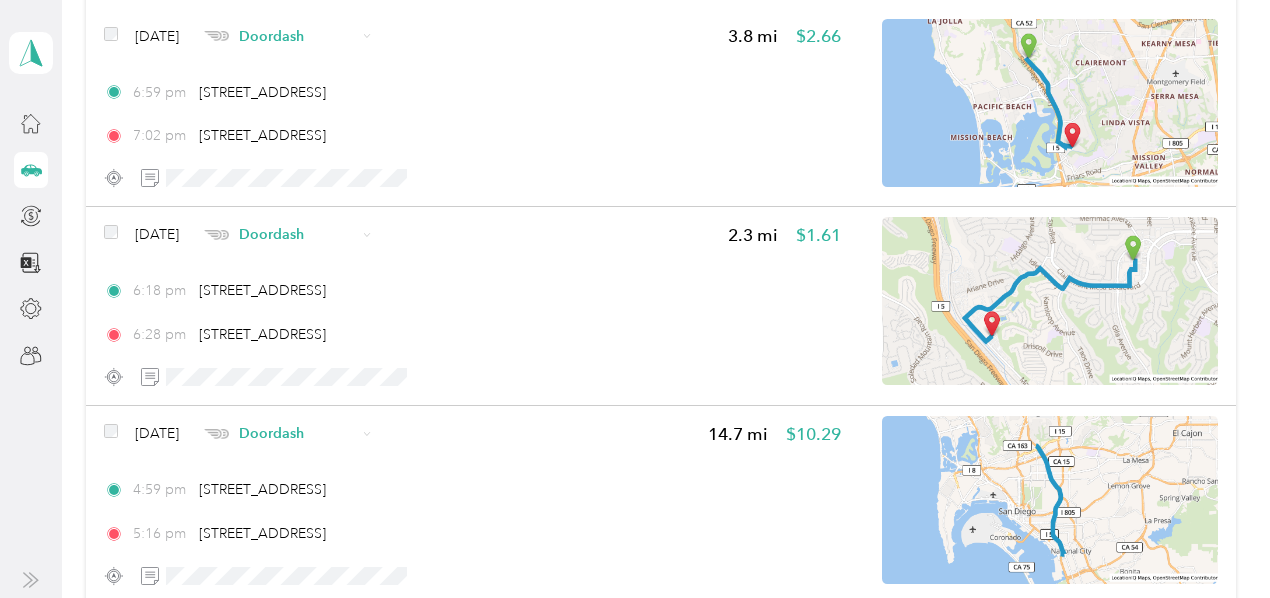 click on "Jun 25, 2025 Doordash 14.7   mi $10.29" at bounding box center (472, 433) 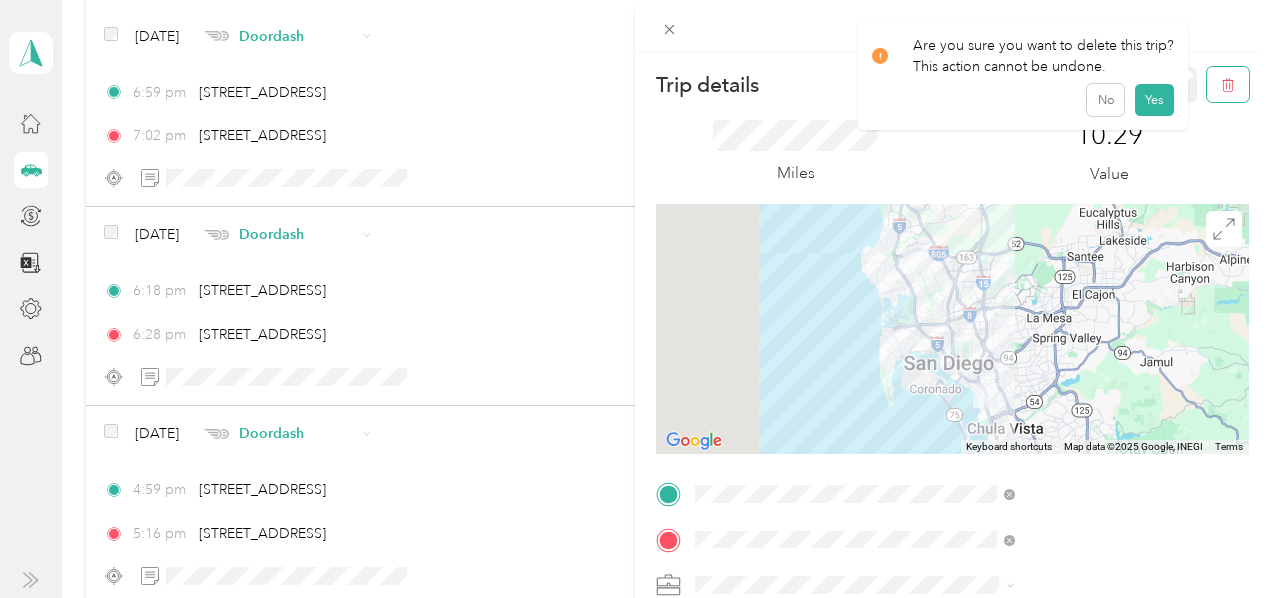 click 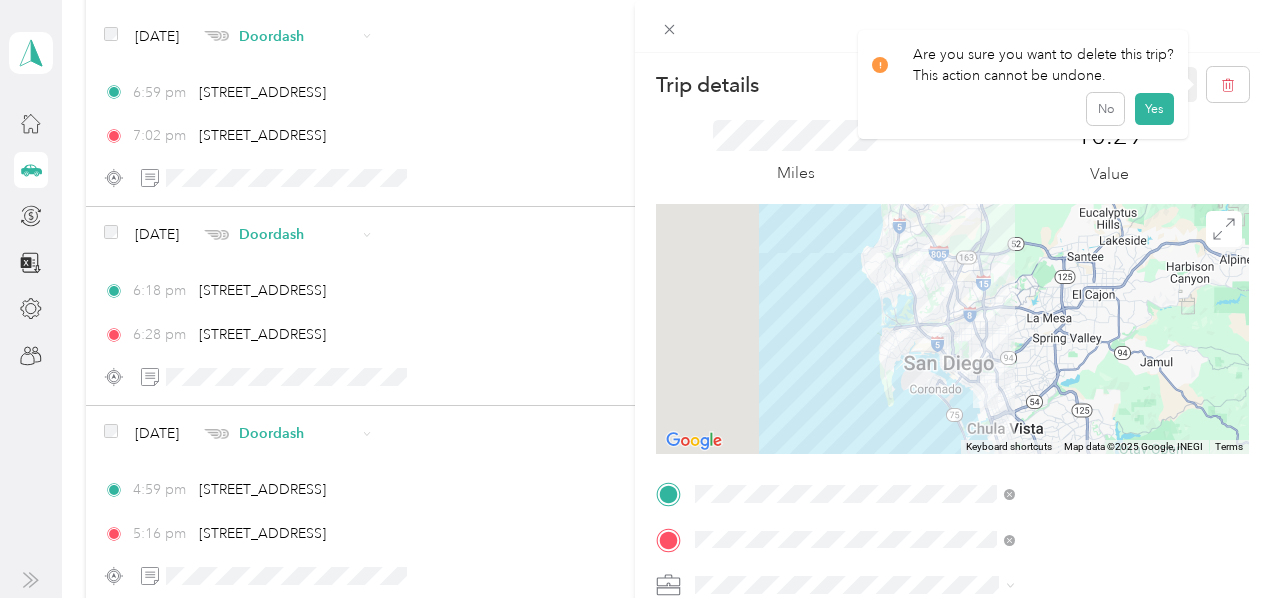 click on "Yes" at bounding box center [1154, 109] 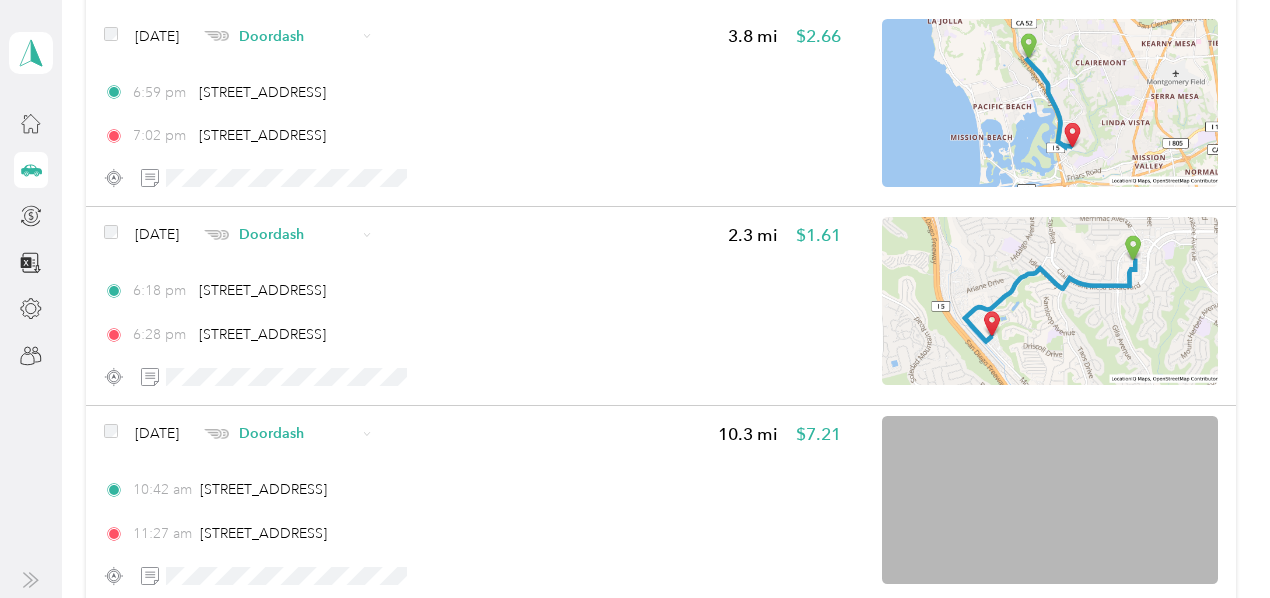 click on "Jun 25, 2025 Doordash 2.3   mi $1.61" at bounding box center [472, 234] 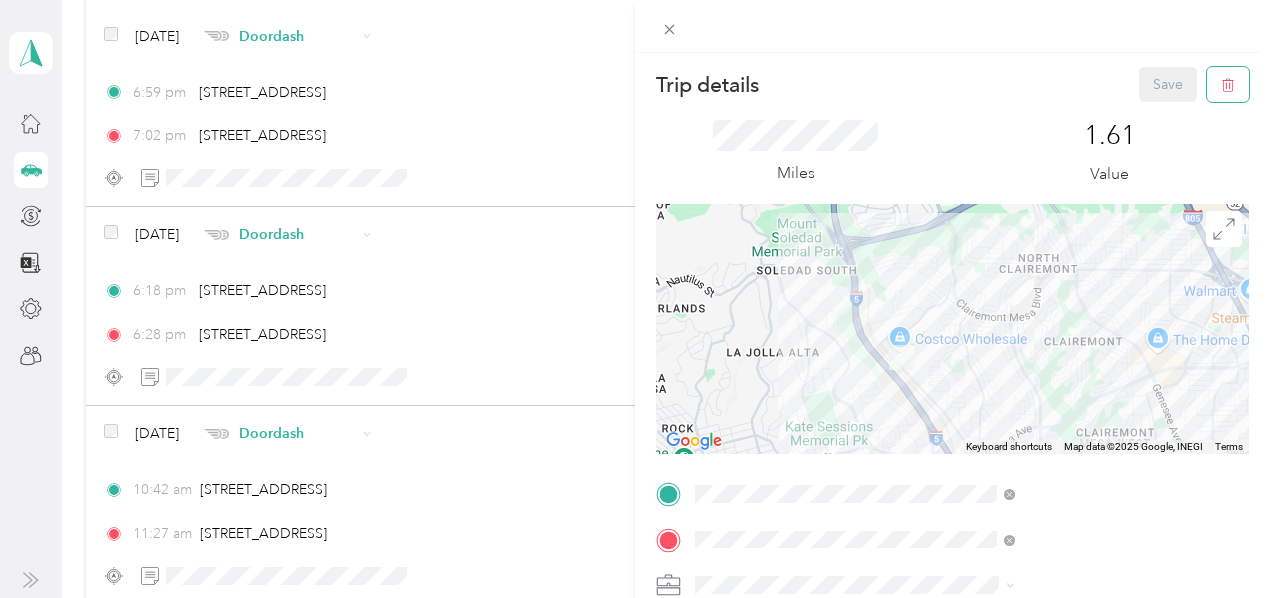 click 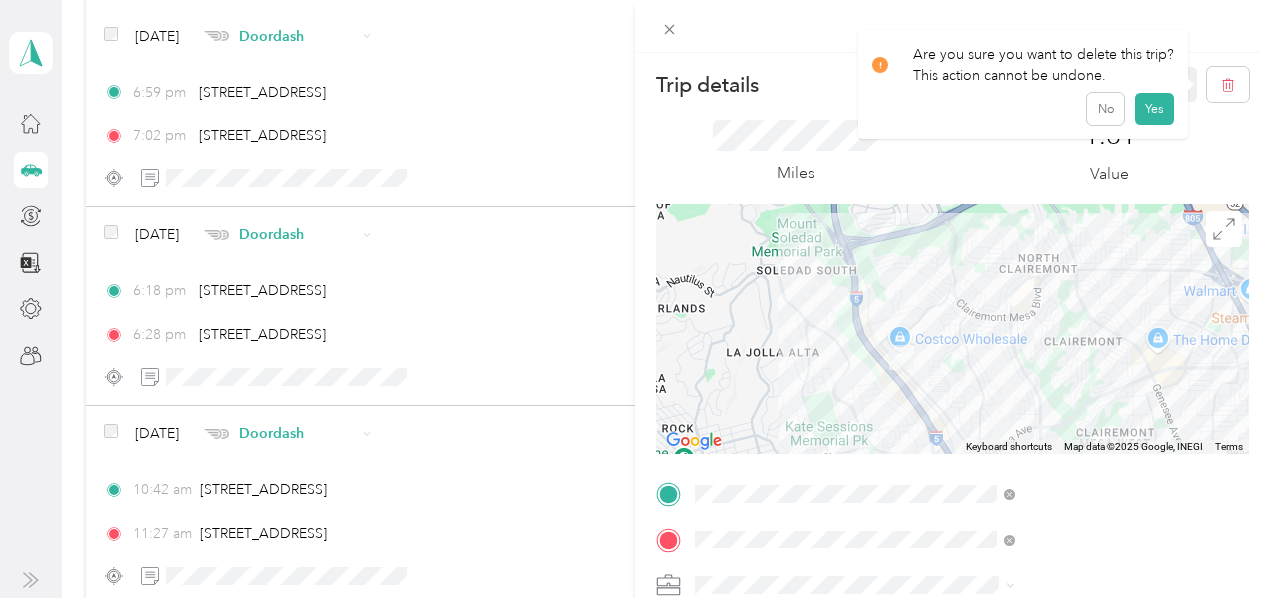 click on "Yes" at bounding box center [1154, 109] 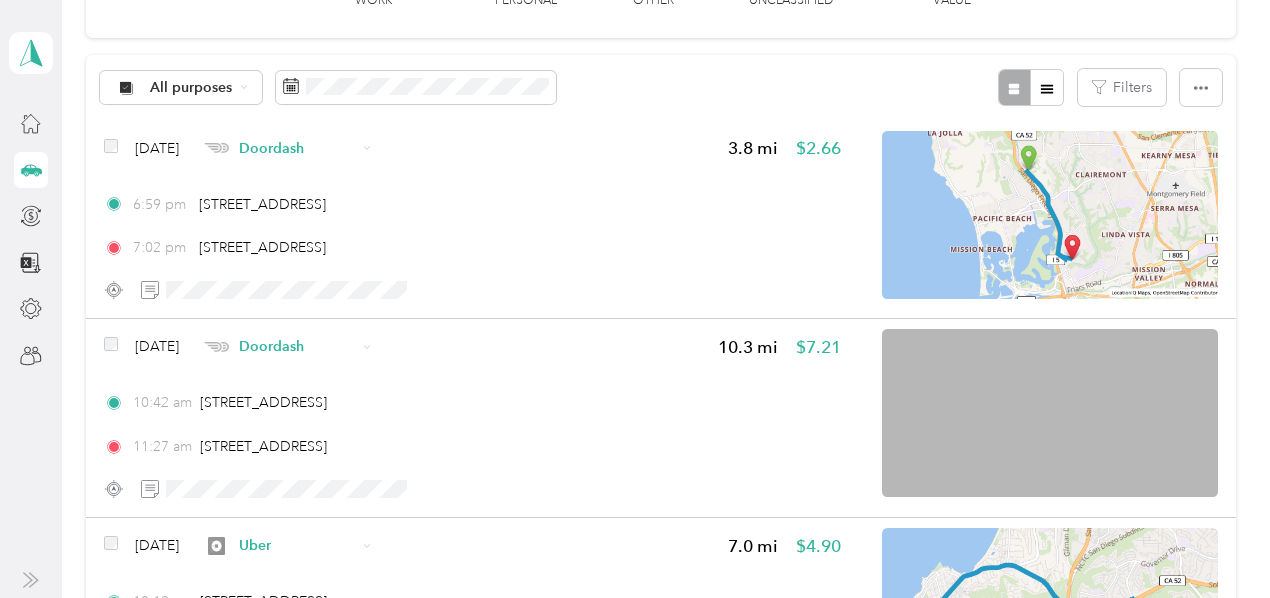 scroll, scrollTop: 74, scrollLeft: 0, axis: vertical 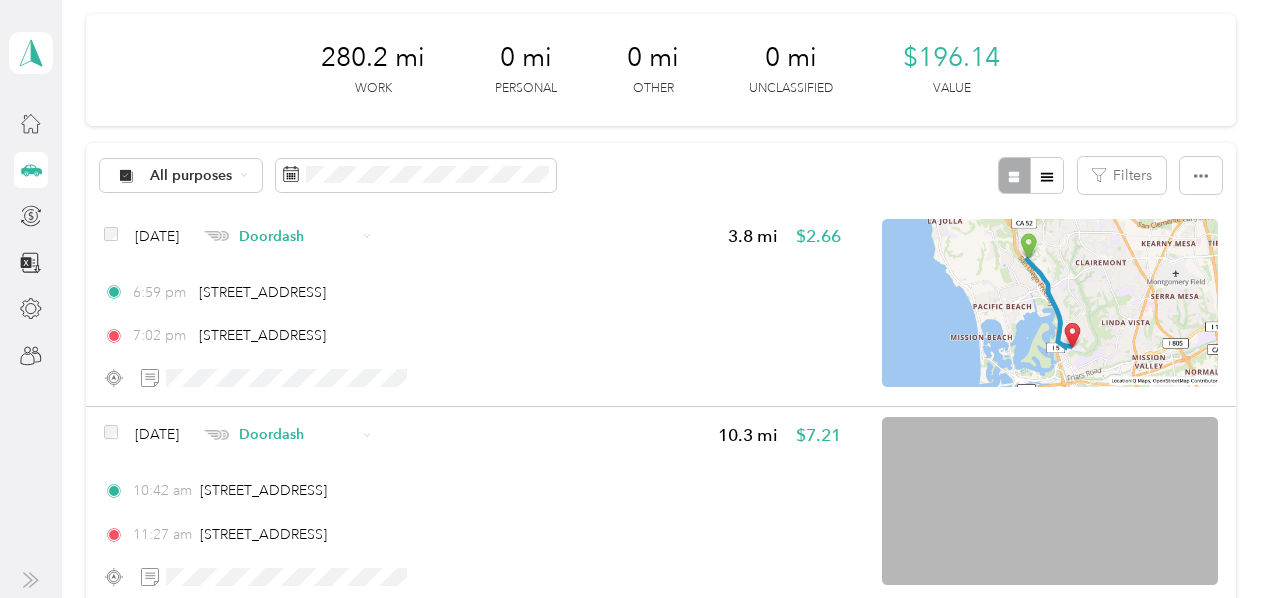 click on "Jun 25, 2025 Doordash 3.8   mi $2.66" at bounding box center [472, 236] 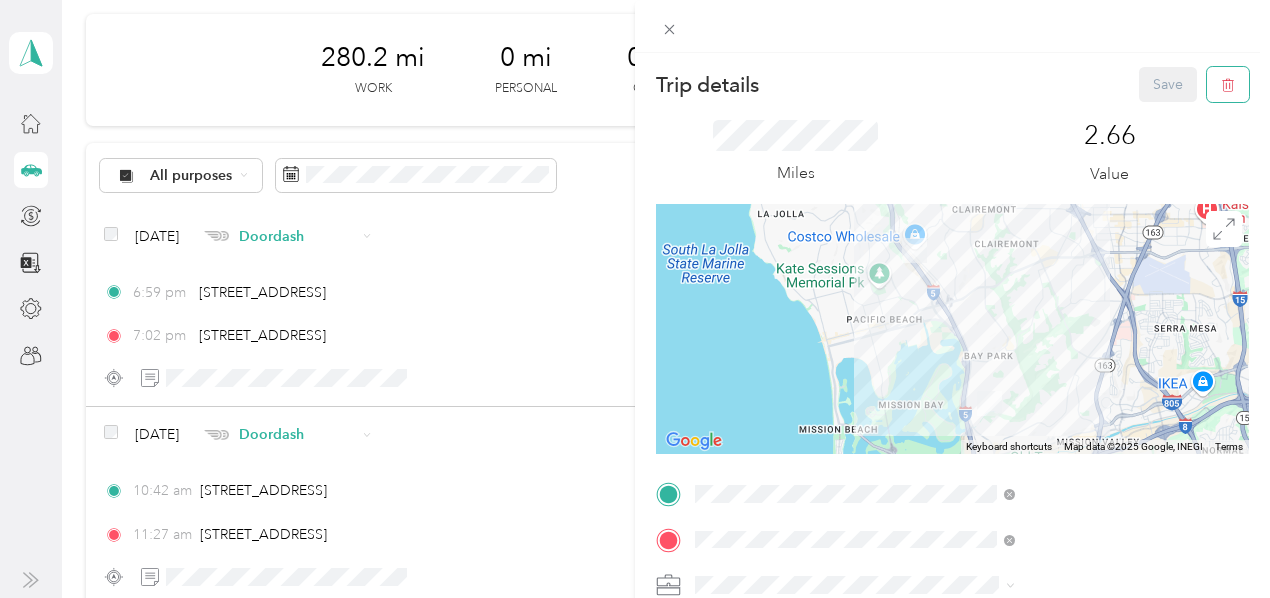 click 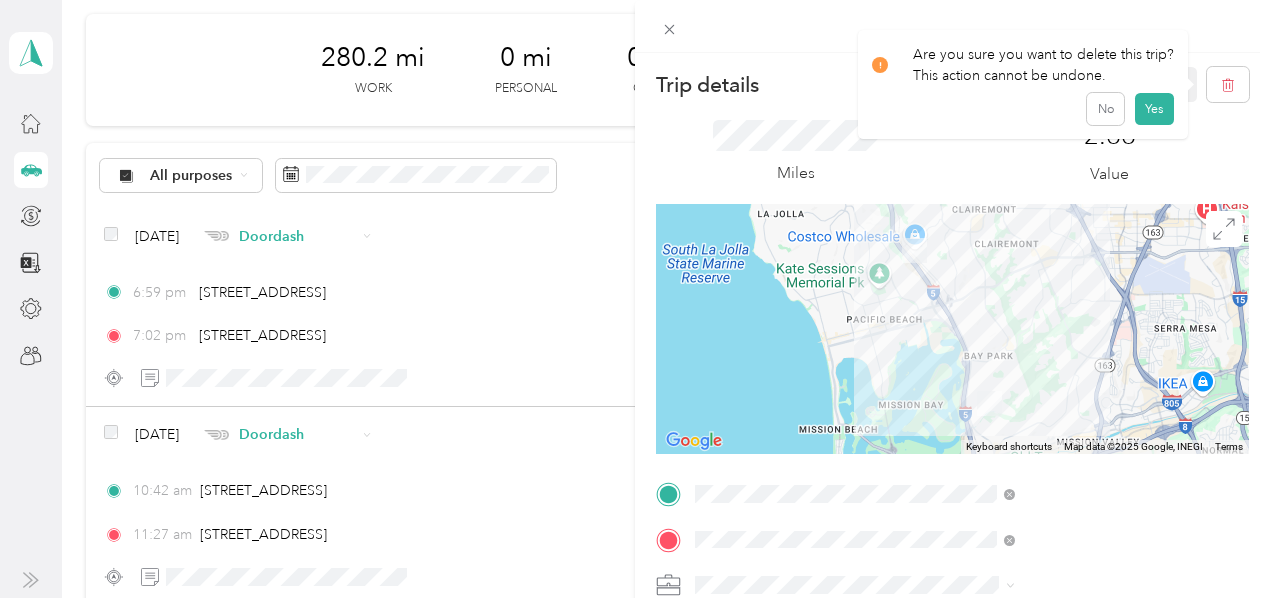 click on "Yes" at bounding box center (1154, 109) 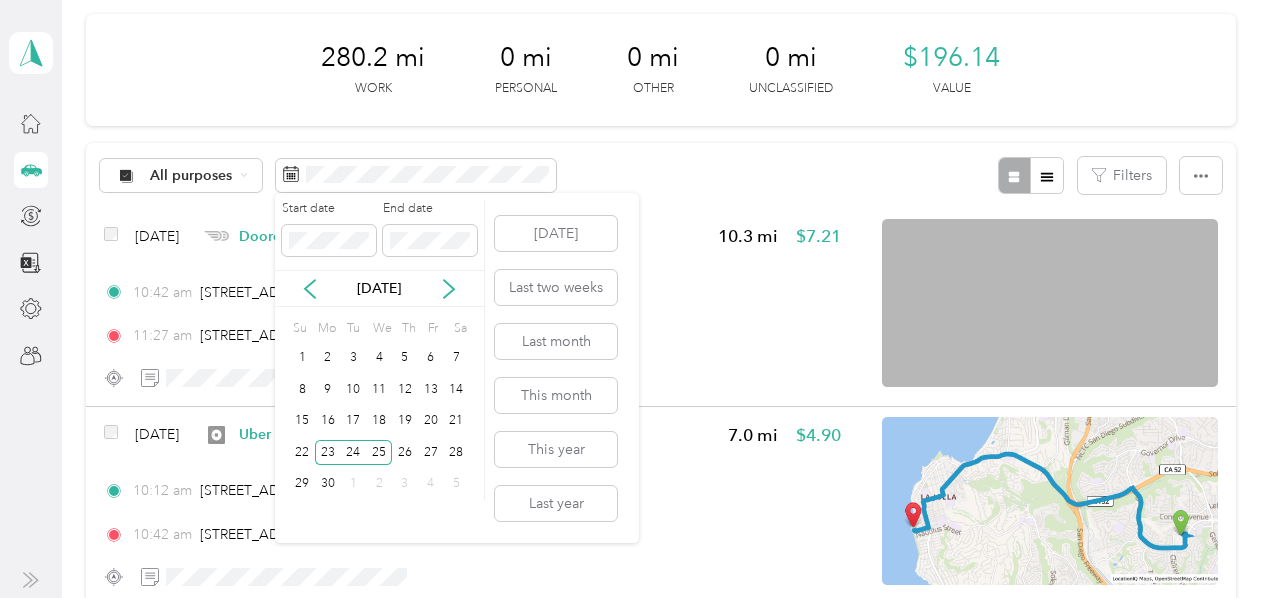 click on "26" at bounding box center (405, 452) 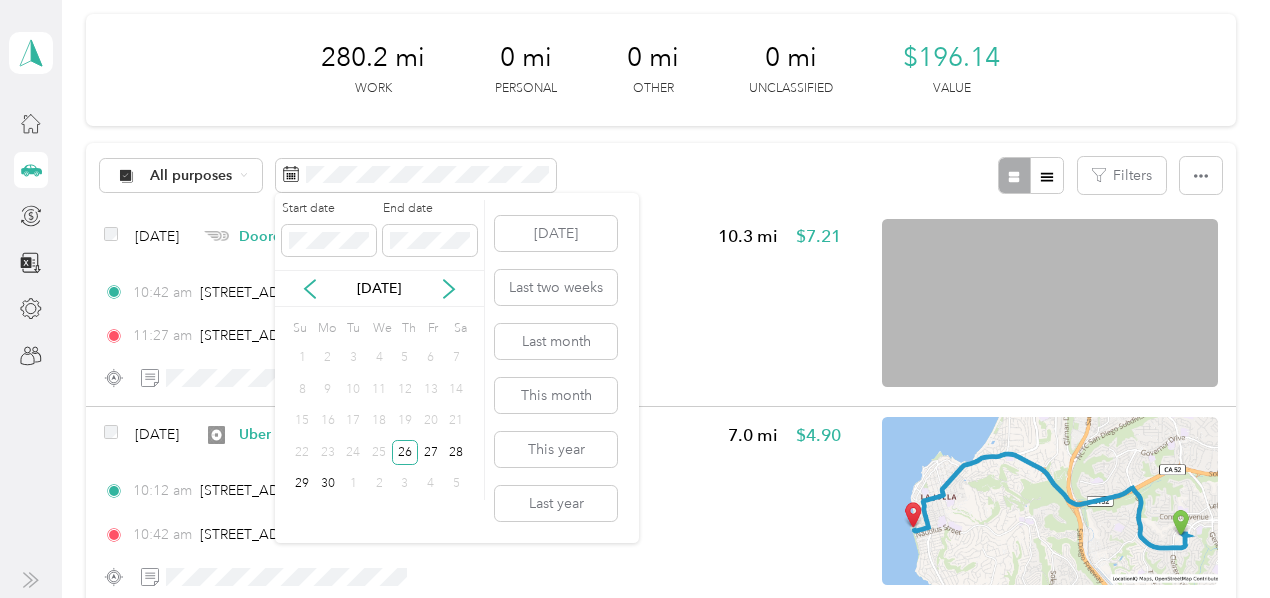 click on "29" at bounding box center (302, 484) 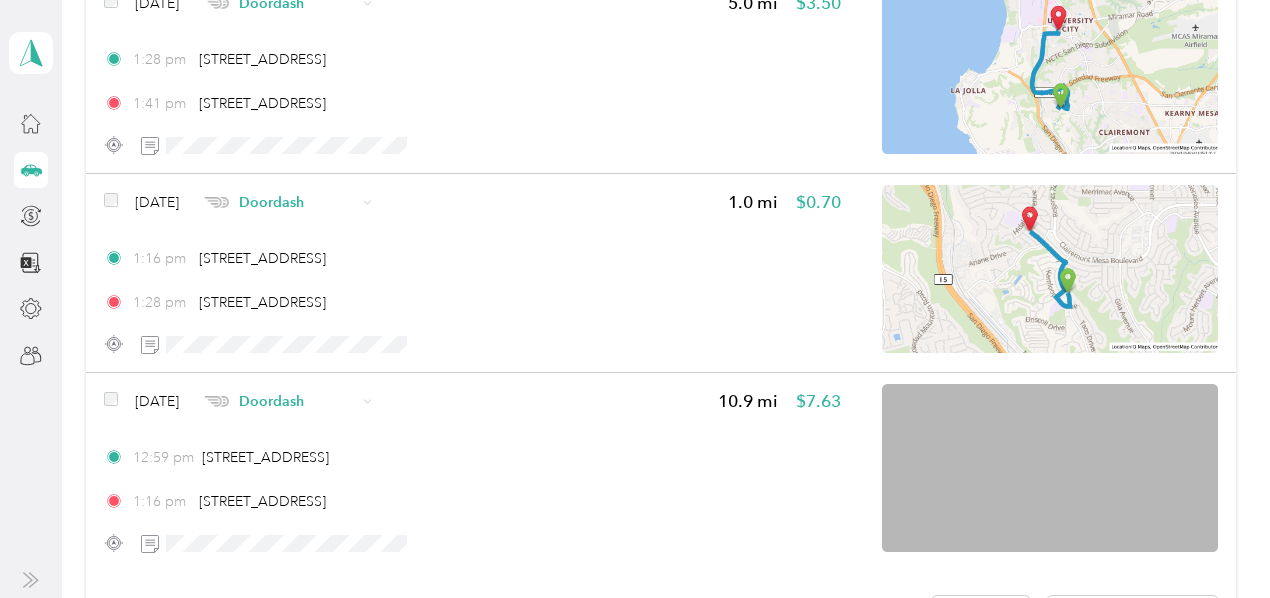 scroll, scrollTop: 19935, scrollLeft: 0, axis: vertical 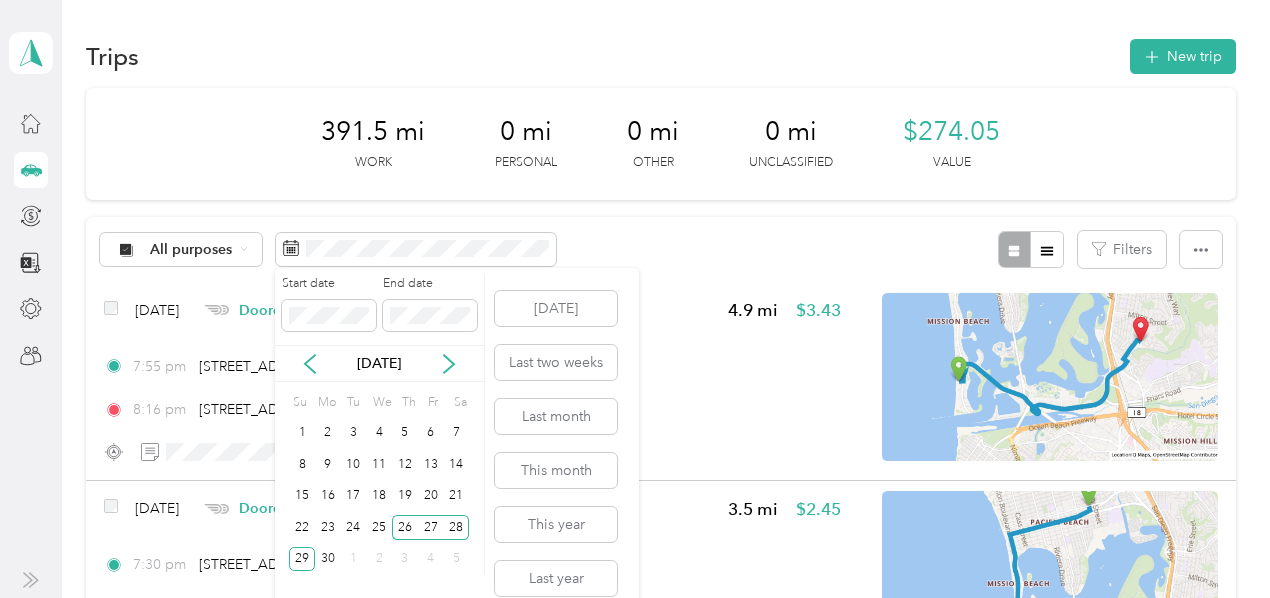 click on "27" at bounding box center [431, 527] 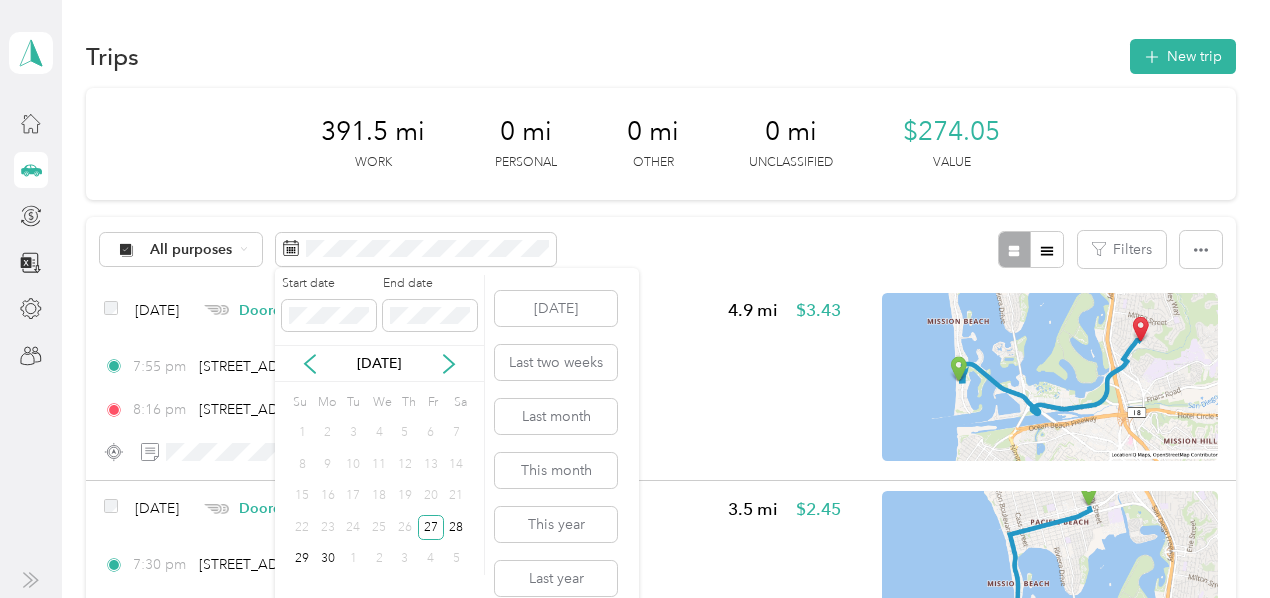 click on "26" at bounding box center (405, 527) 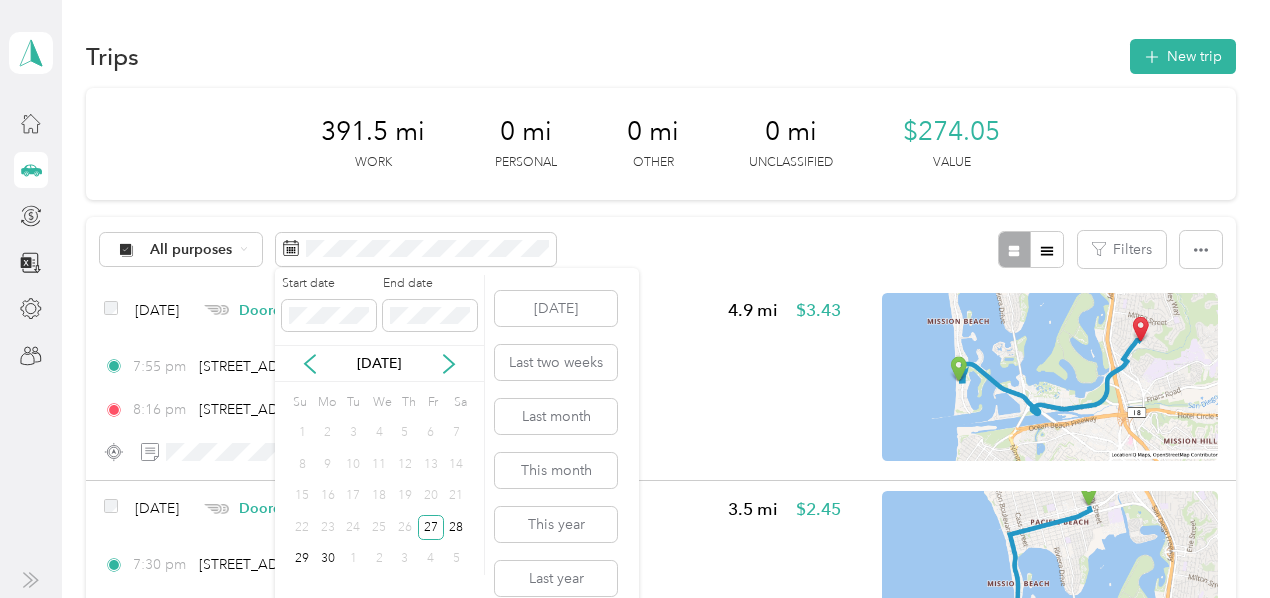 click on "26" at bounding box center (405, 527) 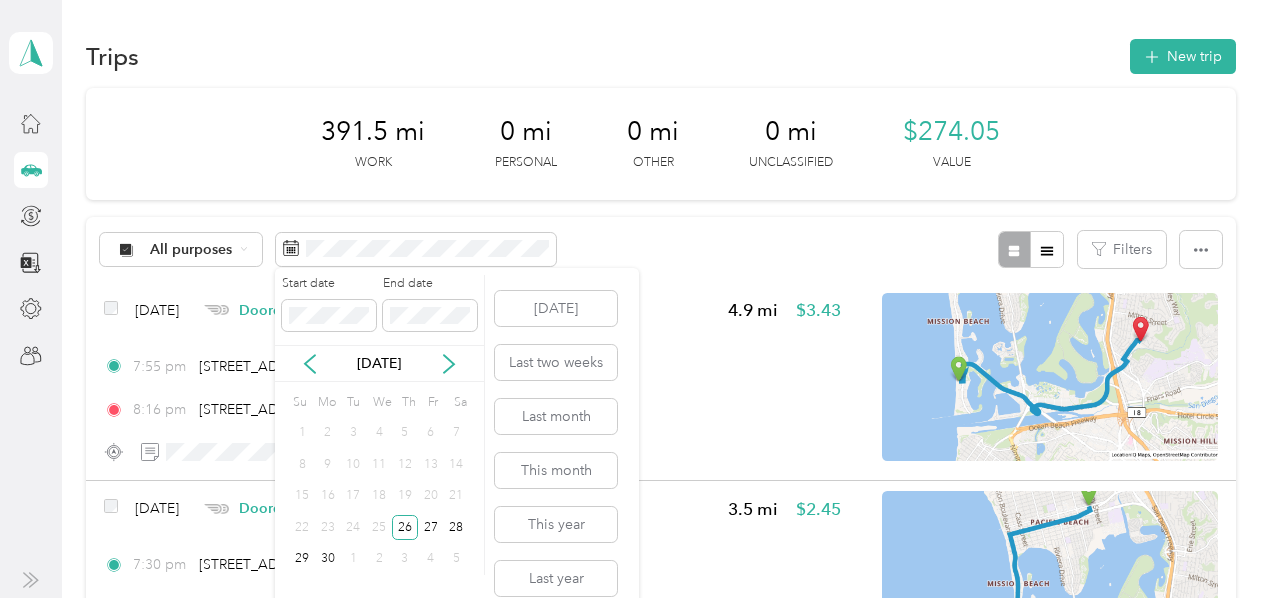 click on "27" at bounding box center (431, 527) 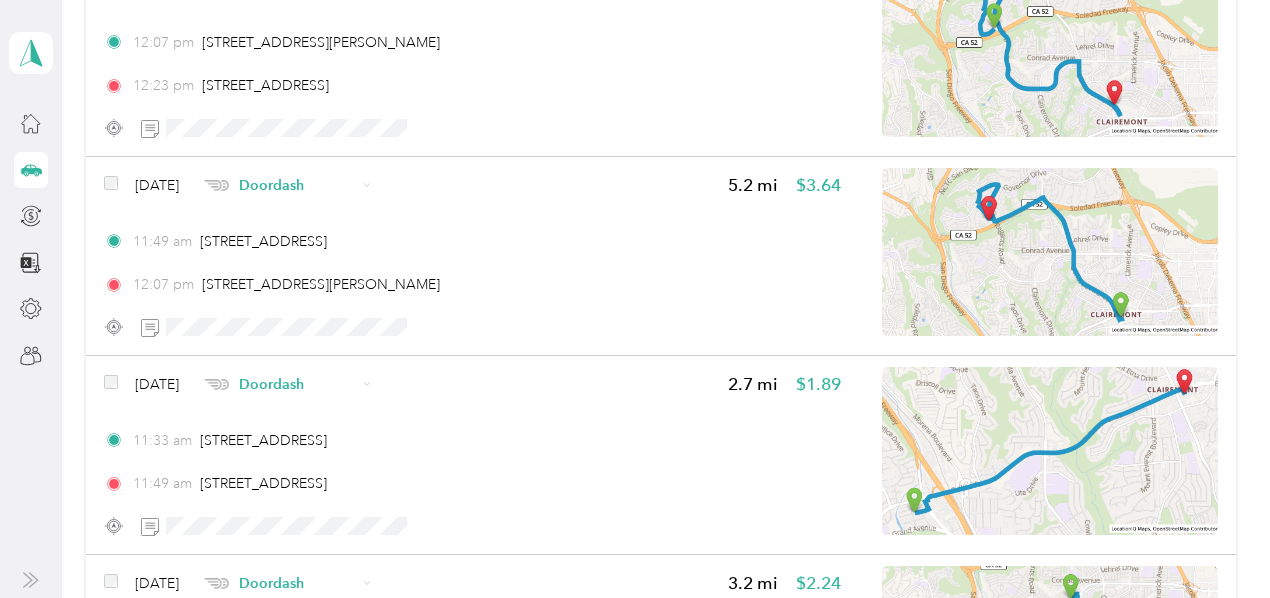 scroll, scrollTop: 11975, scrollLeft: 0, axis: vertical 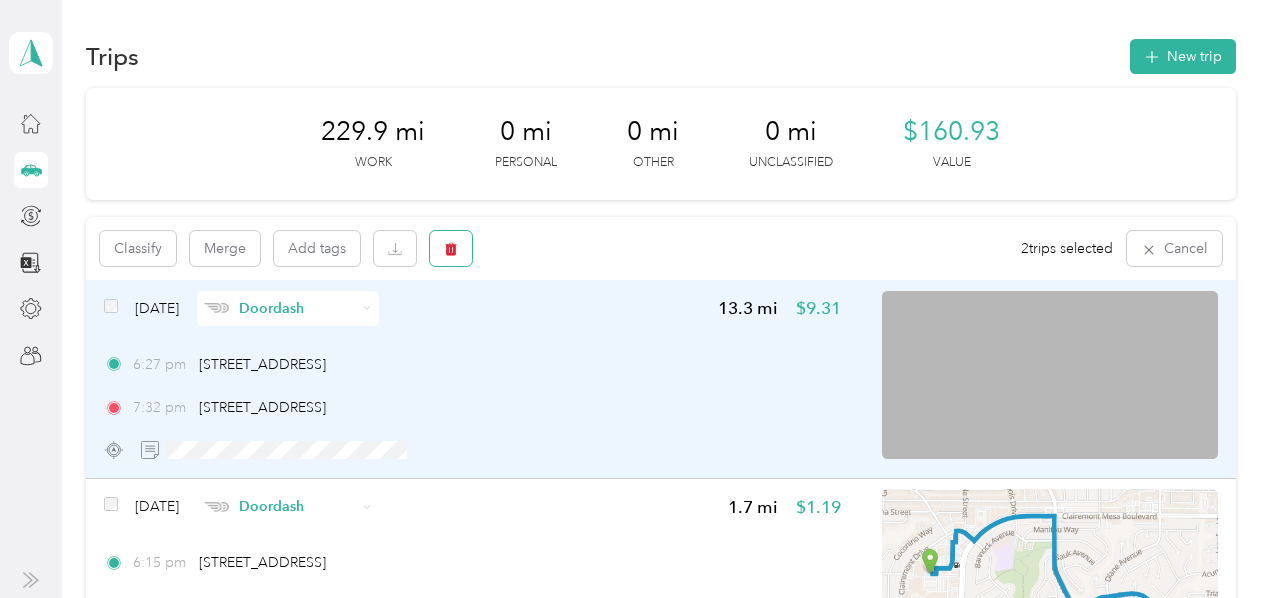 click 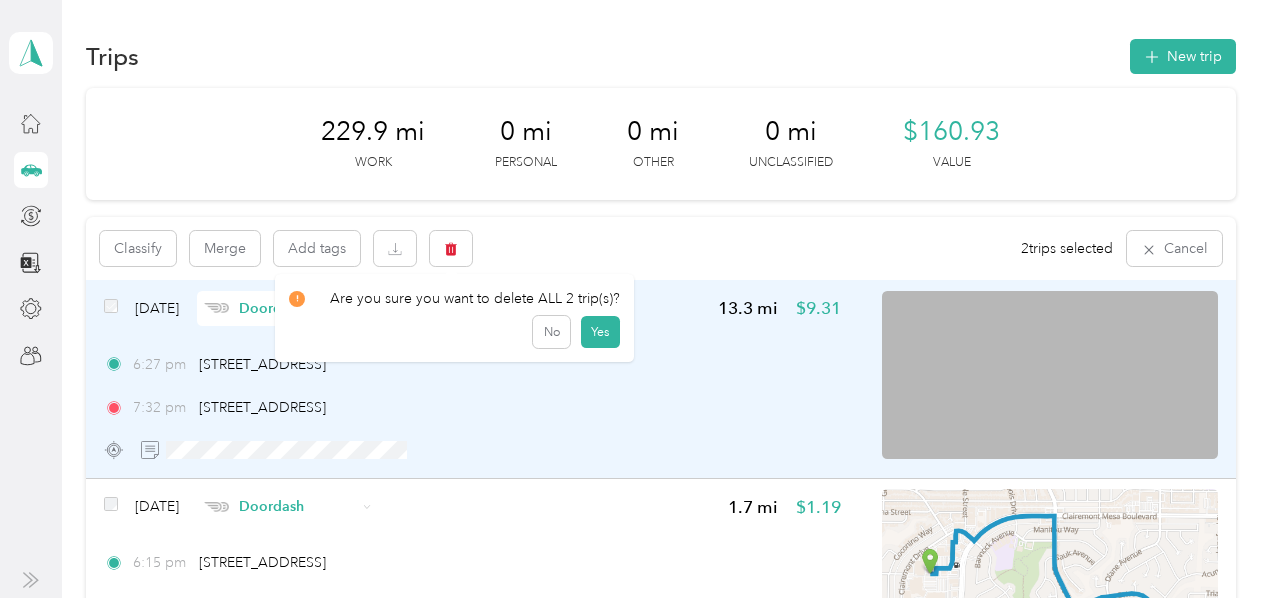 click on "Yes" at bounding box center (600, 332) 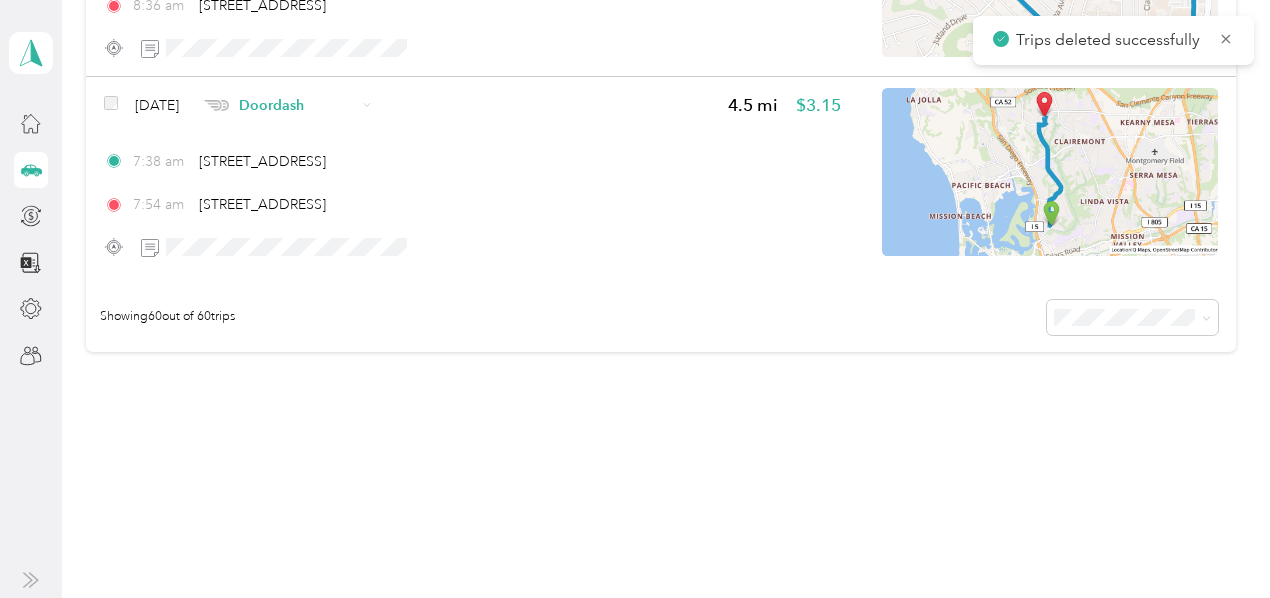scroll, scrollTop: 11577, scrollLeft: 0, axis: vertical 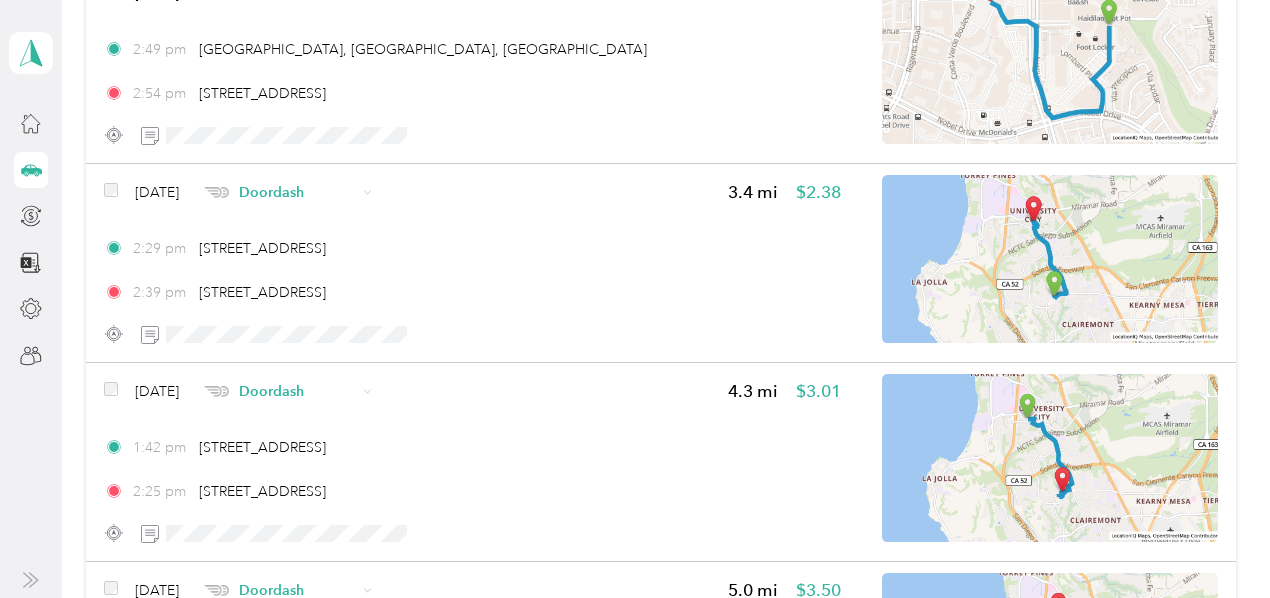 click at bounding box center [216, 192] 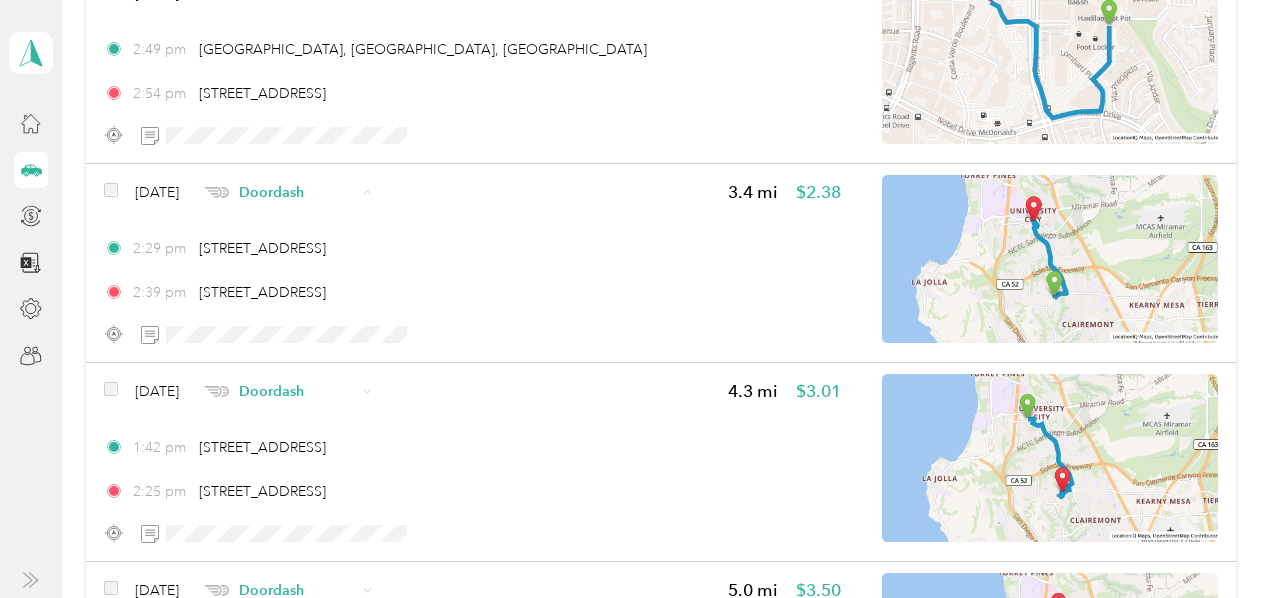 click at bounding box center (261, 299) 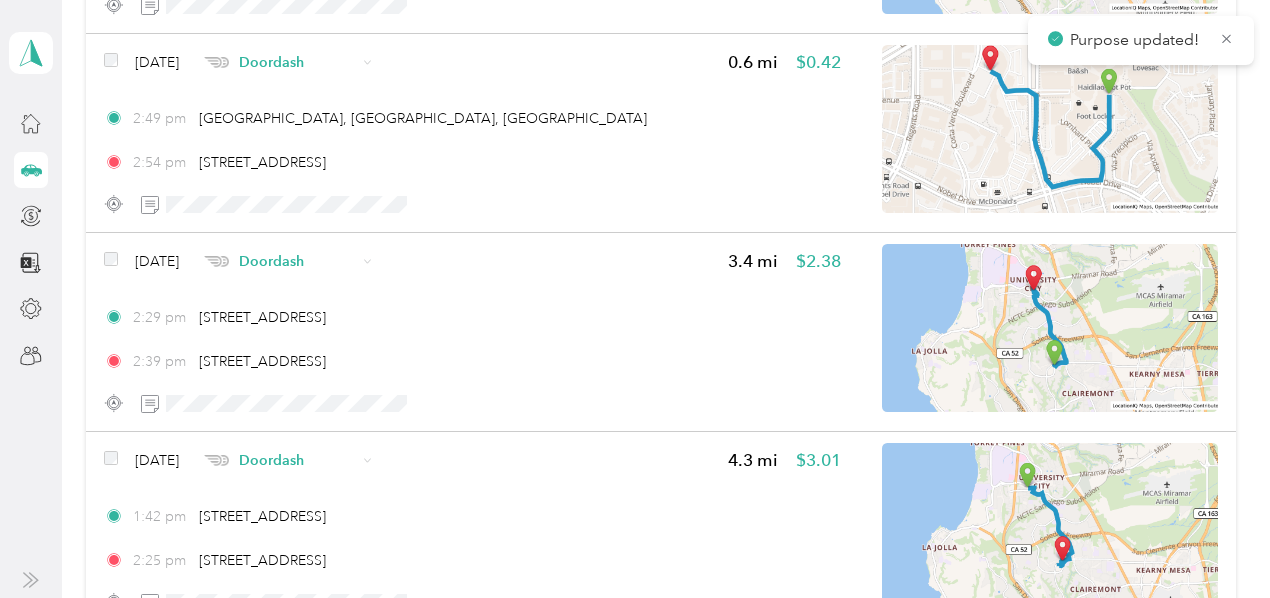 scroll, scrollTop: 7977, scrollLeft: 0, axis: vertical 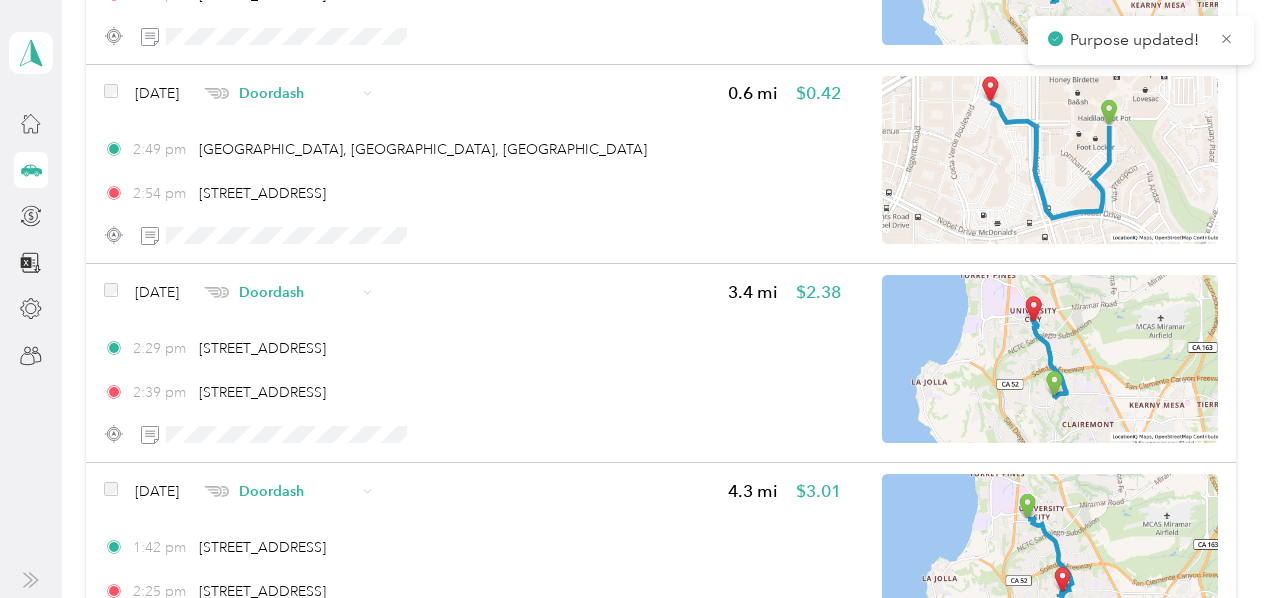 click on "Doordash" at bounding box center (280, 93) 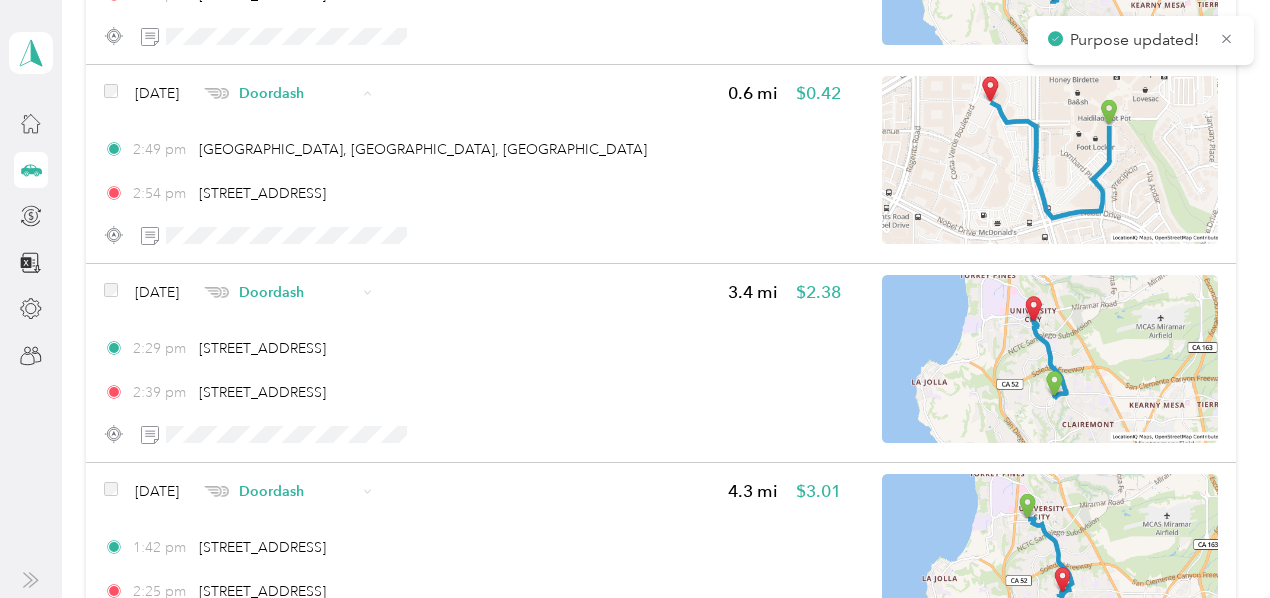 click on "Uber" at bounding box center (325, 199) 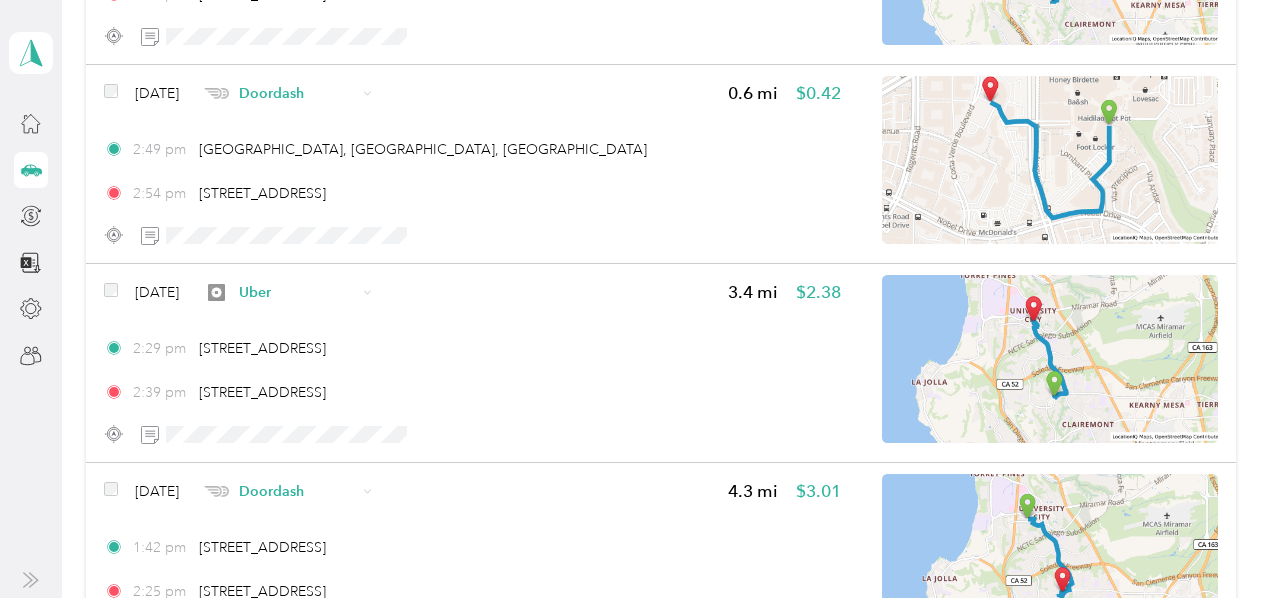 scroll, scrollTop: 7877, scrollLeft: 0, axis: vertical 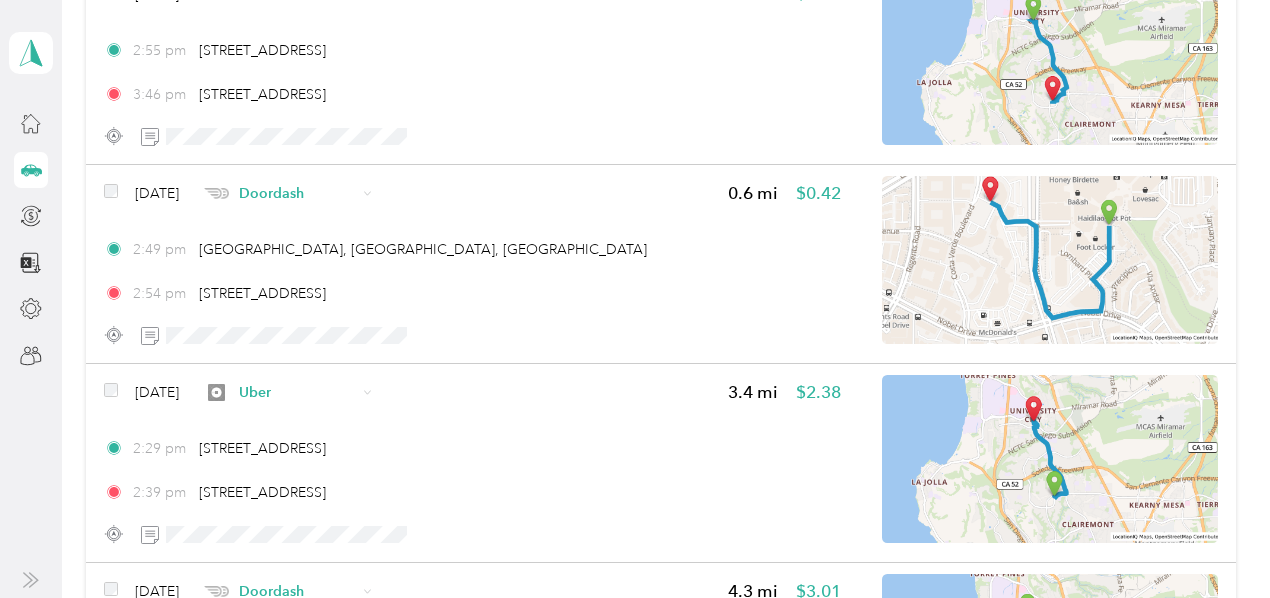 click at bounding box center (216, 193) 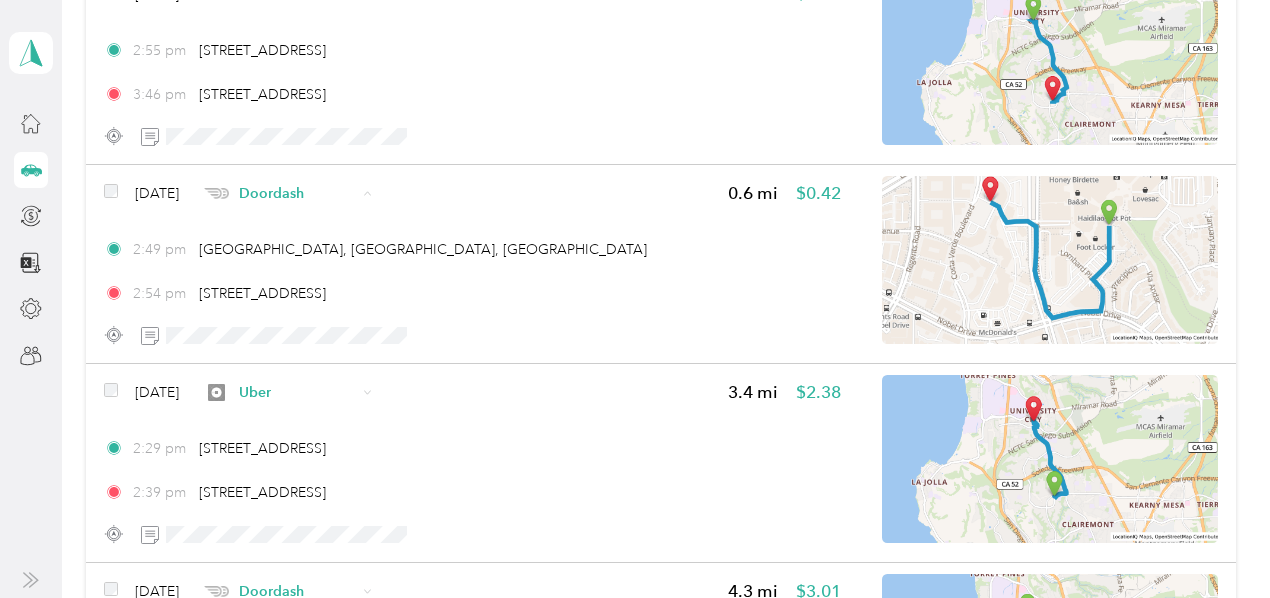 click on "Uber" at bounding box center [325, 299] 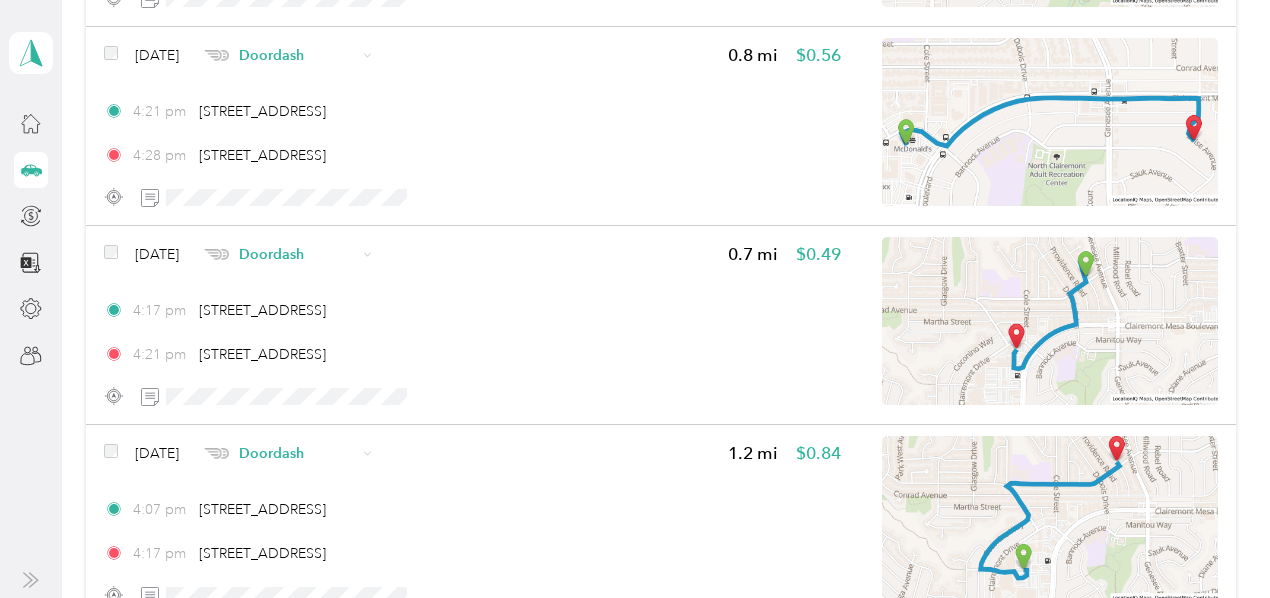 scroll, scrollTop: 6777, scrollLeft: 0, axis: vertical 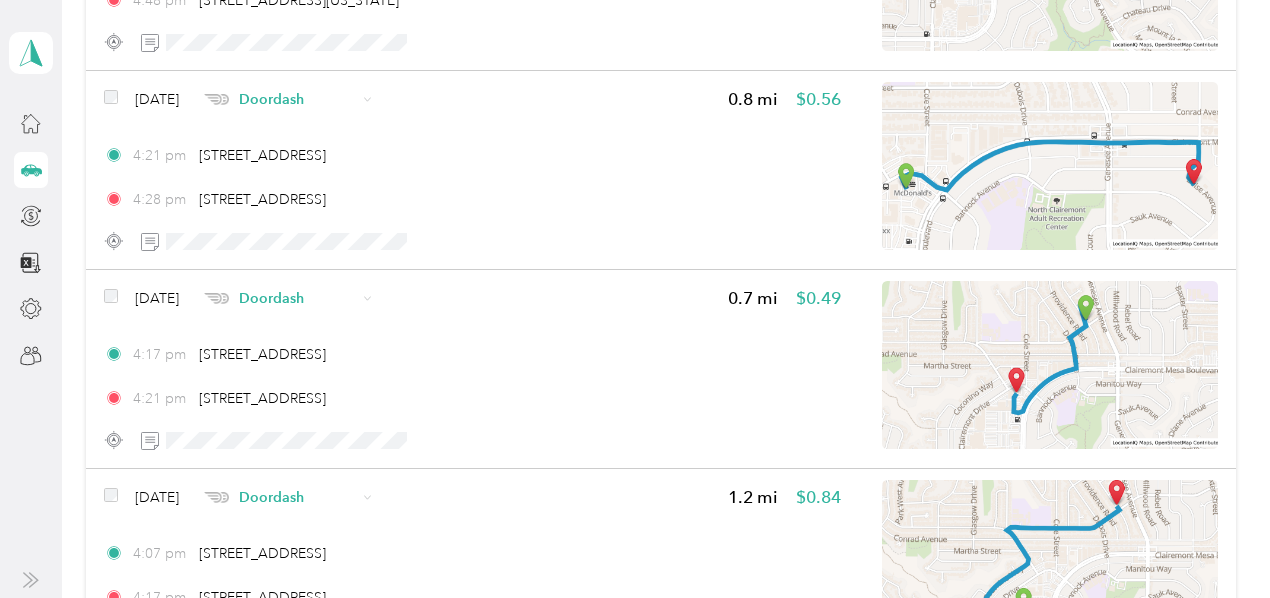 click on "Doordash" at bounding box center [280, 99] 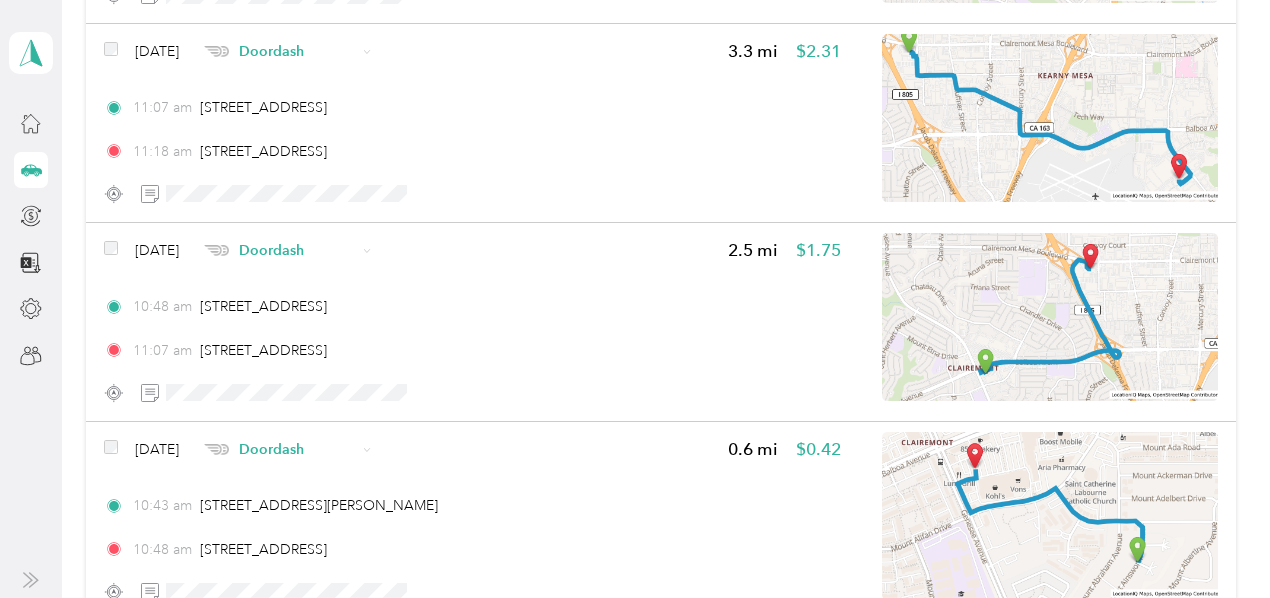 scroll, scrollTop: 3577, scrollLeft: 0, axis: vertical 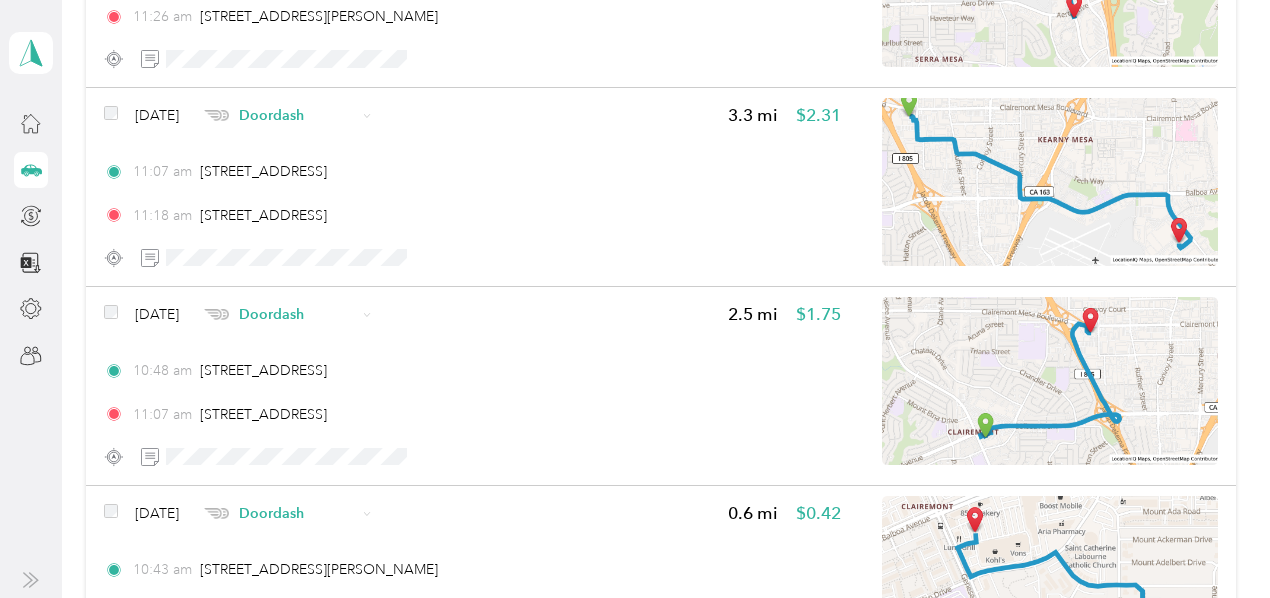 click on "Doordash" at bounding box center [297, 314] 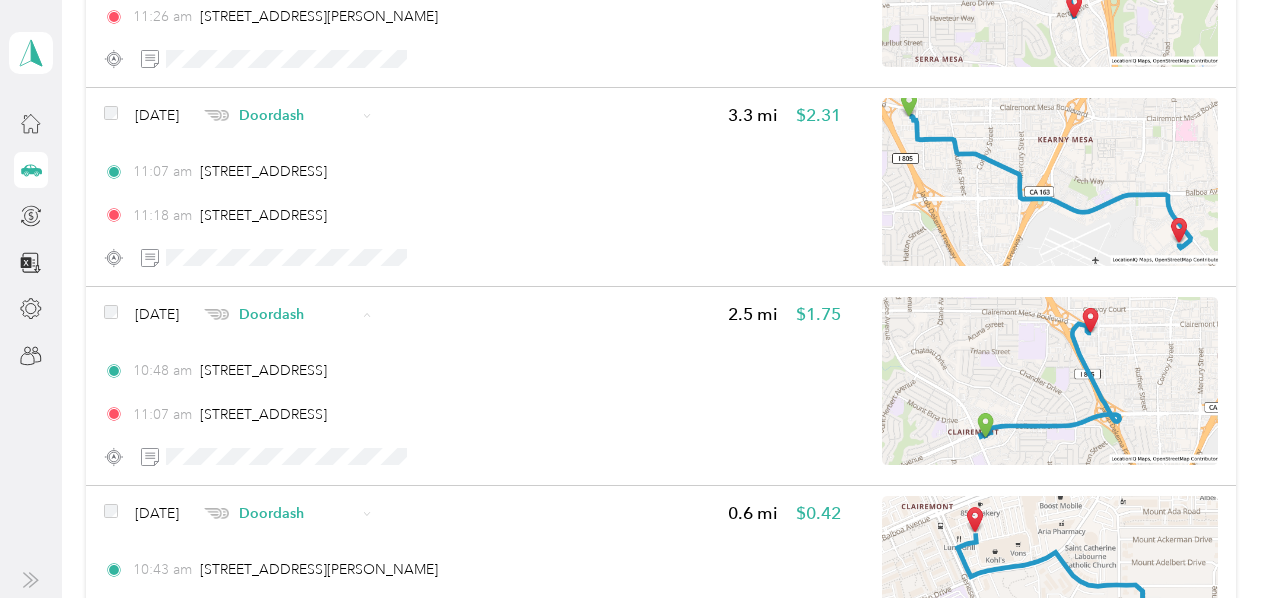 click on "Uber" at bounding box center (325, 101) 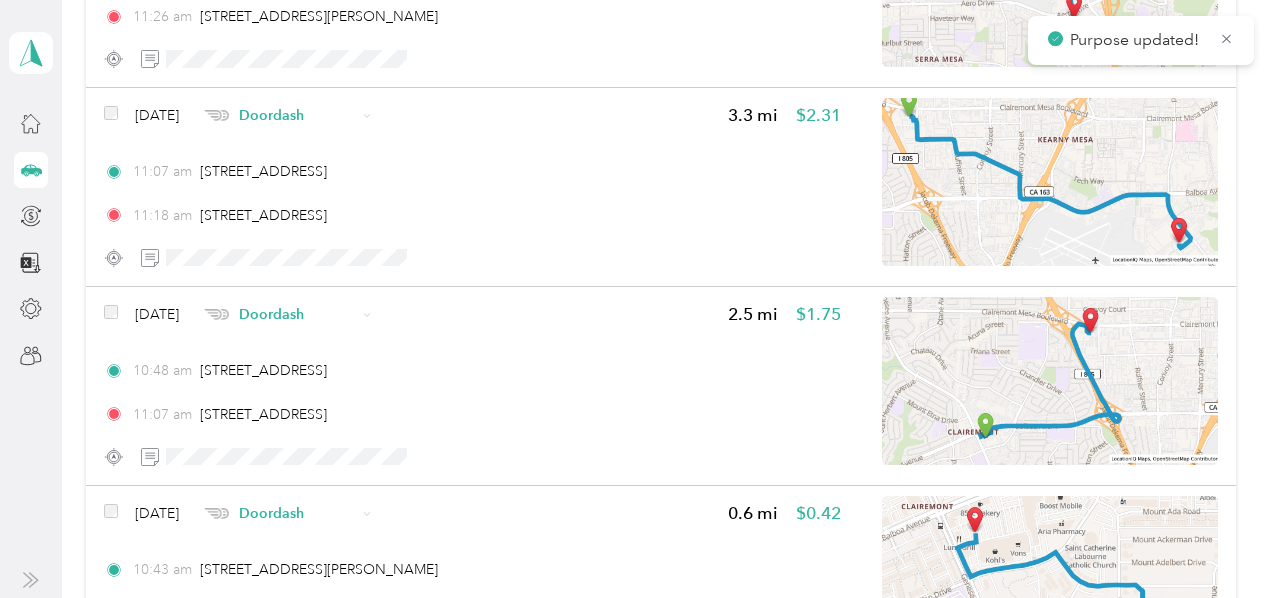 click on "Doordash" at bounding box center (280, 115) 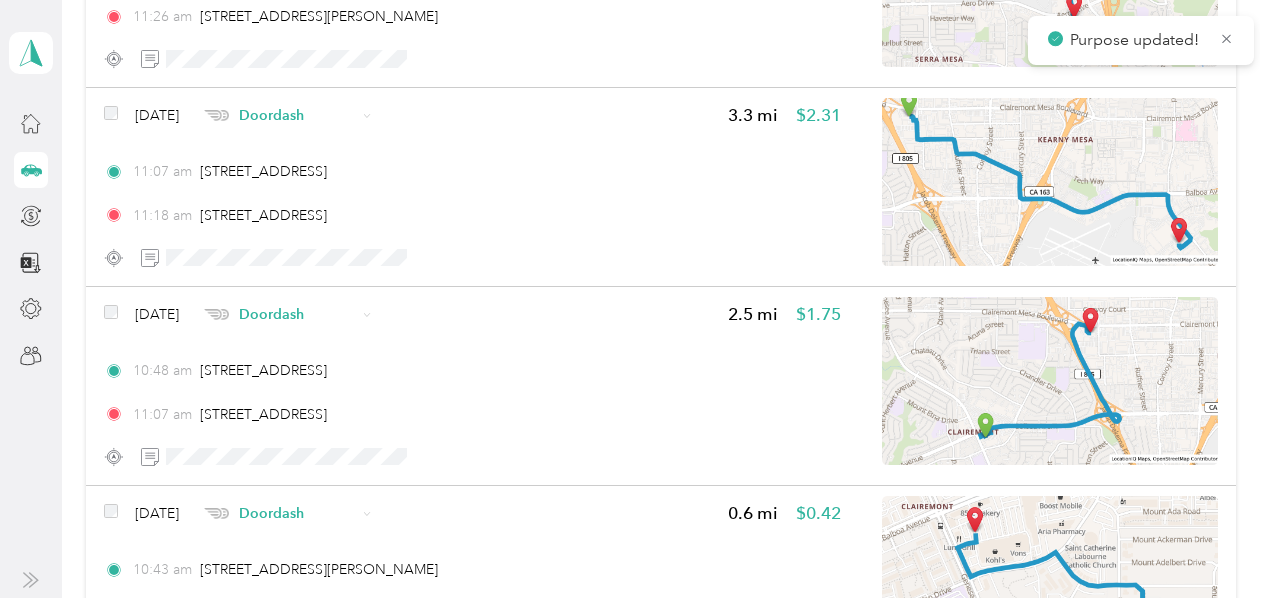 click on "Uber" at bounding box center (325, 216) 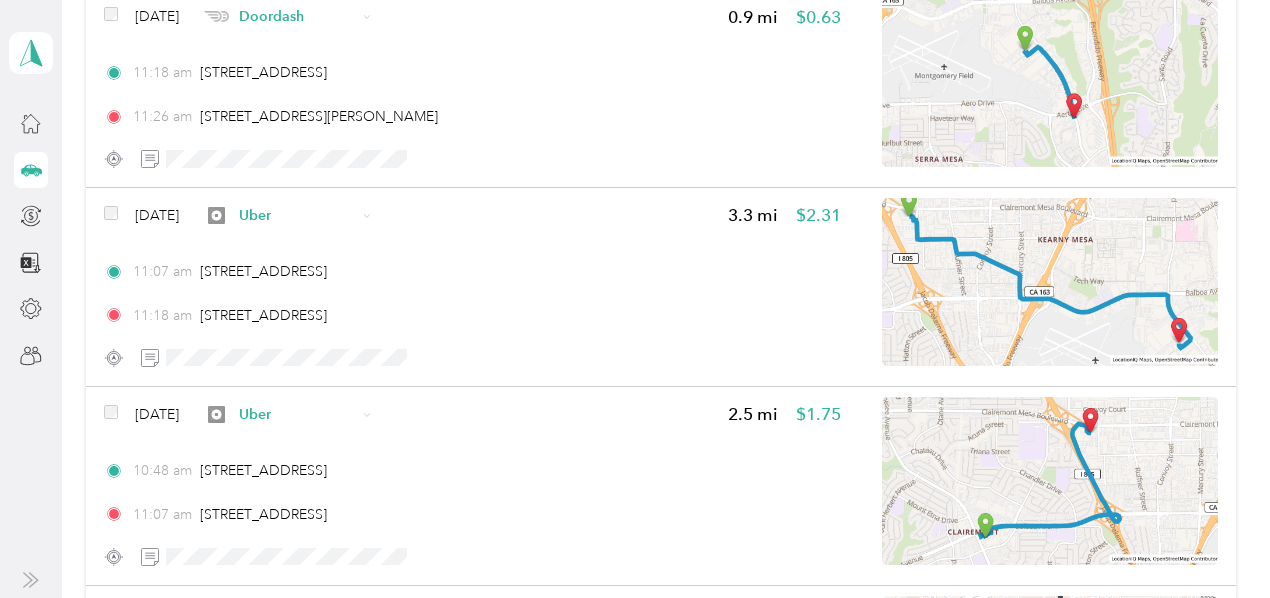 scroll, scrollTop: 3377, scrollLeft: 0, axis: vertical 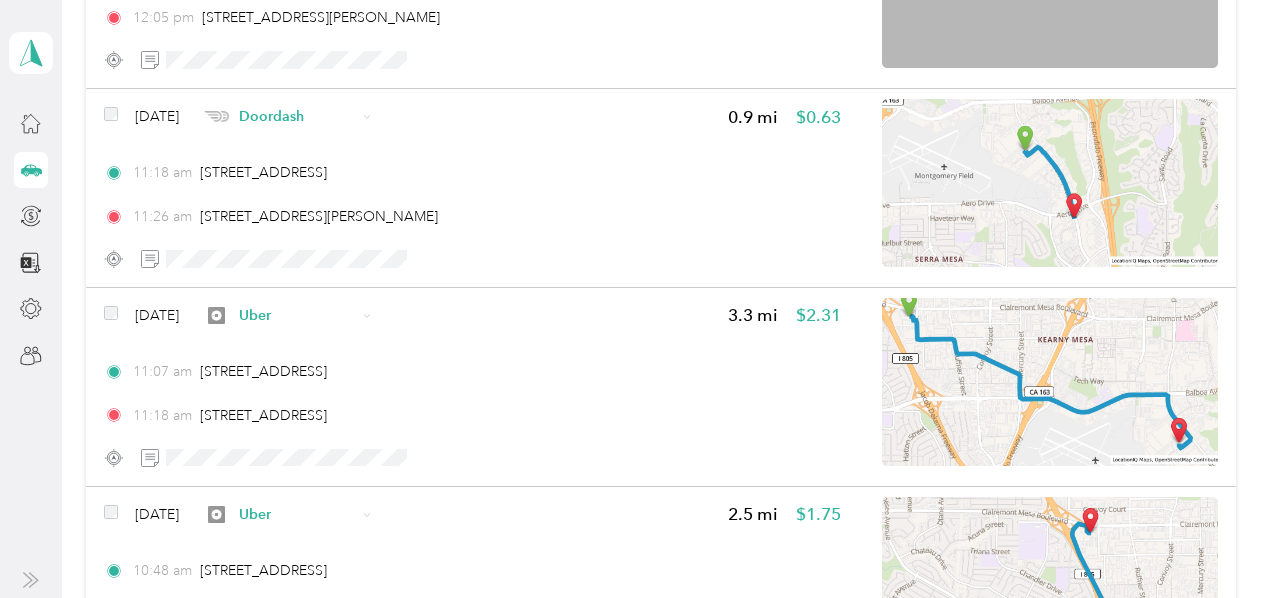 click on "Doordash" at bounding box center (280, 116) 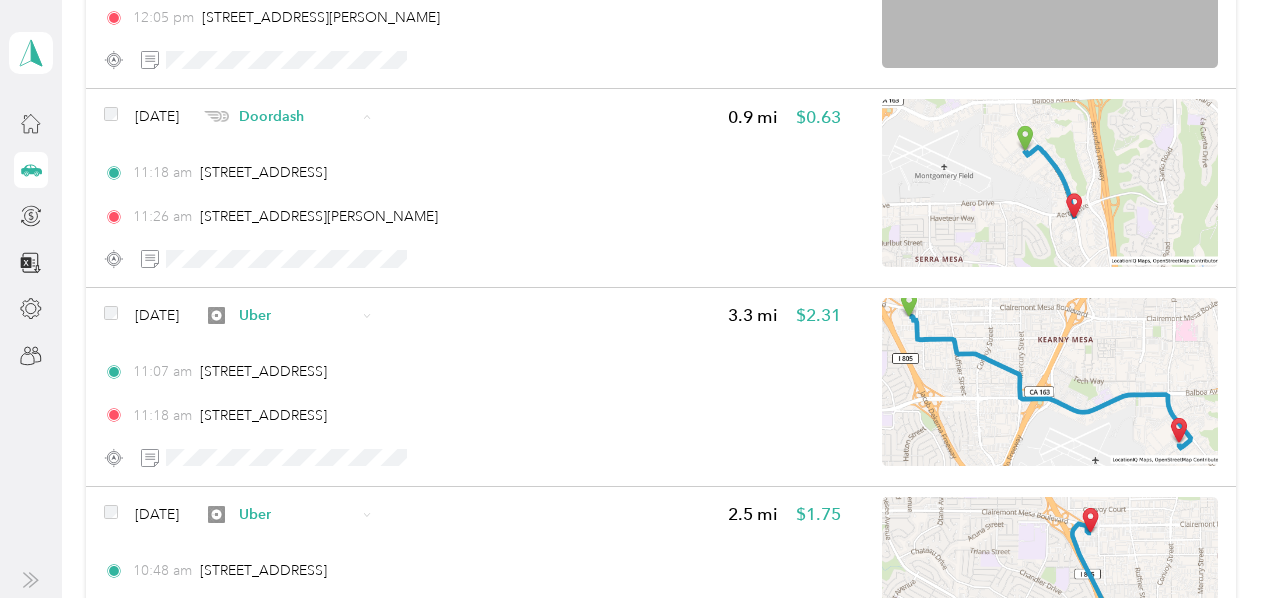click at bounding box center [261, 223] 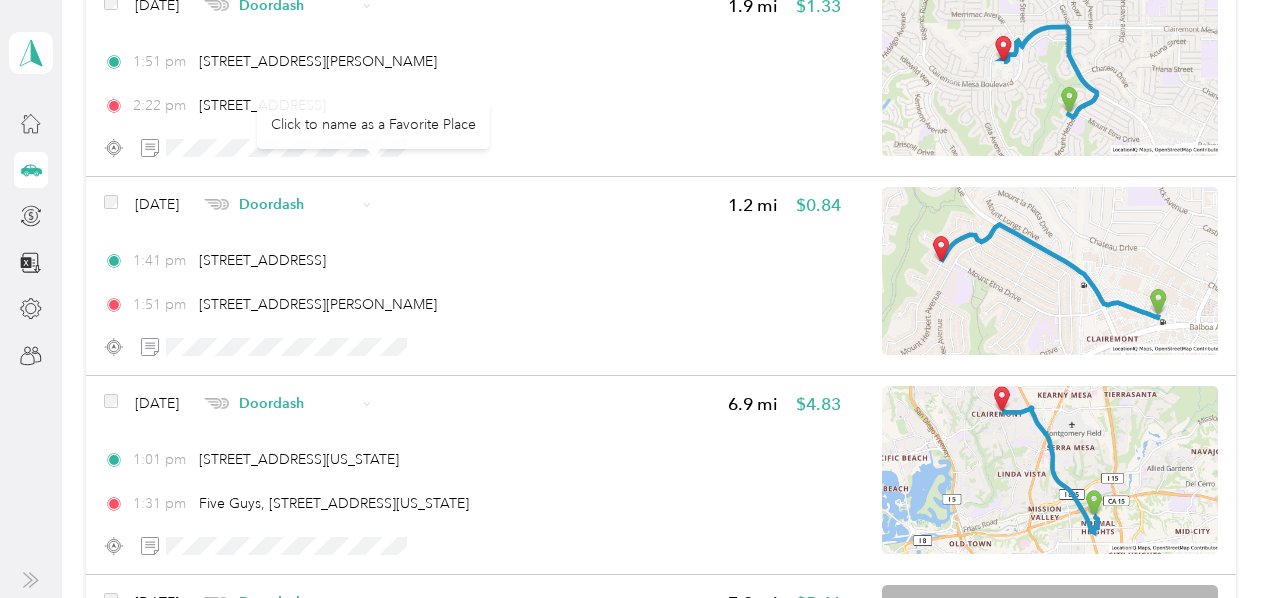 scroll, scrollTop: 2077, scrollLeft: 0, axis: vertical 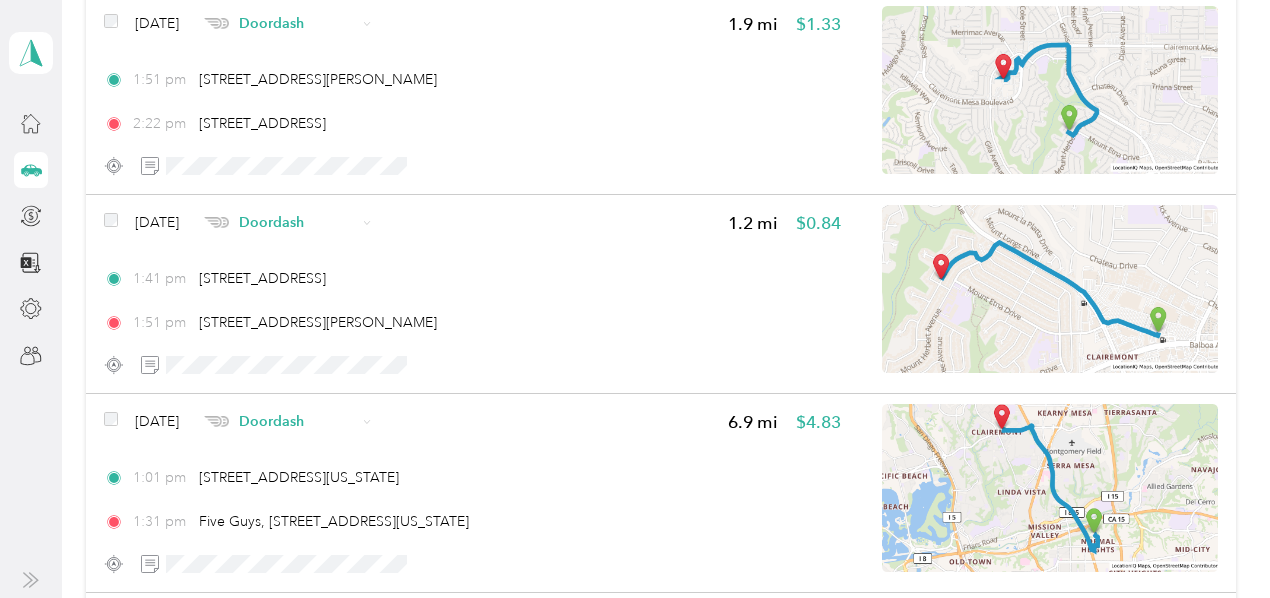 click at bounding box center [216, 222] 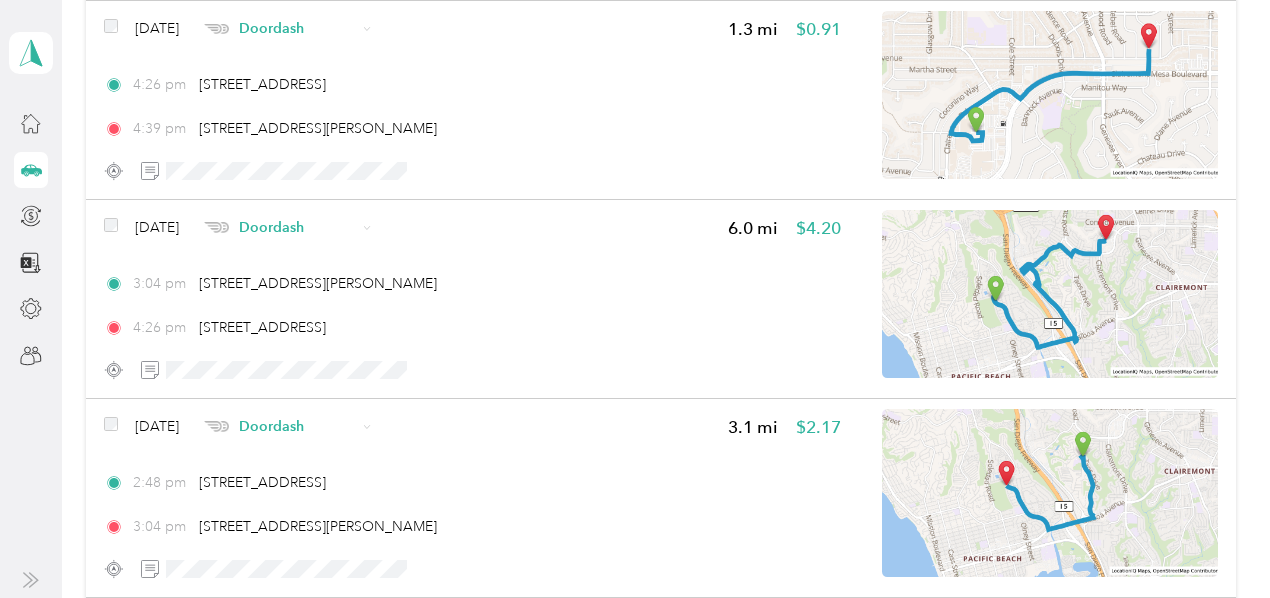 scroll, scrollTop: 977, scrollLeft: 0, axis: vertical 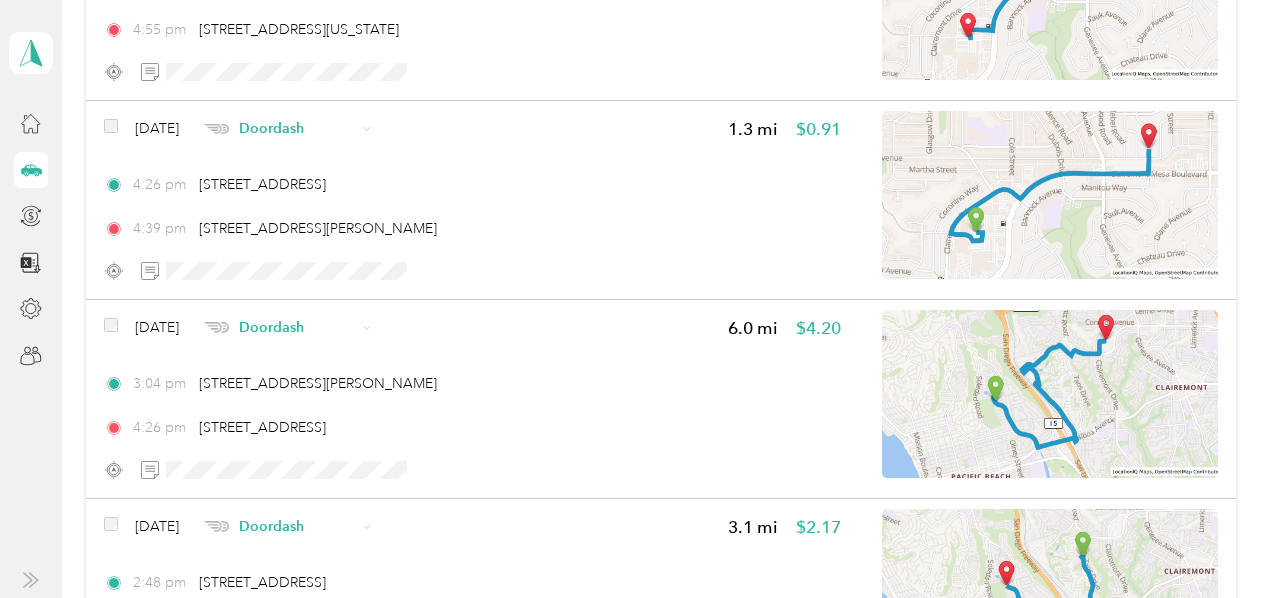 click at bounding box center (216, 129) 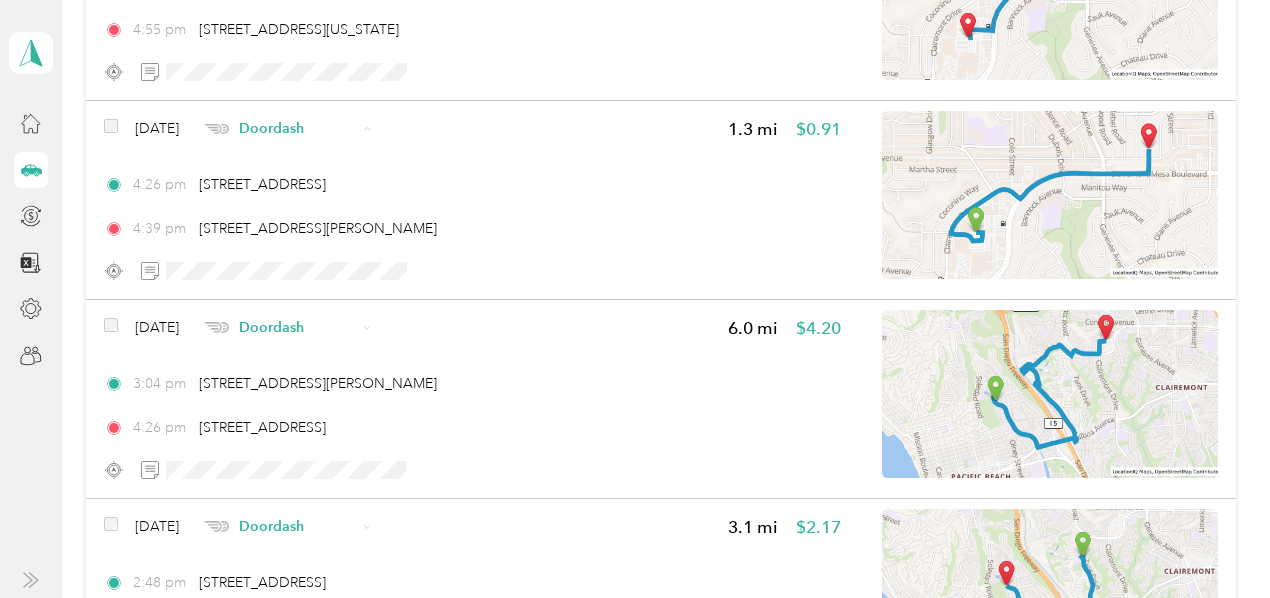 click at bounding box center (261, 235) 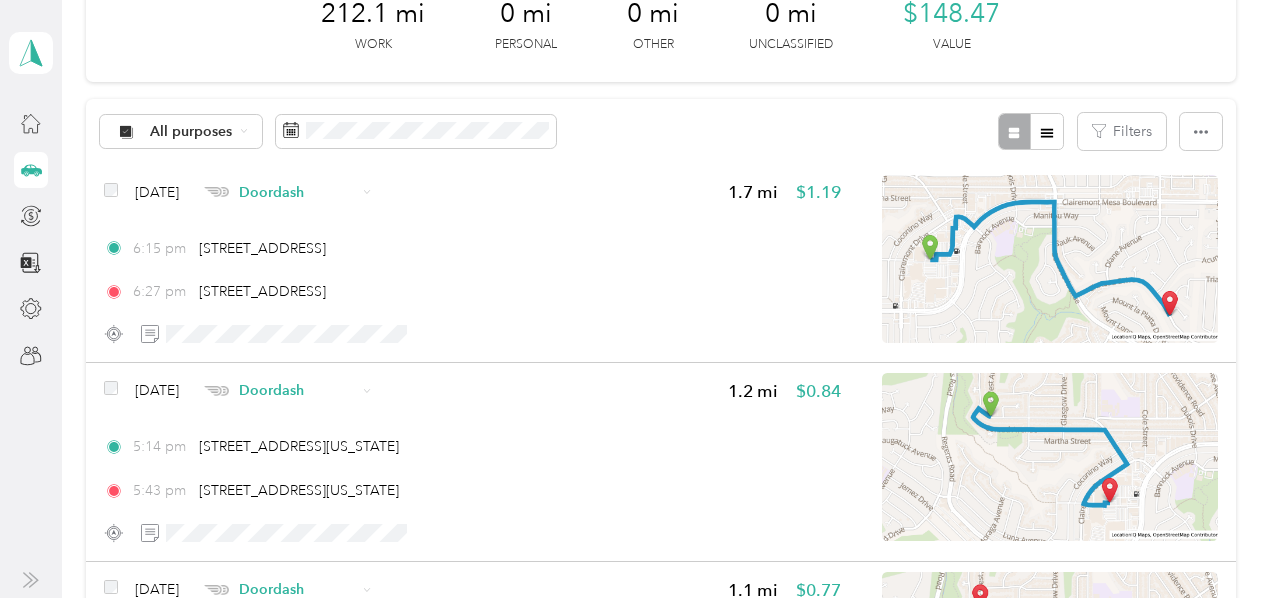 scroll, scrollTop: 77, scrollLeft: 0, axis: vertical 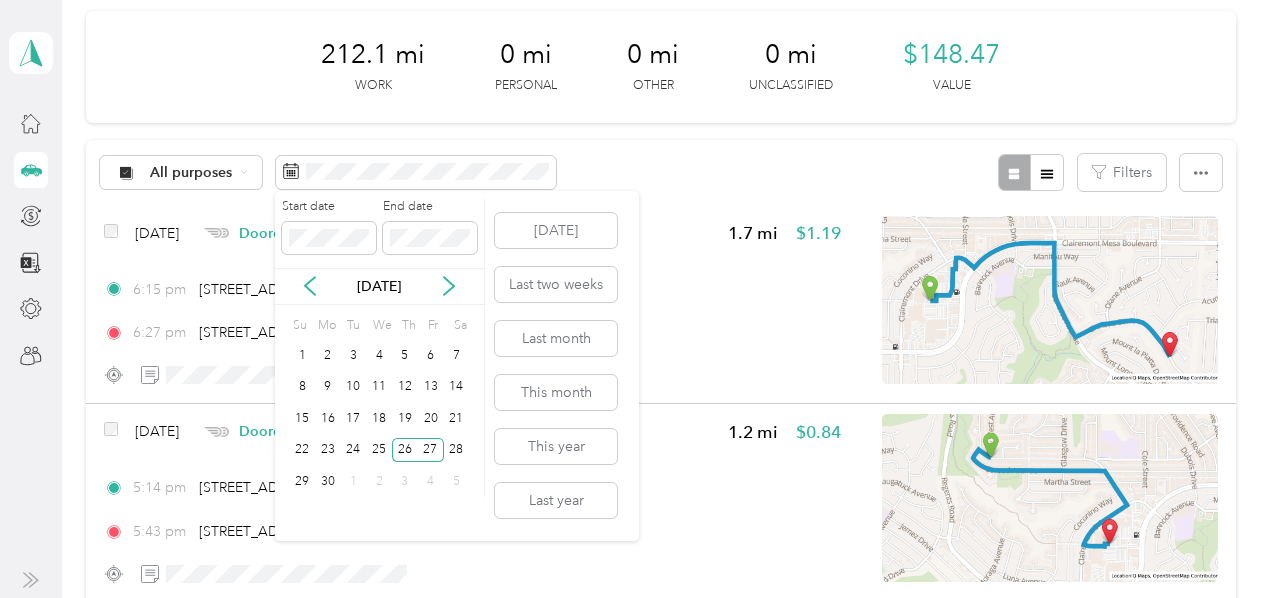 click on "28" at bounding box center (457, 450) 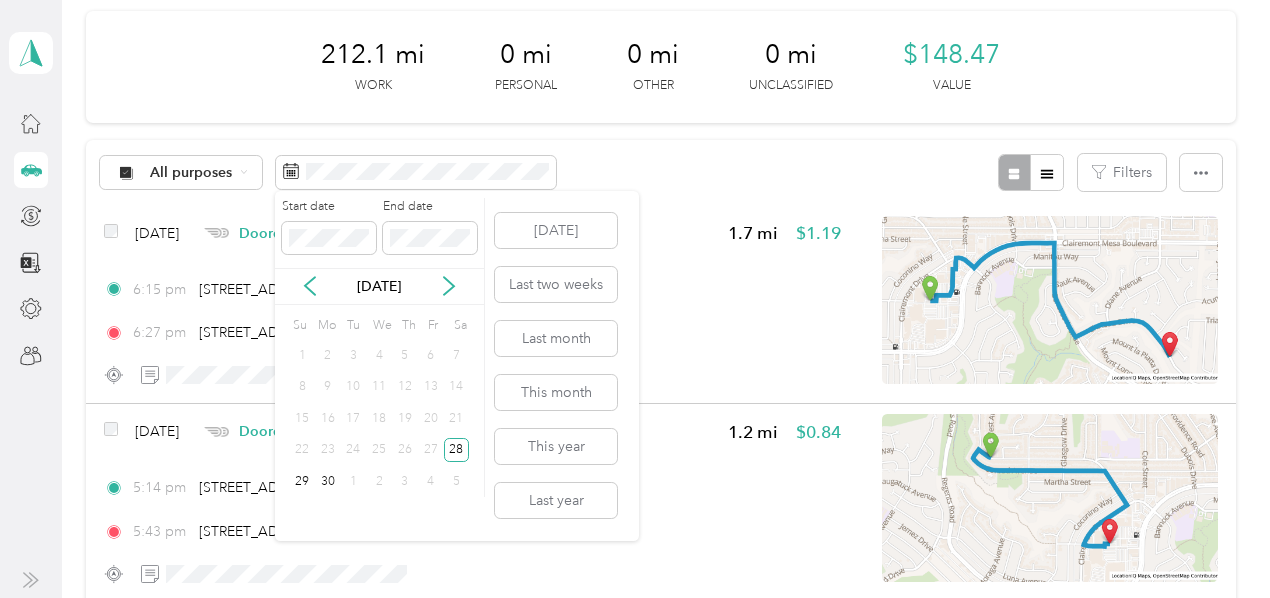 click on "30" at bounding box center [328, 481] 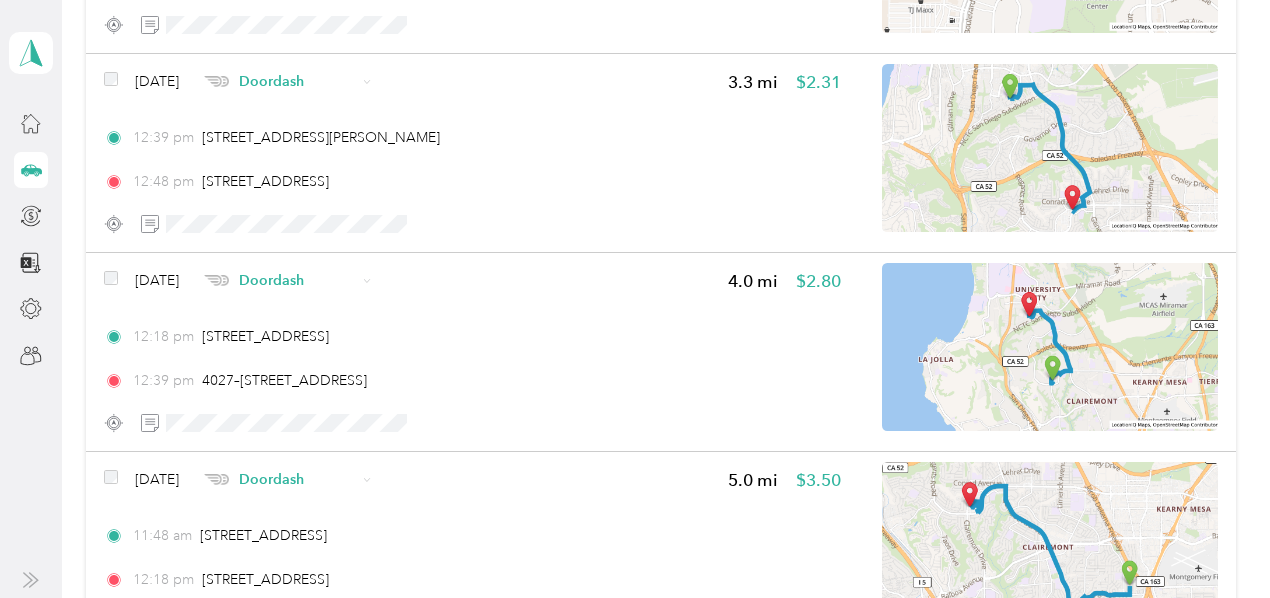 scroll, scrollTop: 15557, scrollLeft: 0, axis: vertical 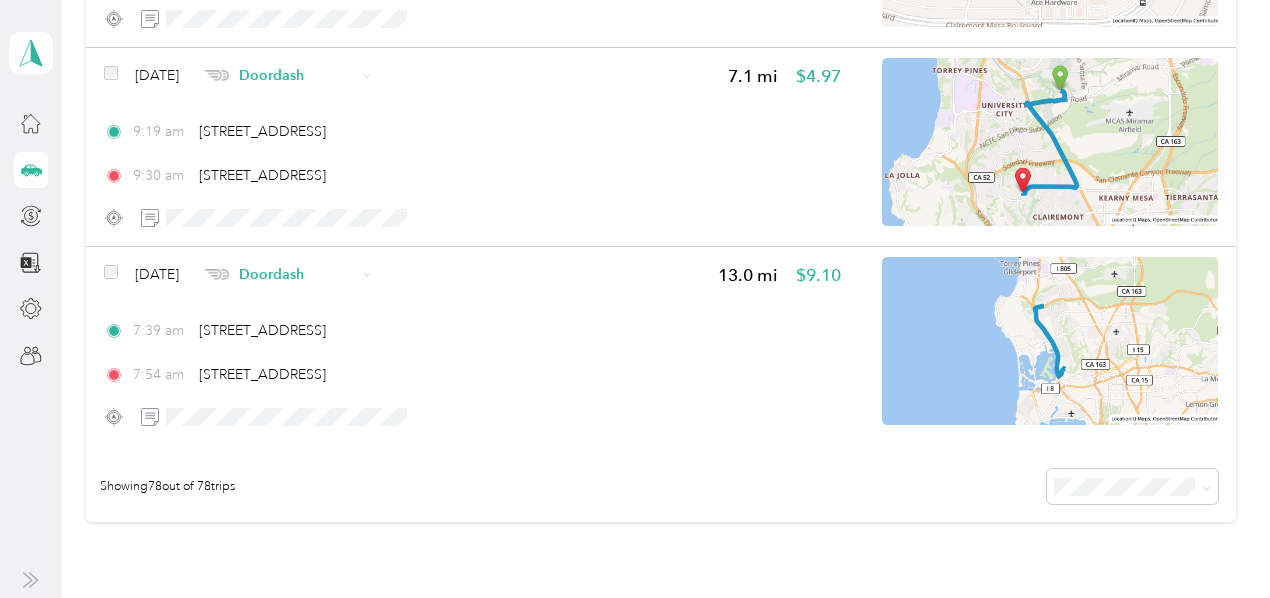 click on "Jun 28, 2025 Doordash 13.0   mi $9.10" at bounding box center [472, 274] 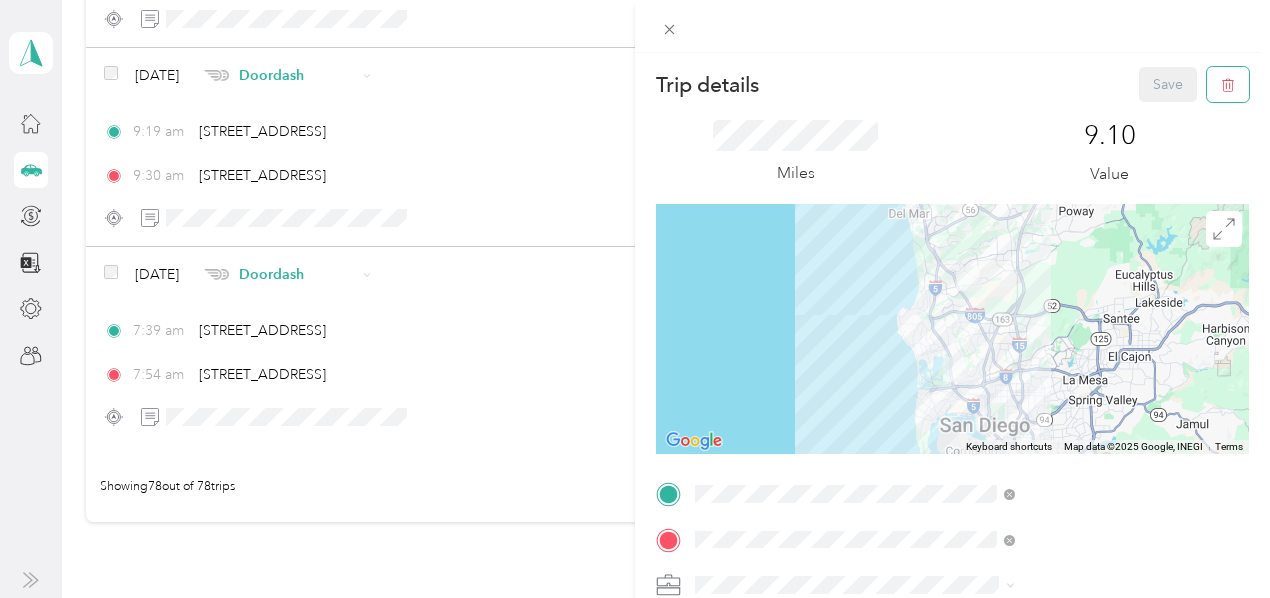 click 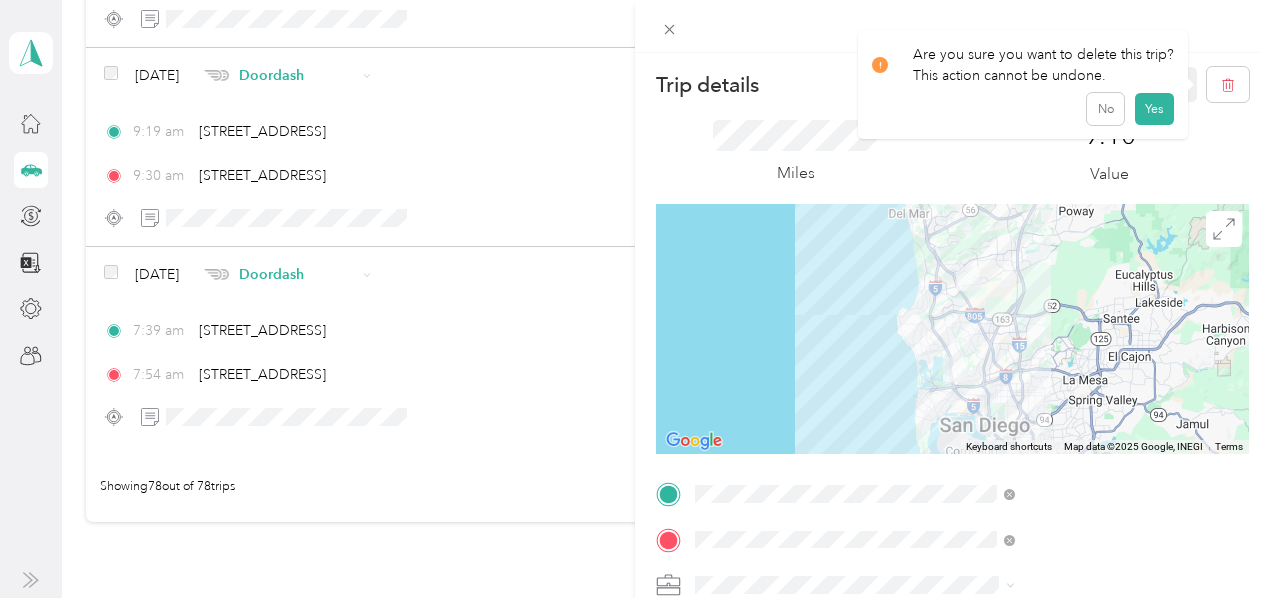 click on "Yes" at bounding box center [1154, 109] 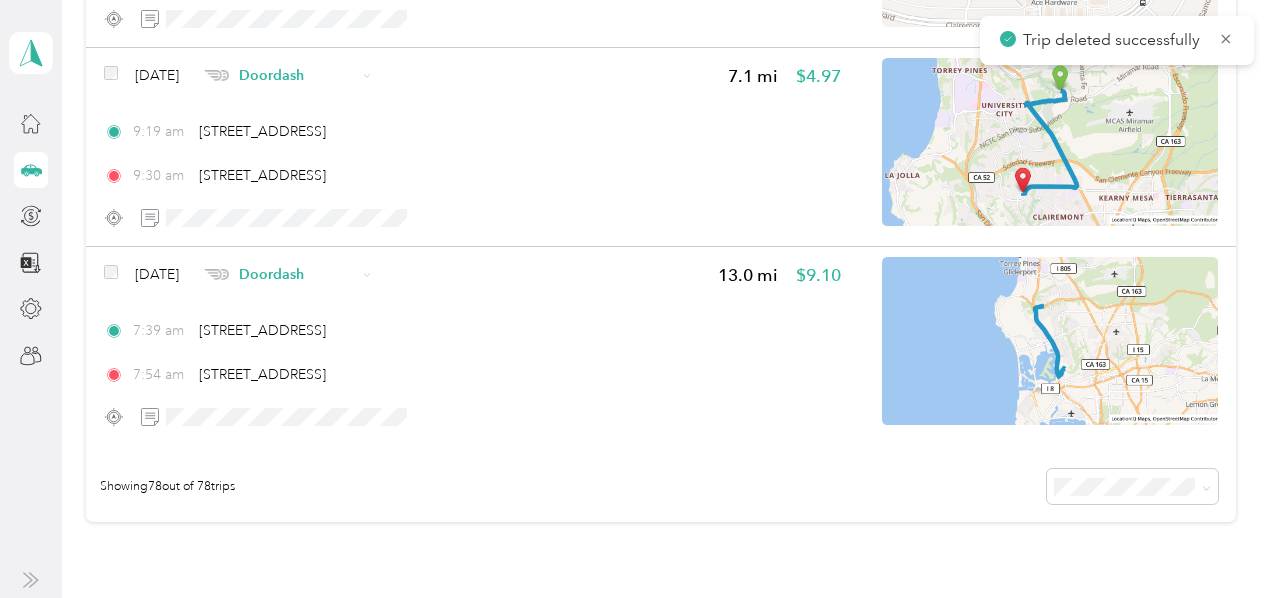 click on "Jun 28, 2025 Doordash 7.1   mi $4.97" at bounding box center (472, 75) 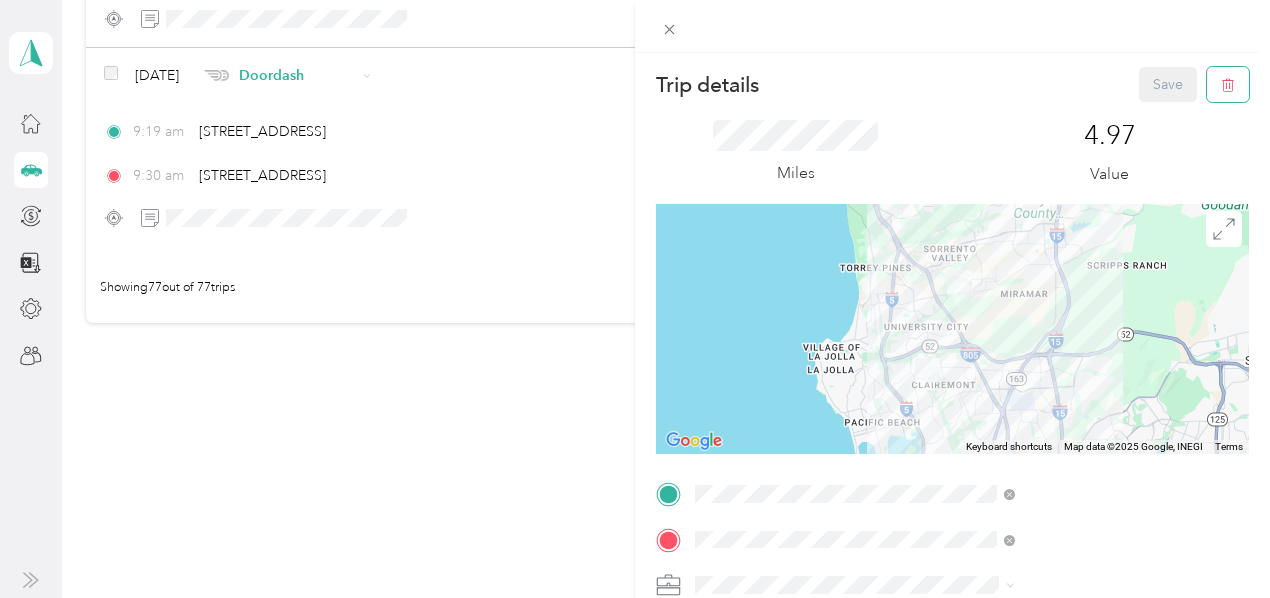 click at bounding box center [1228, 84] 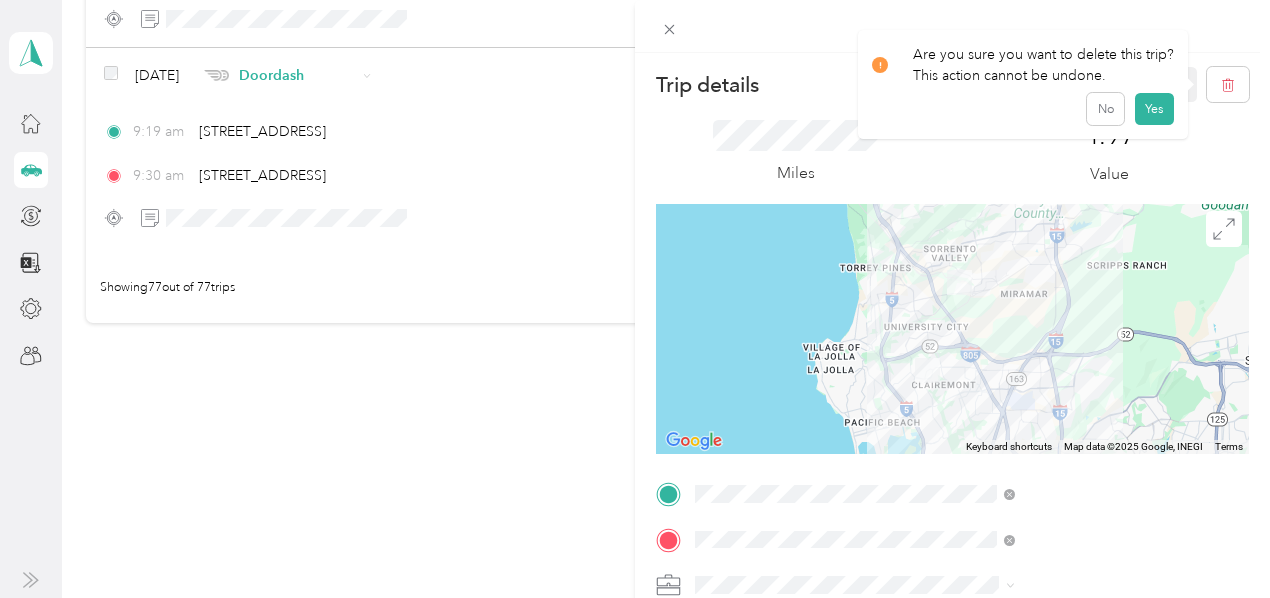 click on "Yes" at bounding box center [1154, 109] 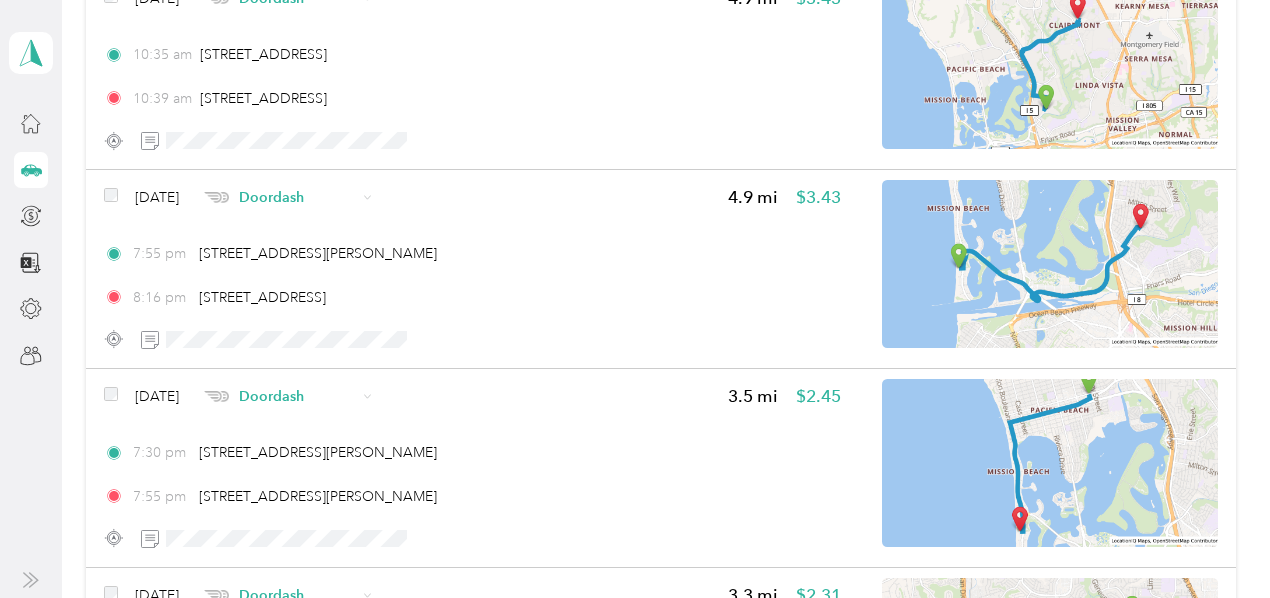 scroll, scrollTop: 4857, scrollLeft: 0, axis: vertical 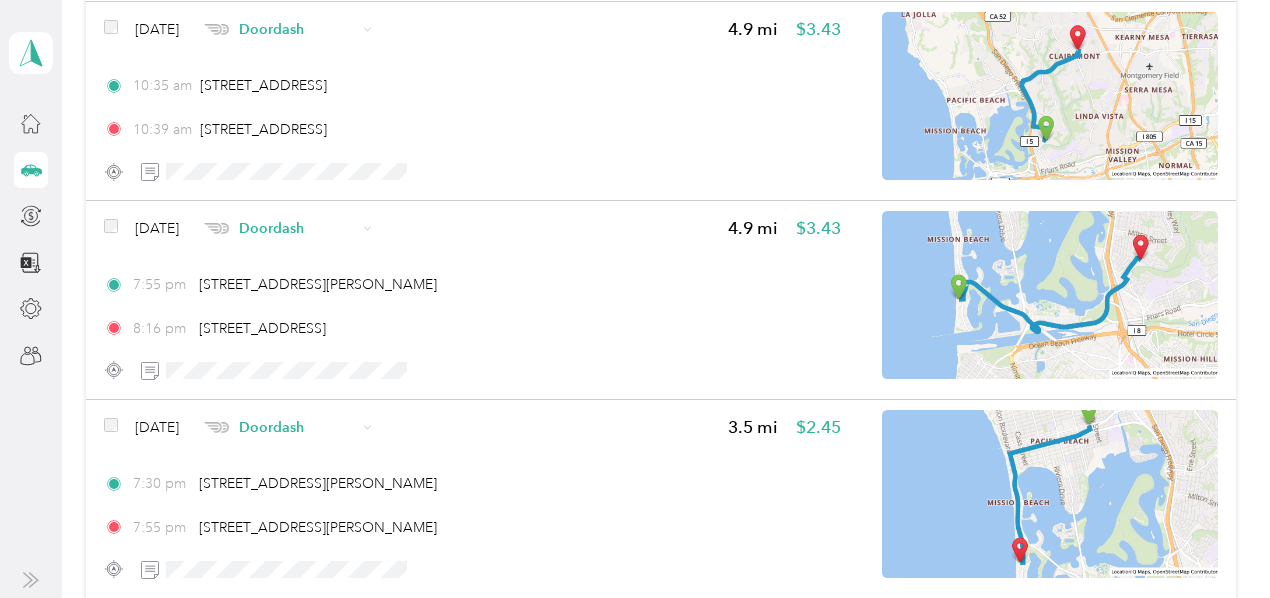 click on "Jun 29, 2025 Doordash 4.9   mi $3.43" at bounding box center [472, 228] 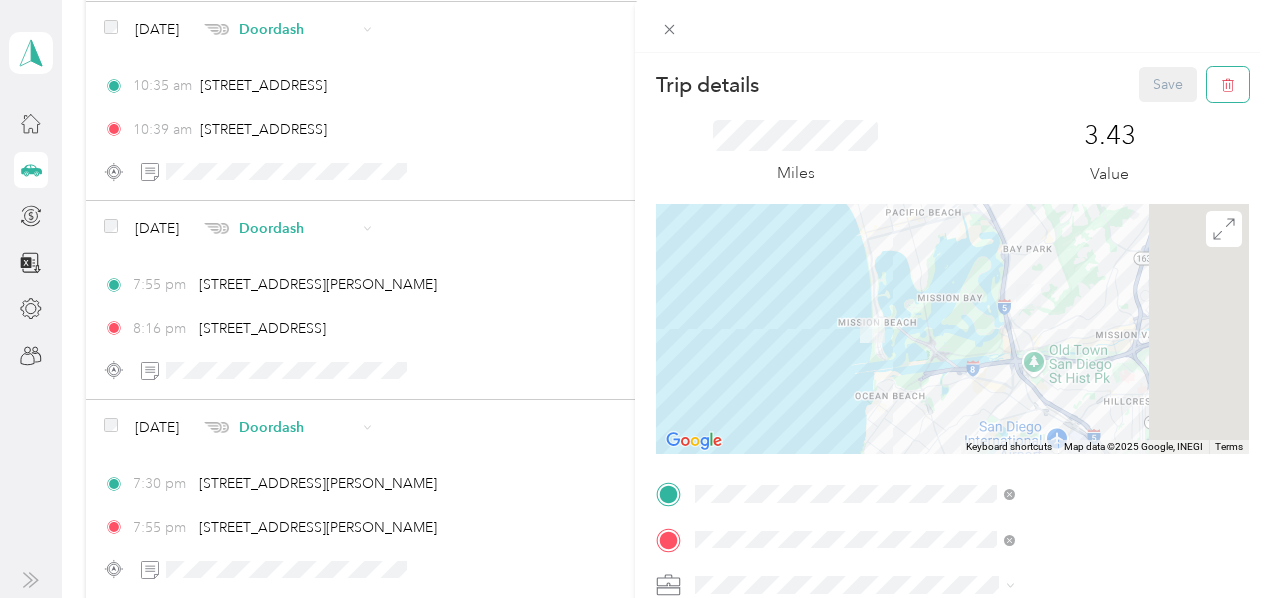 click 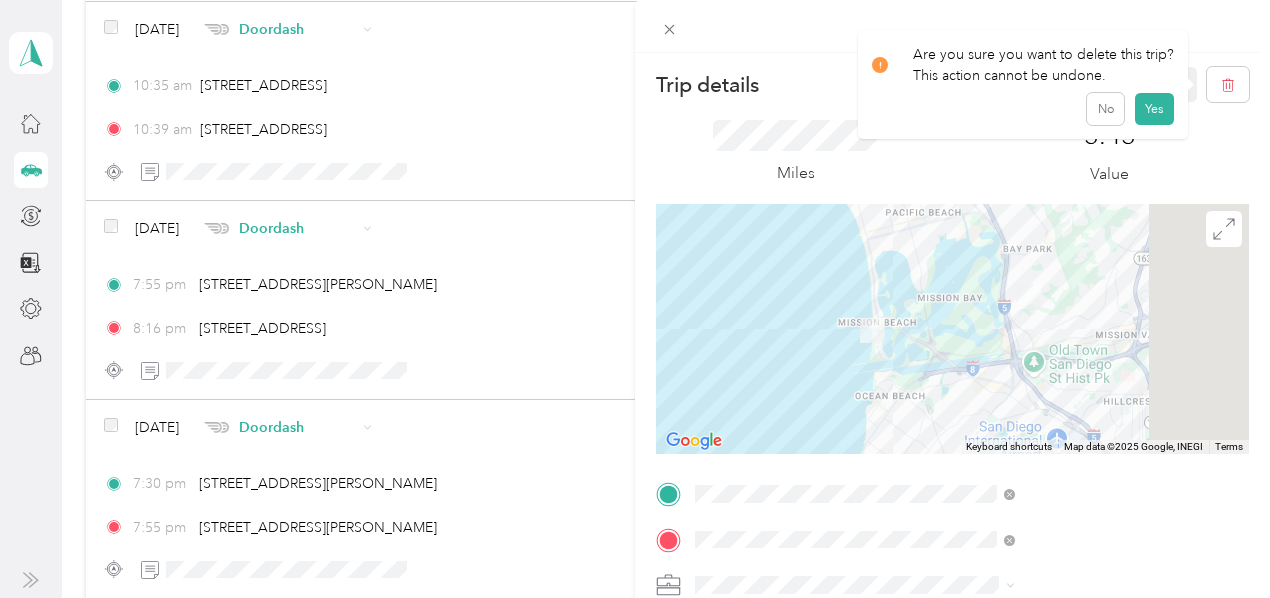 click on "Yes" at bounding box center (1154, 109) 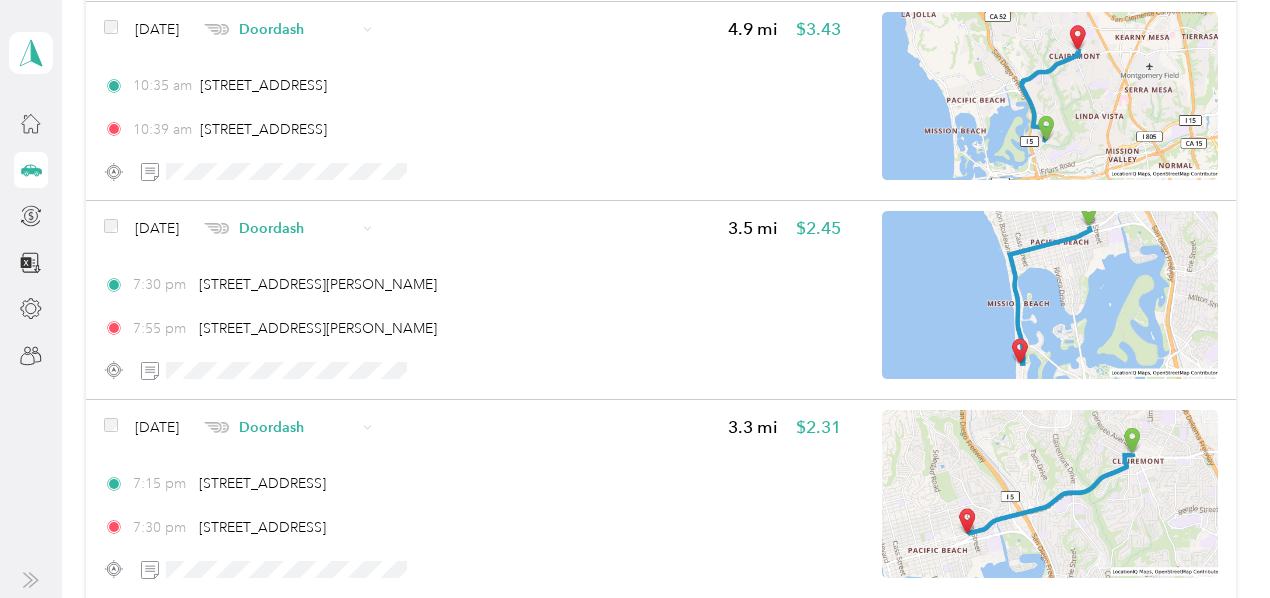 scroll, scrollTop: 4757, scrollLeft: 0, axis: vertical 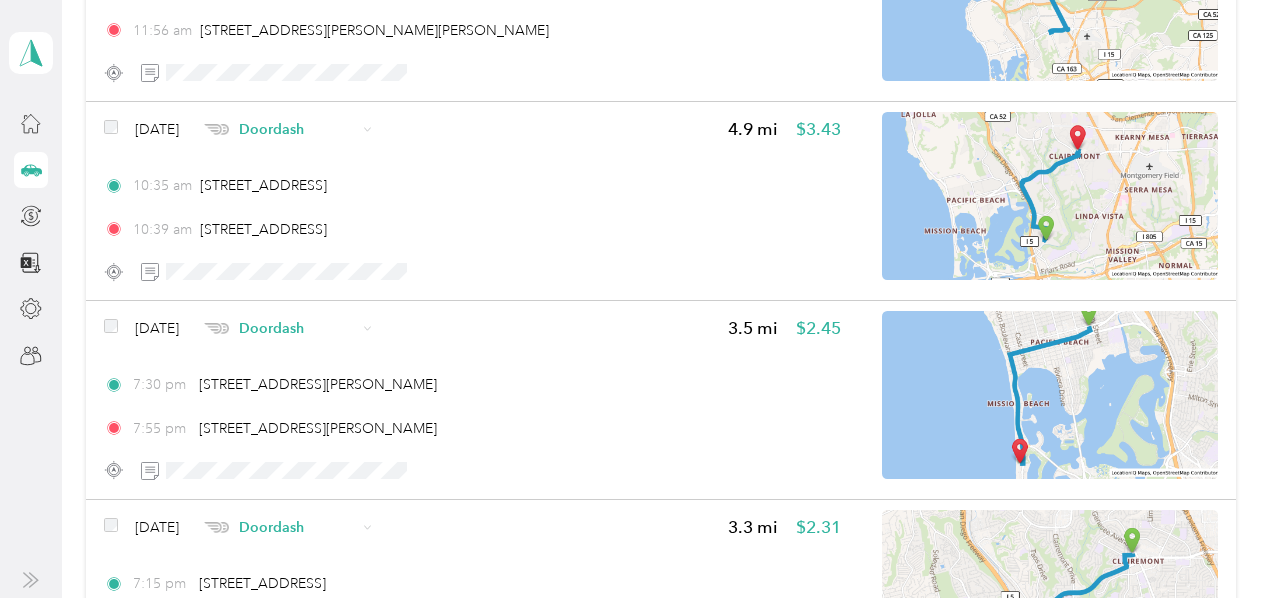 click on "Jun 30, 2025 Doordash 4.9   mi $3.43" at bounding box center [472, 129] 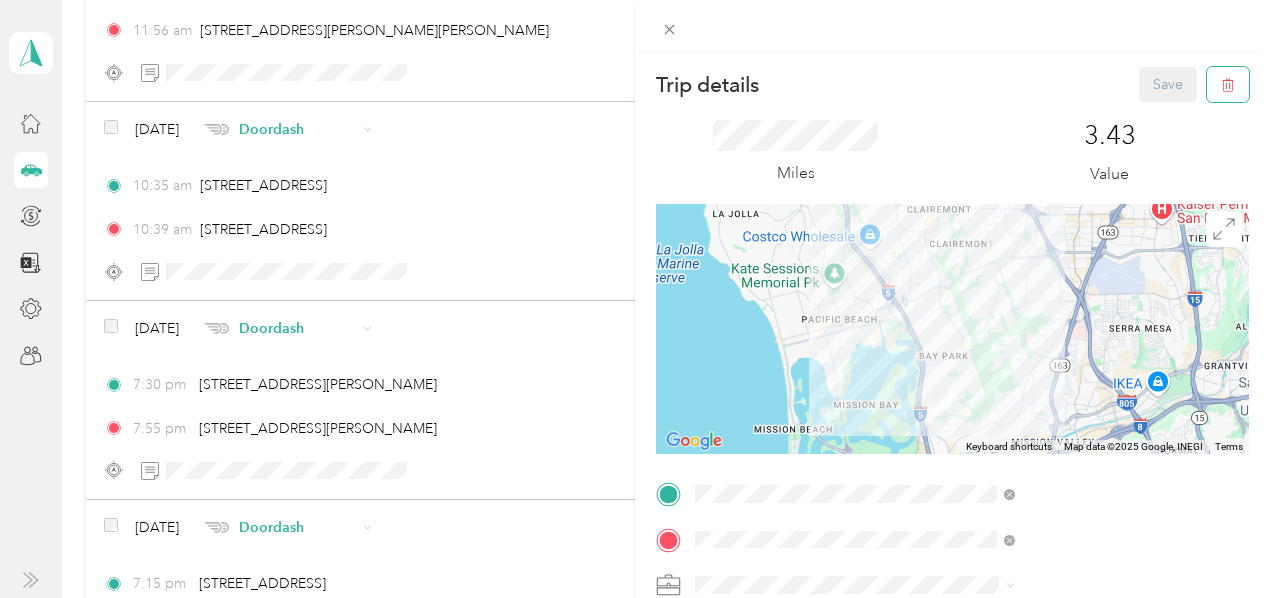 click 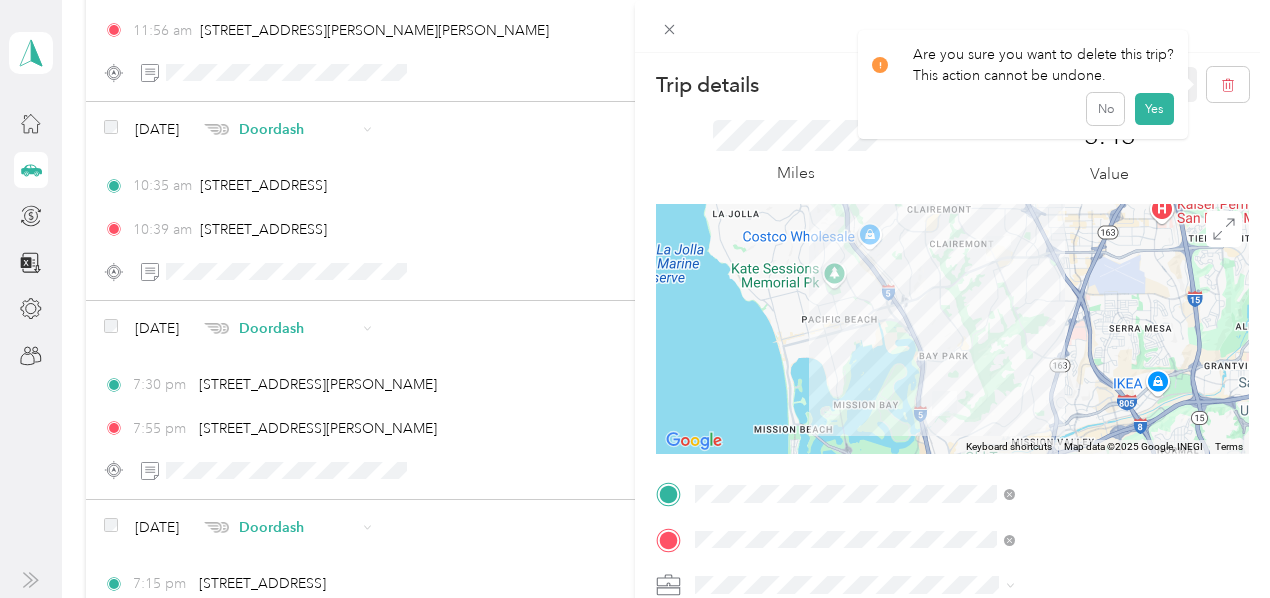 click on "Yes" at bounding box center [1154, 109] 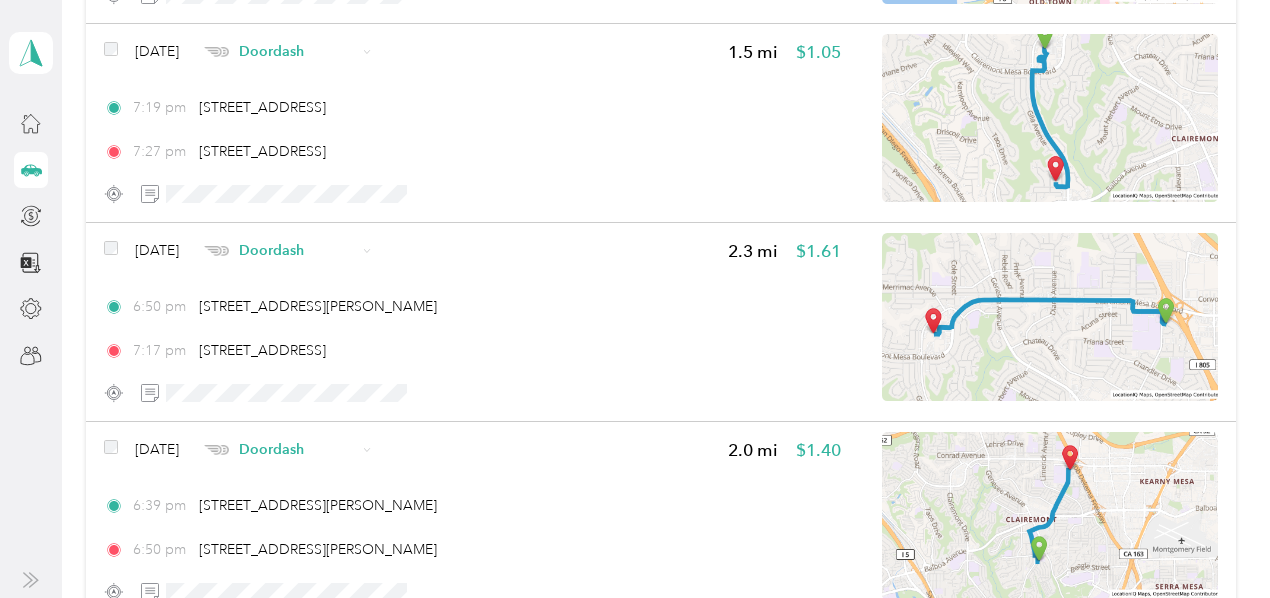 scroll, scrollTop: 357, scrollLeft: 0, axis: vertical 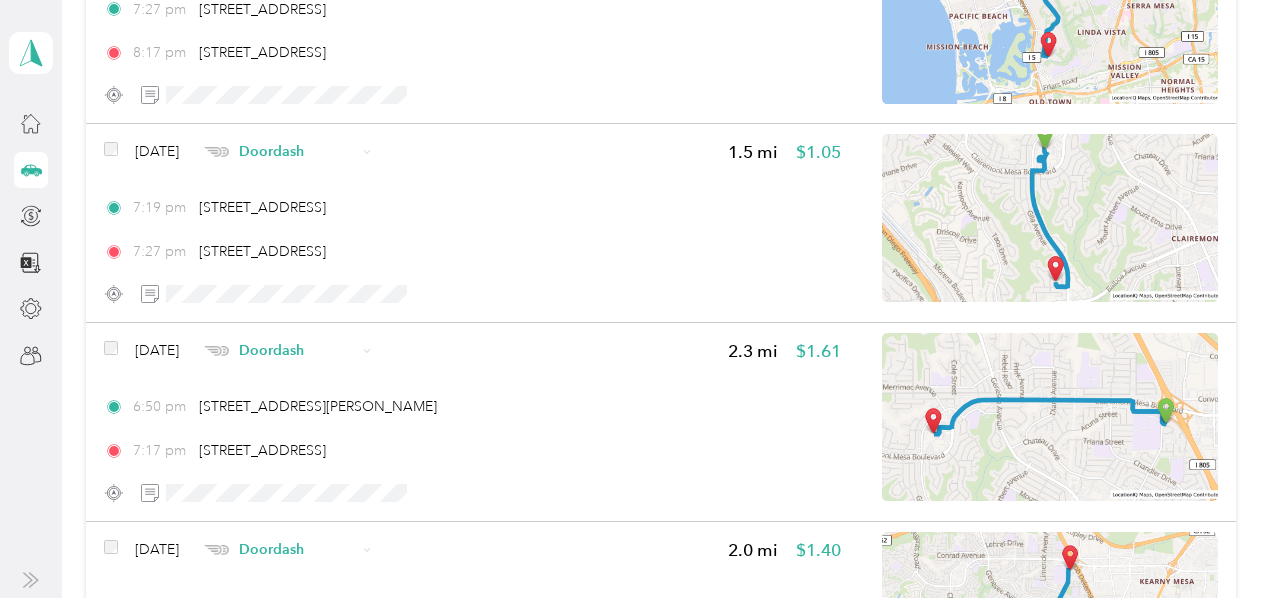 click on "Doordash" at bounding box center (280, 151) 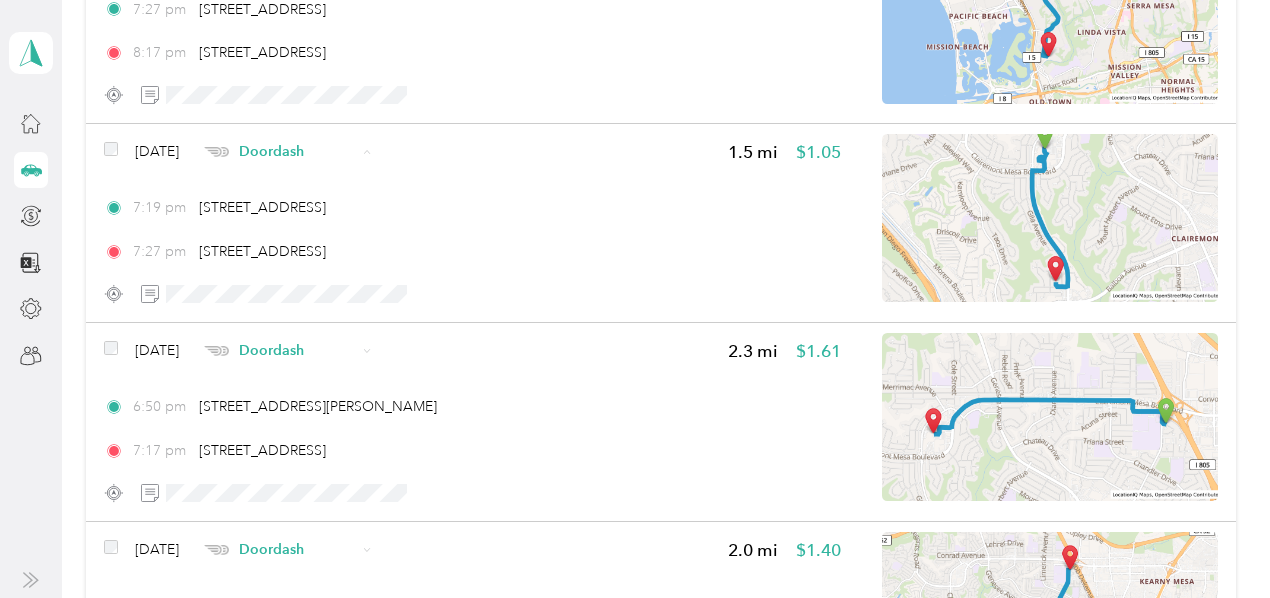 click on "Uber" at bounding box center [325, 257] 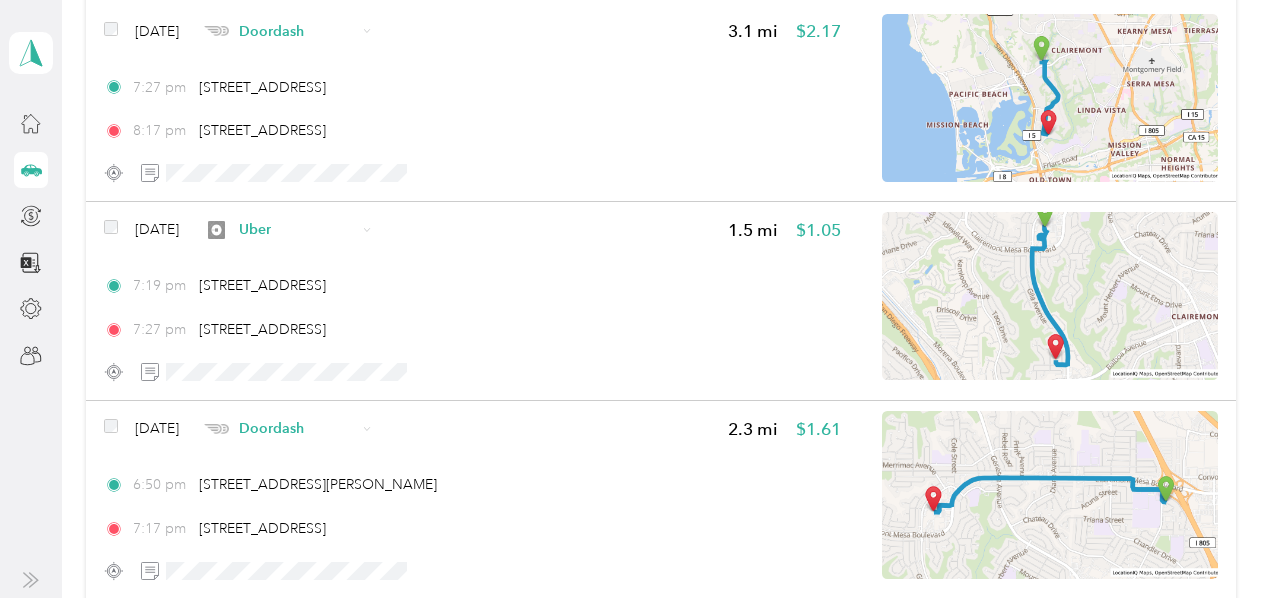 scroll, scrollTop: 157, scrollLeft: 0, axis: vertical 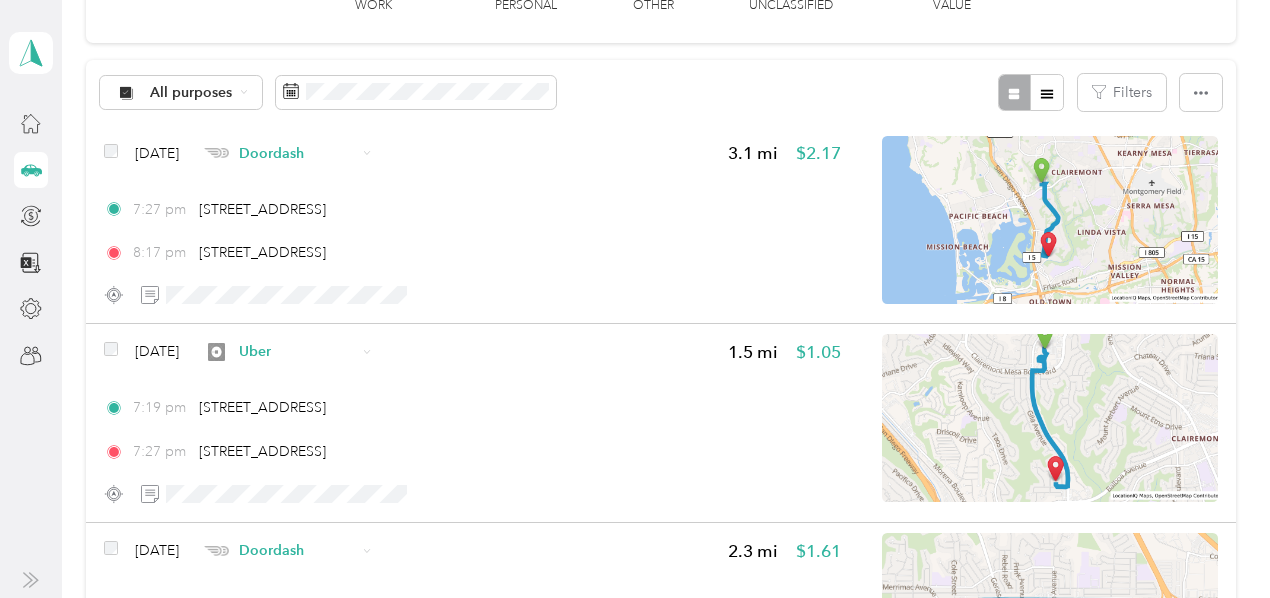 click on "Jun 30, 2025 Doordash 3.1   mi $2.17" at bounding box center [472, 153] 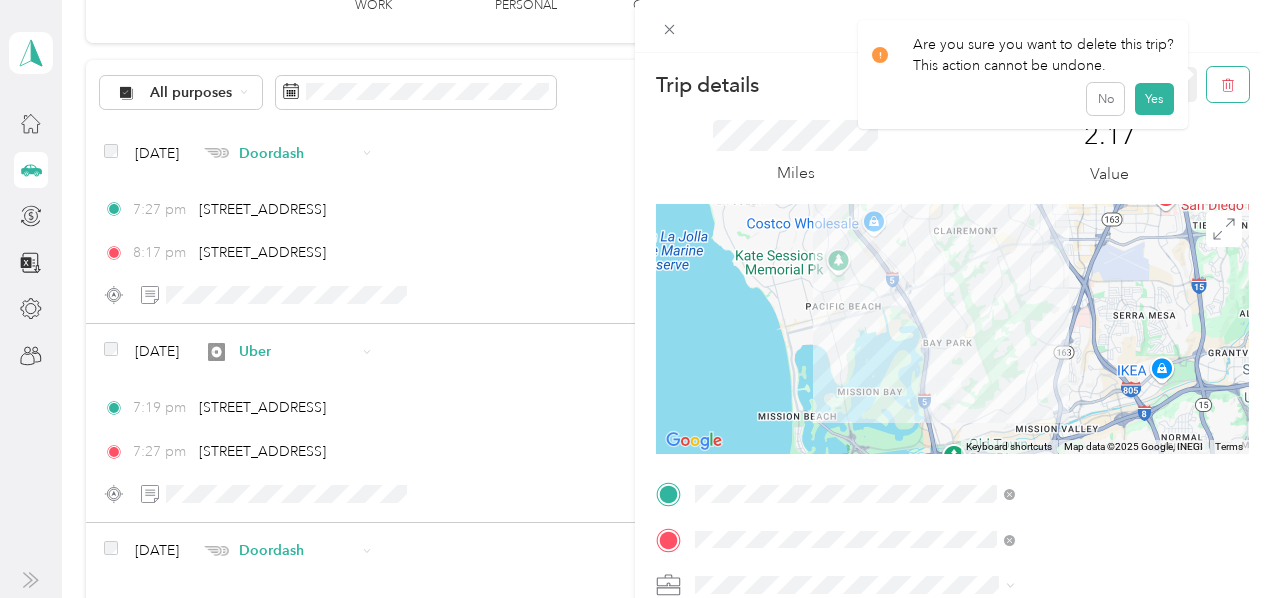 click 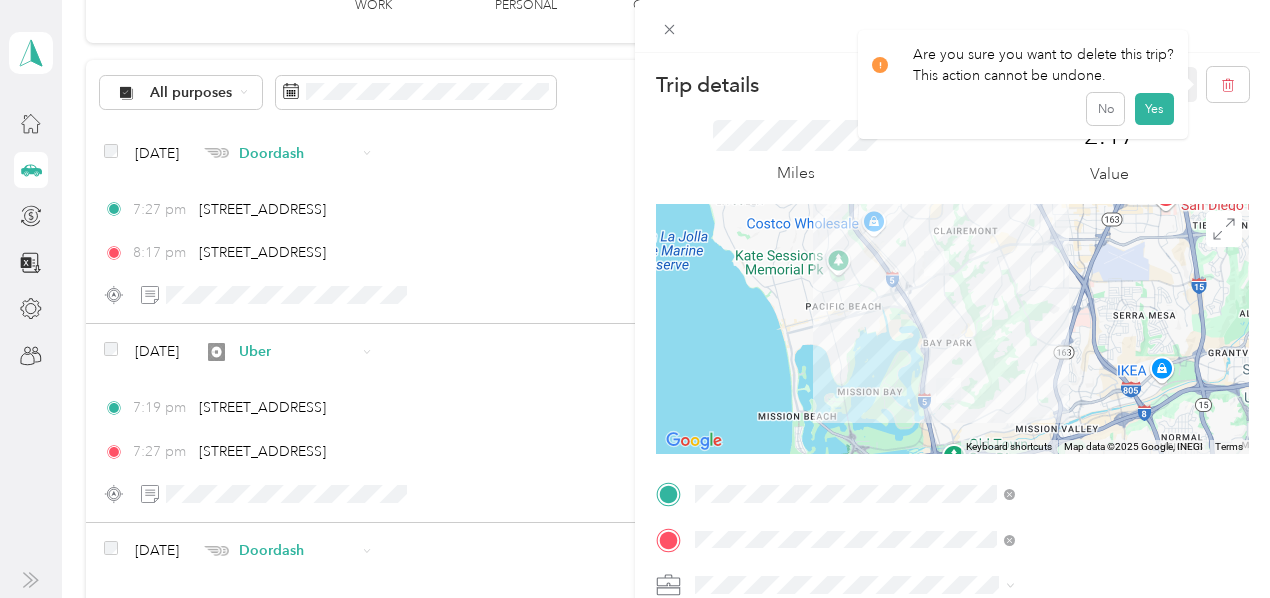 click on "Yes" at bounding box center (1154, 109) 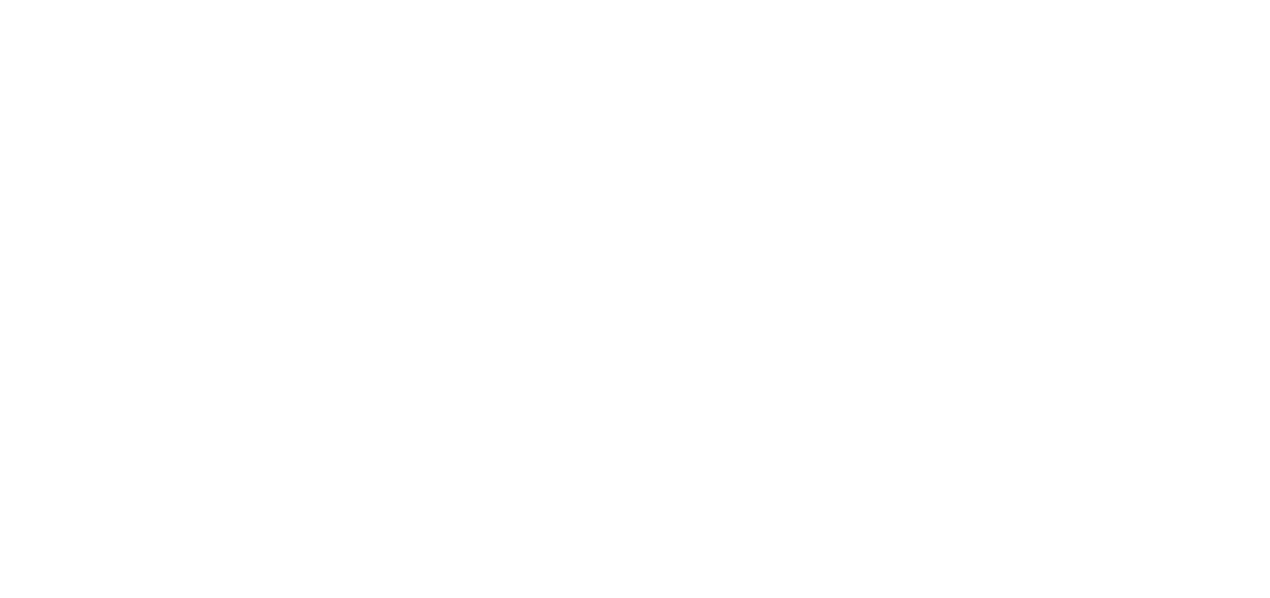 scroll, scrollTop: 0, scrollLeft: 0, axis: both 